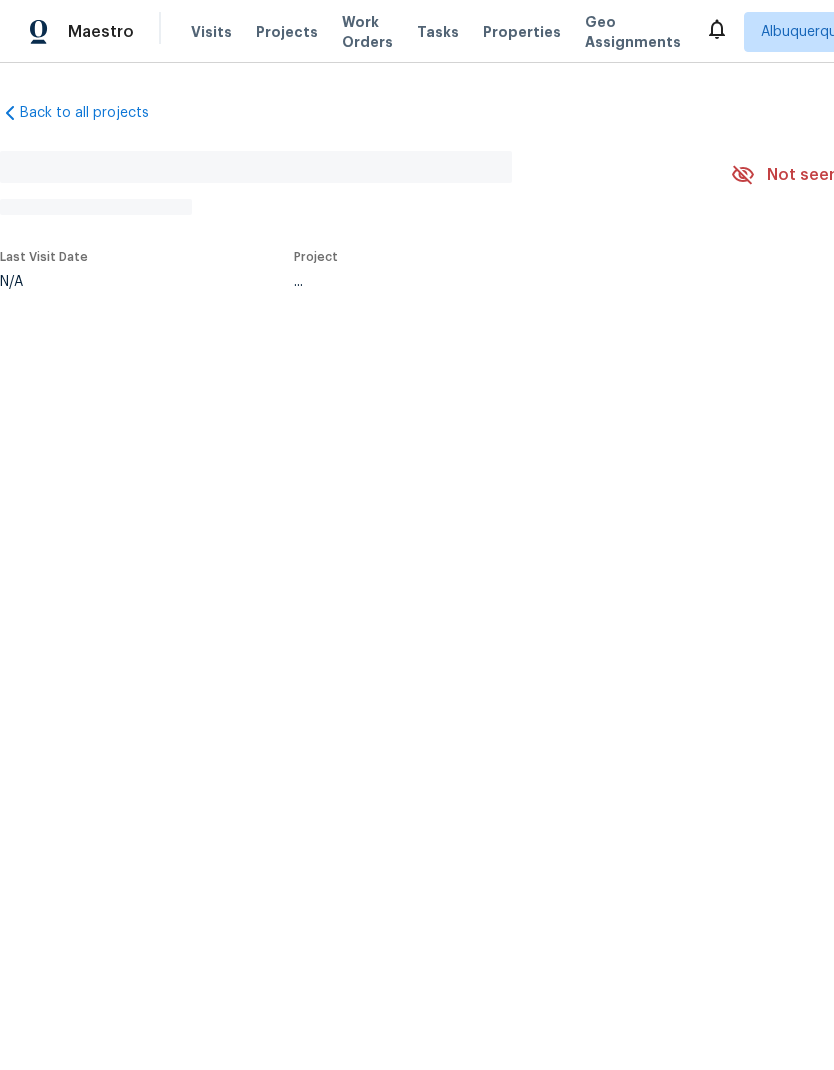 scroll, scrollTop: 0, scrollLeft: 0, axis: both 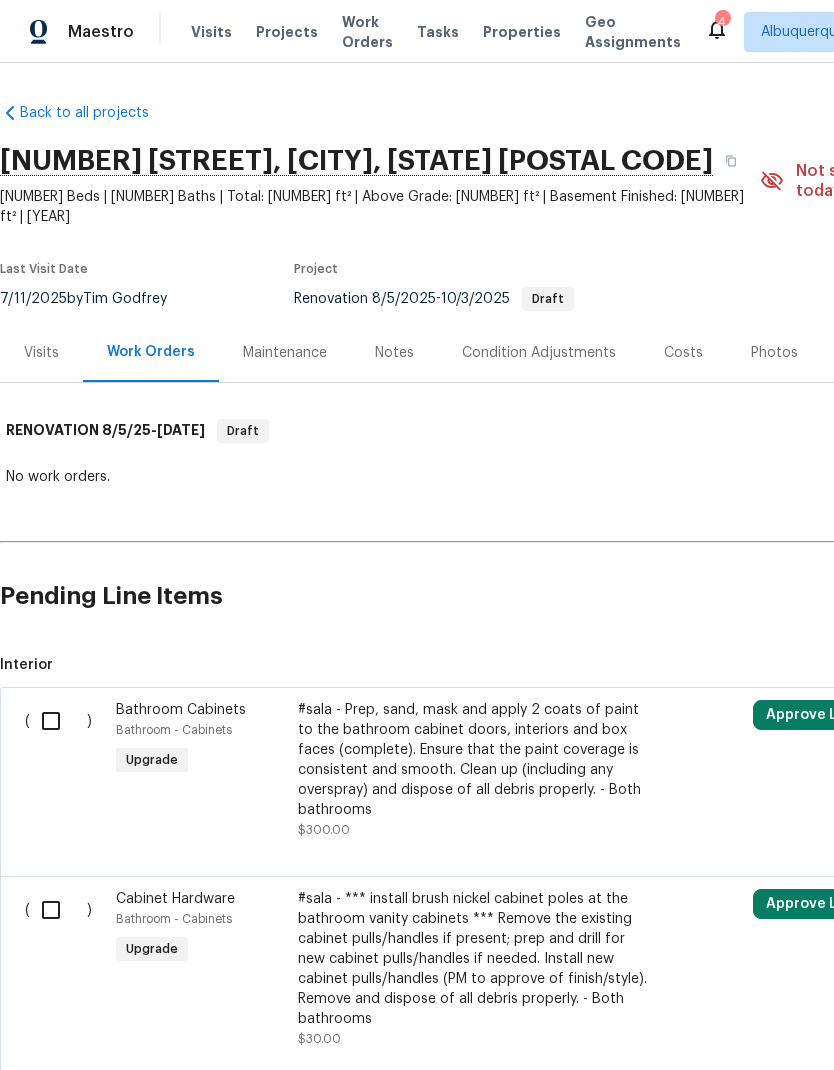 click on "Costs" at bounding box center (683, 353) 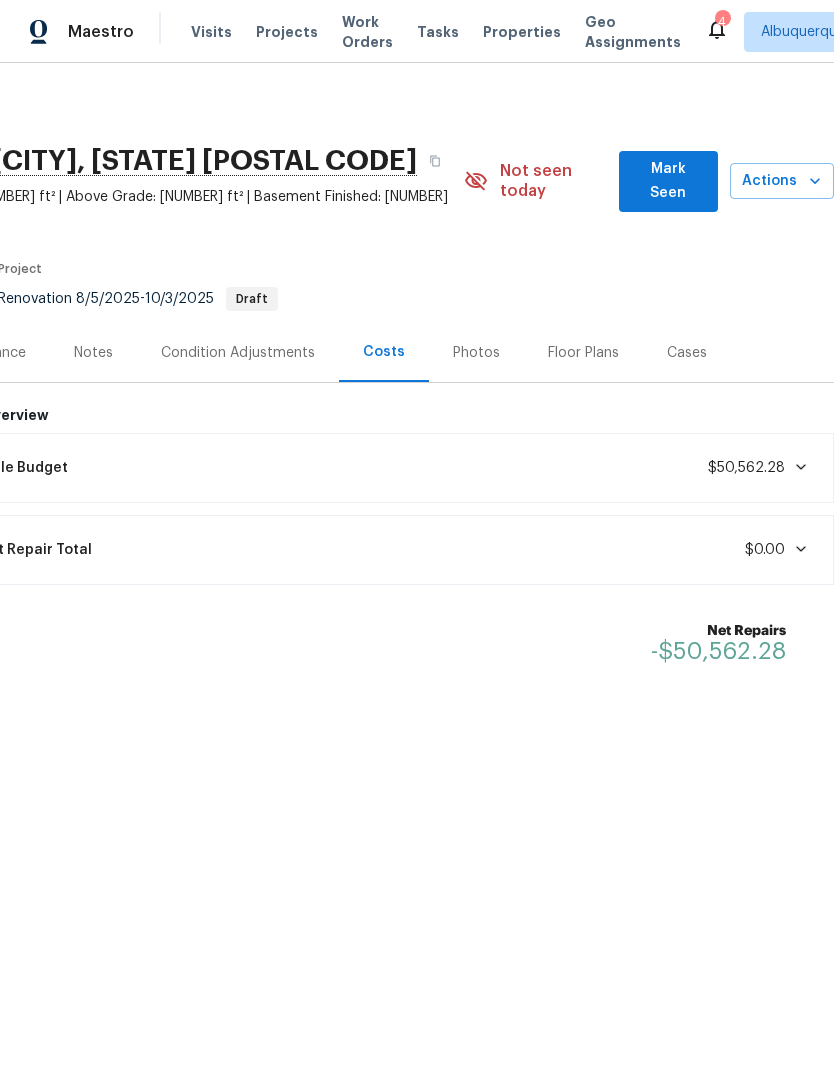 scroll, scrollTop: 0, scrollLeft: 296, axis: horizontal 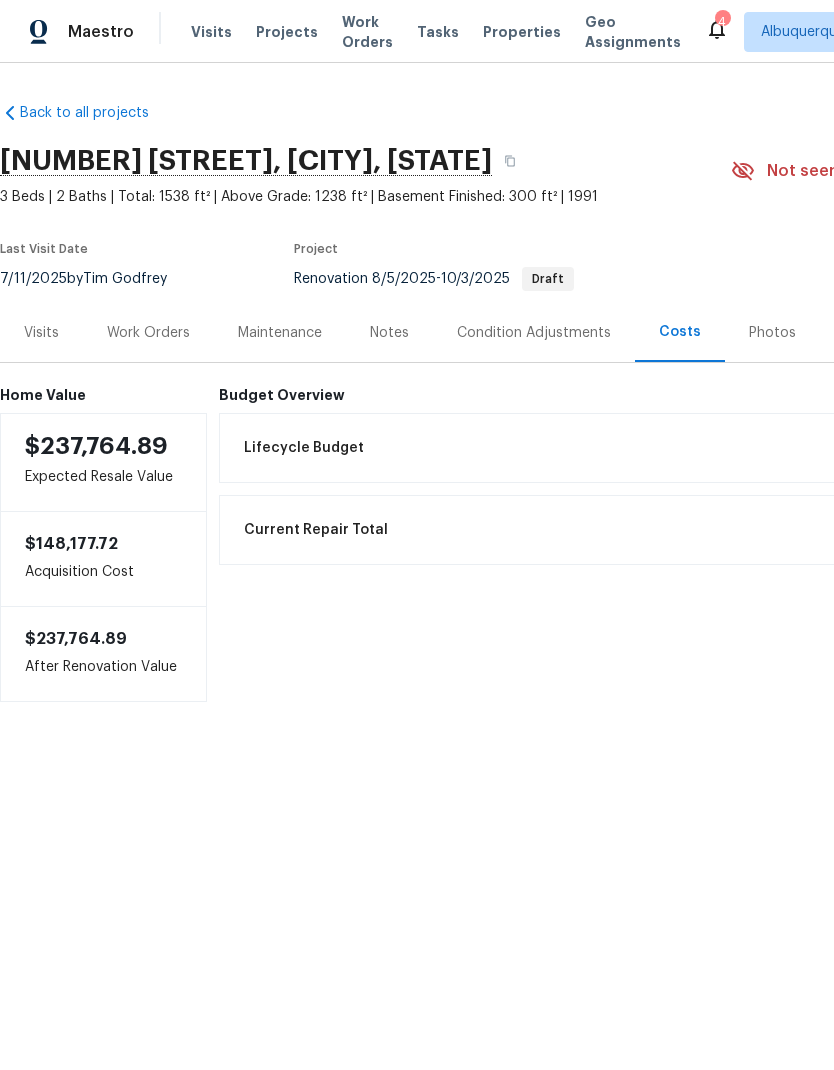 click on "Work Orders" at bounding box center (148, 333) 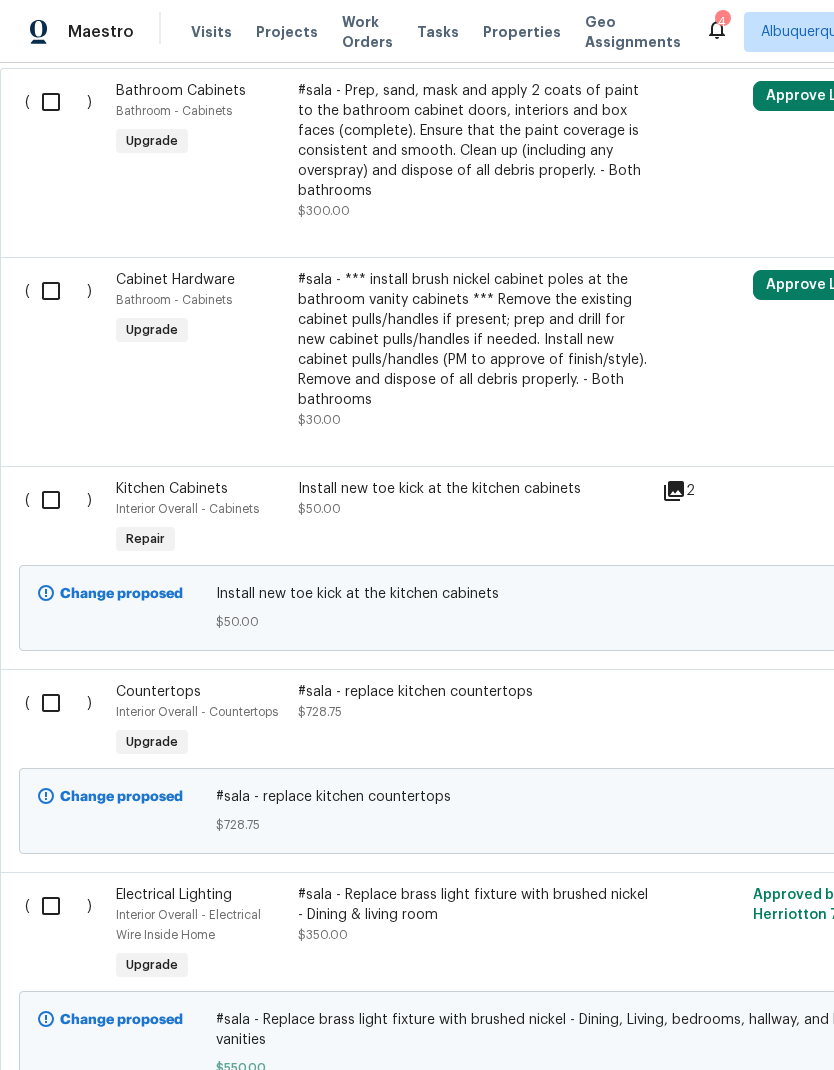 scroll, scrollTop: 599, scrollLeft: 0, axis: vertical 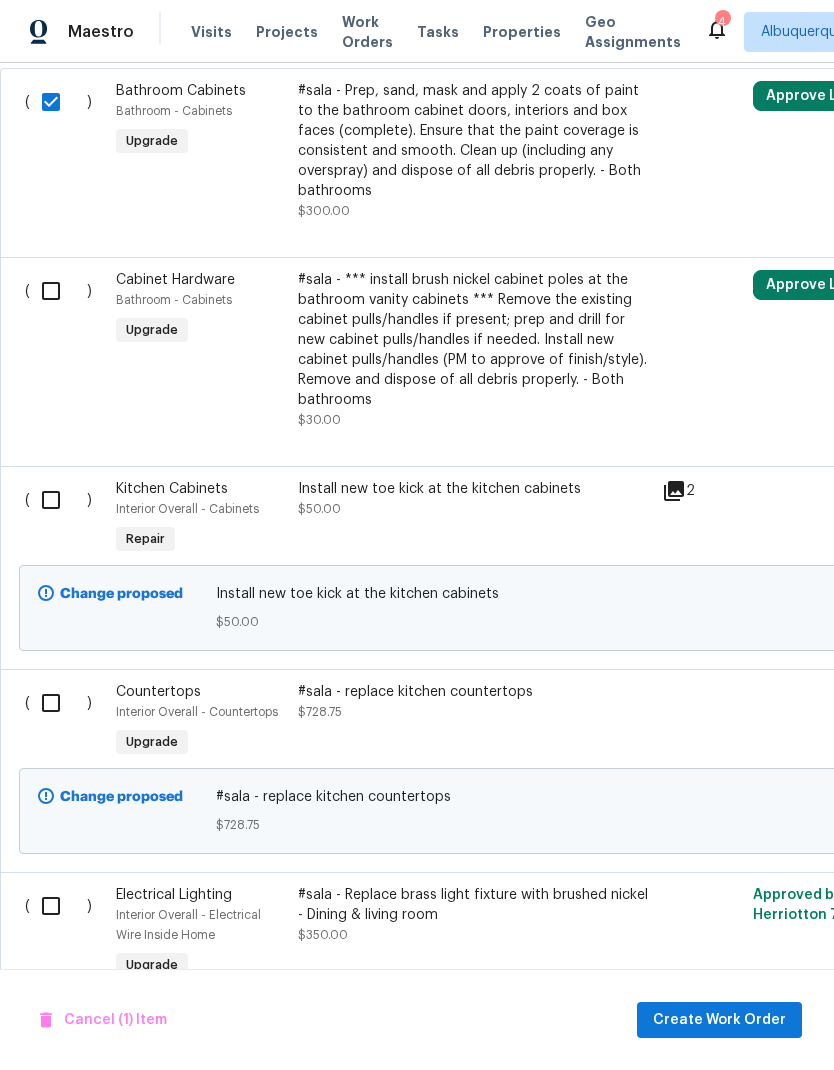 click at bounding box center (58, 291) 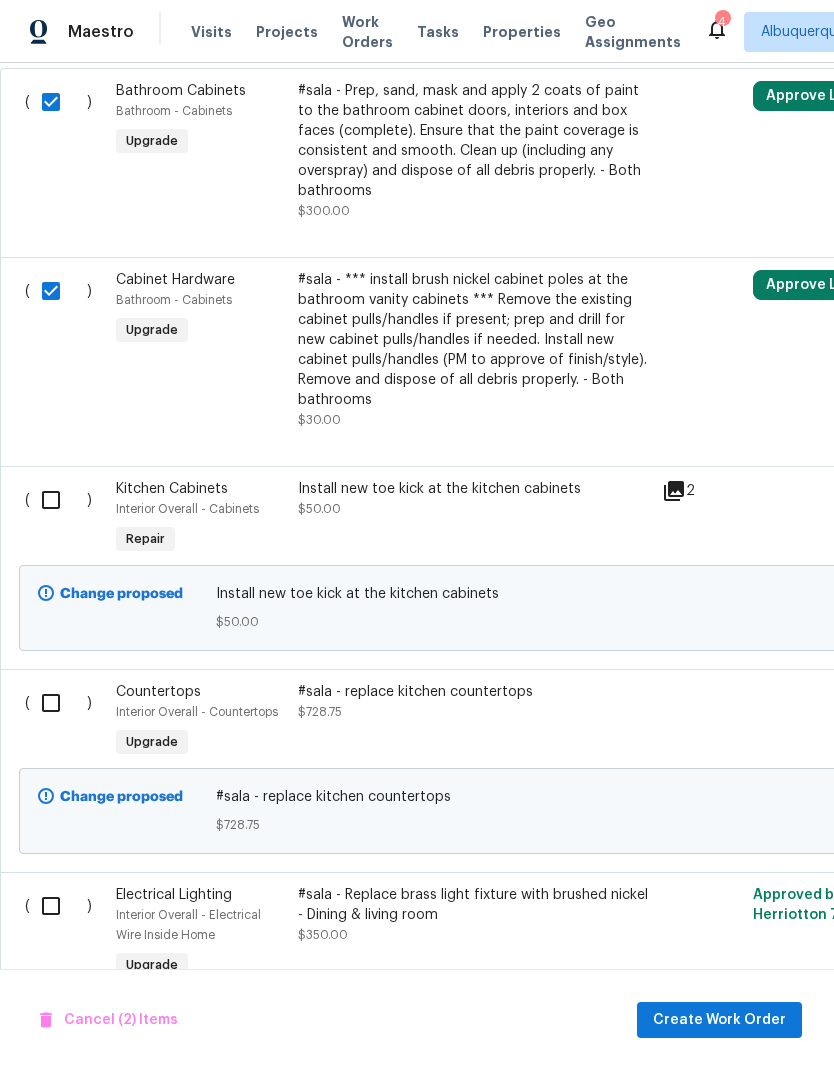 click at bounding box center (58, 500) 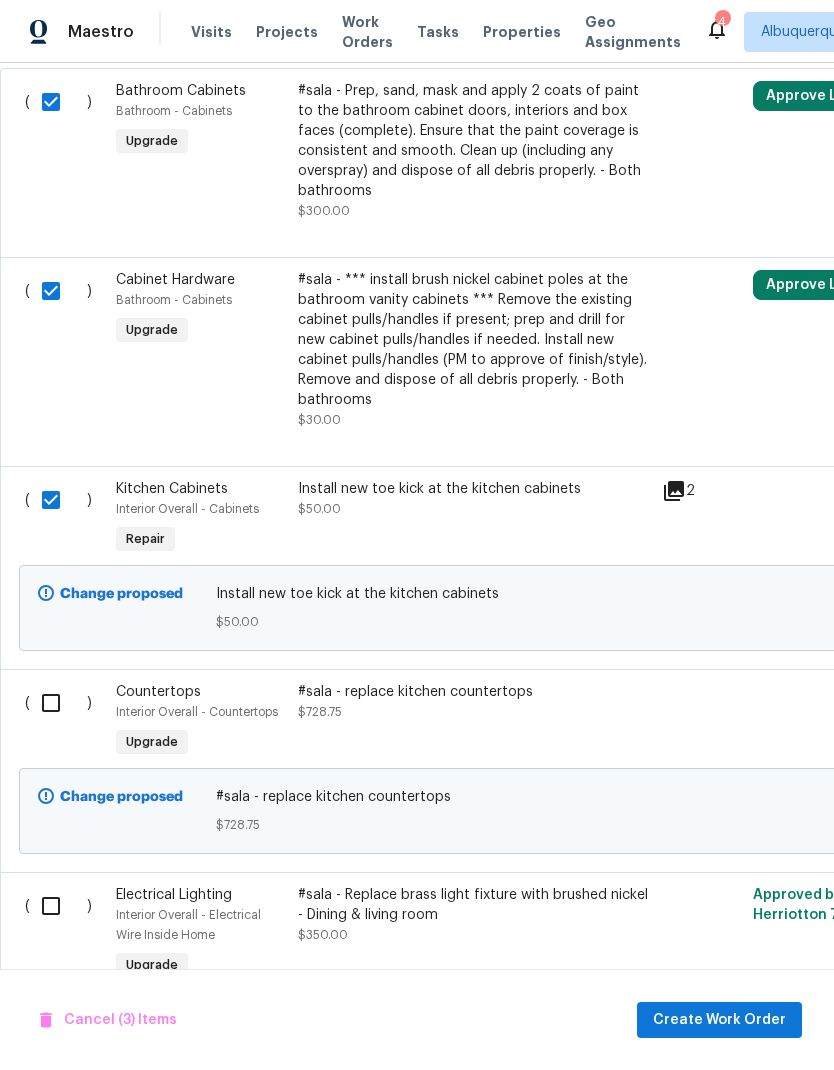click at bounding box center [58, 703] 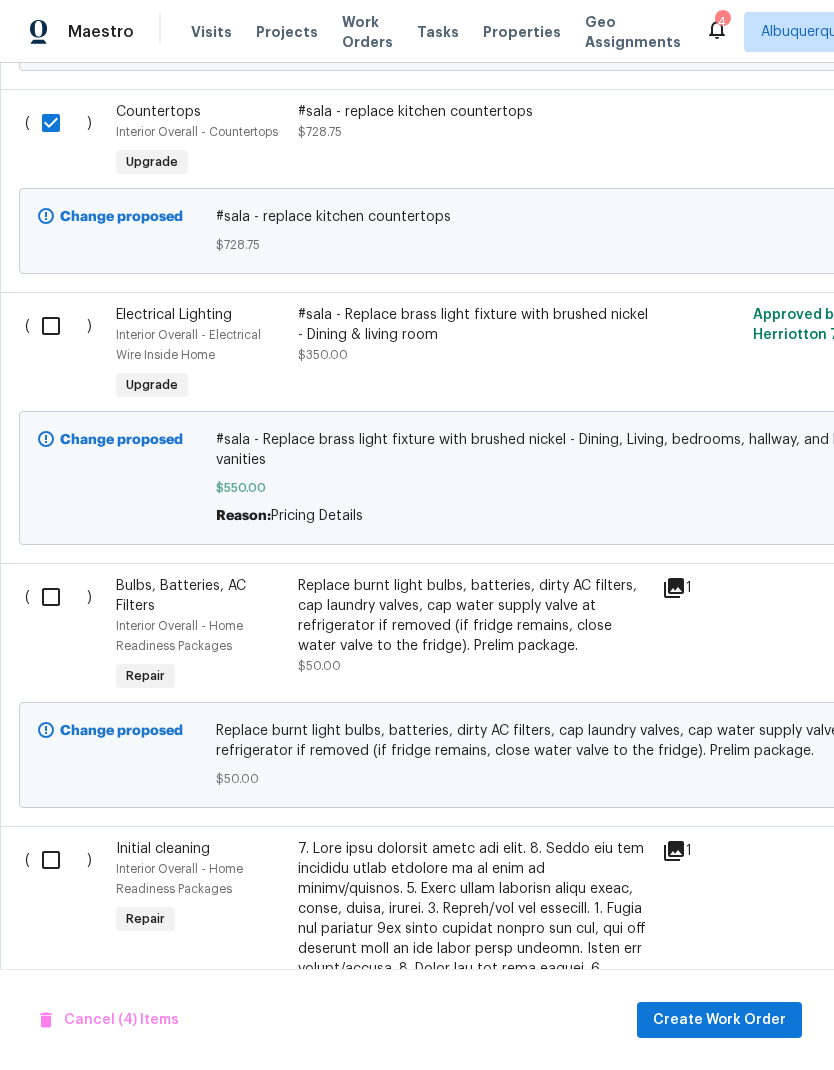 scroll, scrollTop: 1178, scrollLeft: 0, axis: vertical 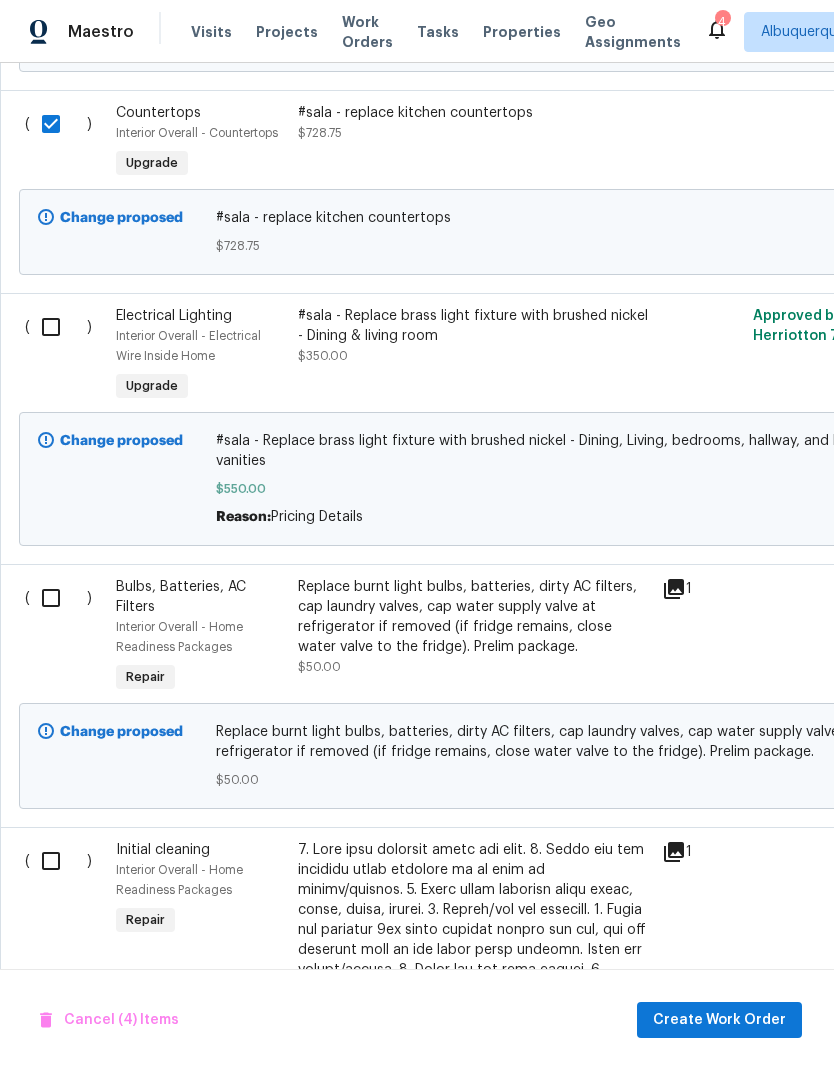 click at bounding box center (58, 598) 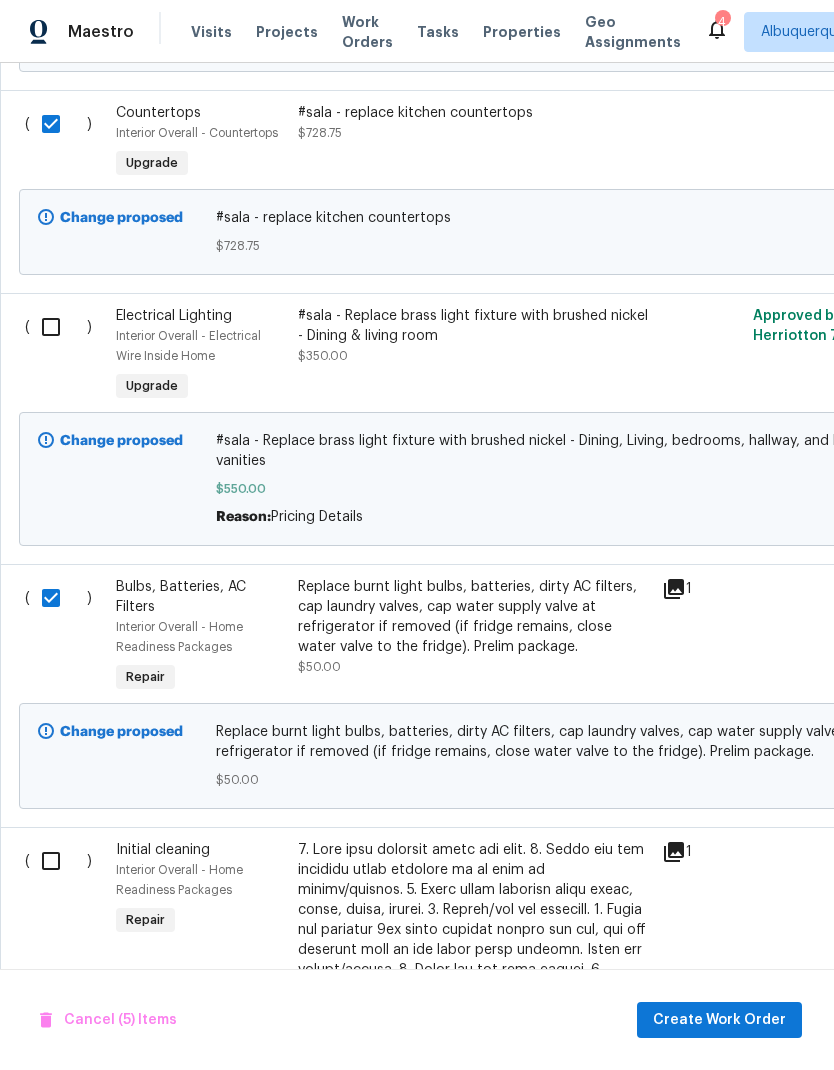 click at bounding box center [58, 327] 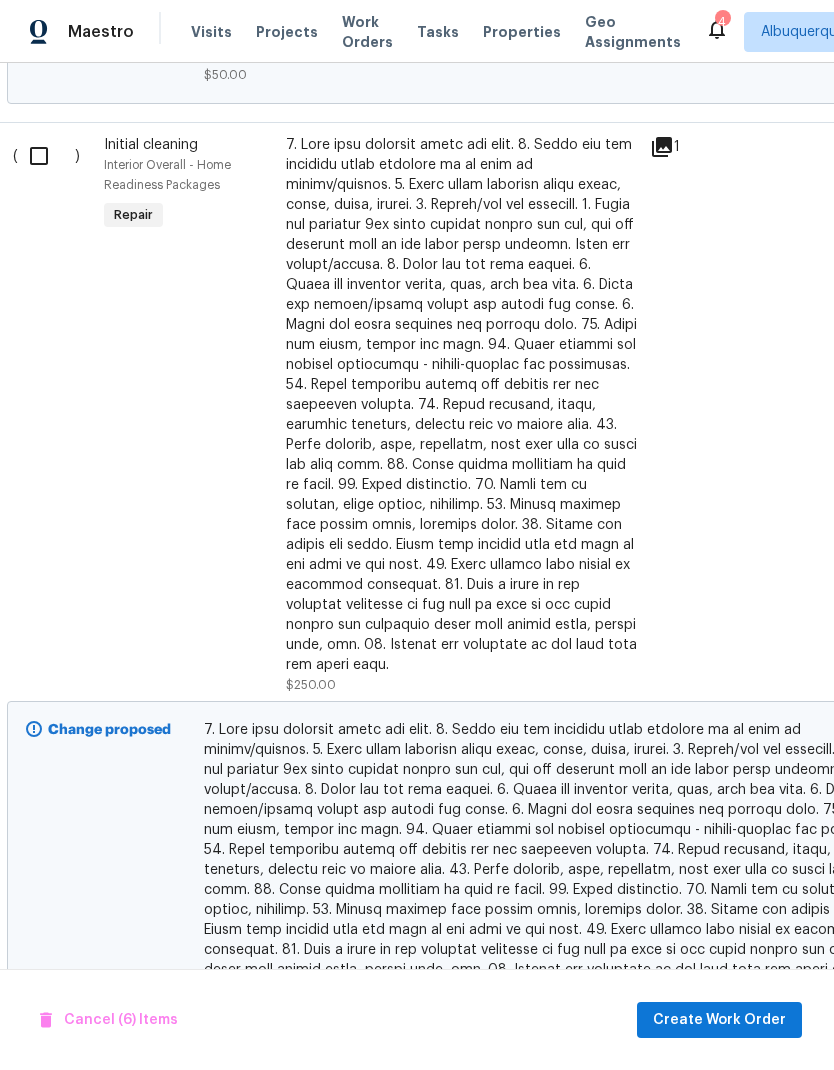 scroll, scrollTop: 1894, scrollLeft: 9, axis: both 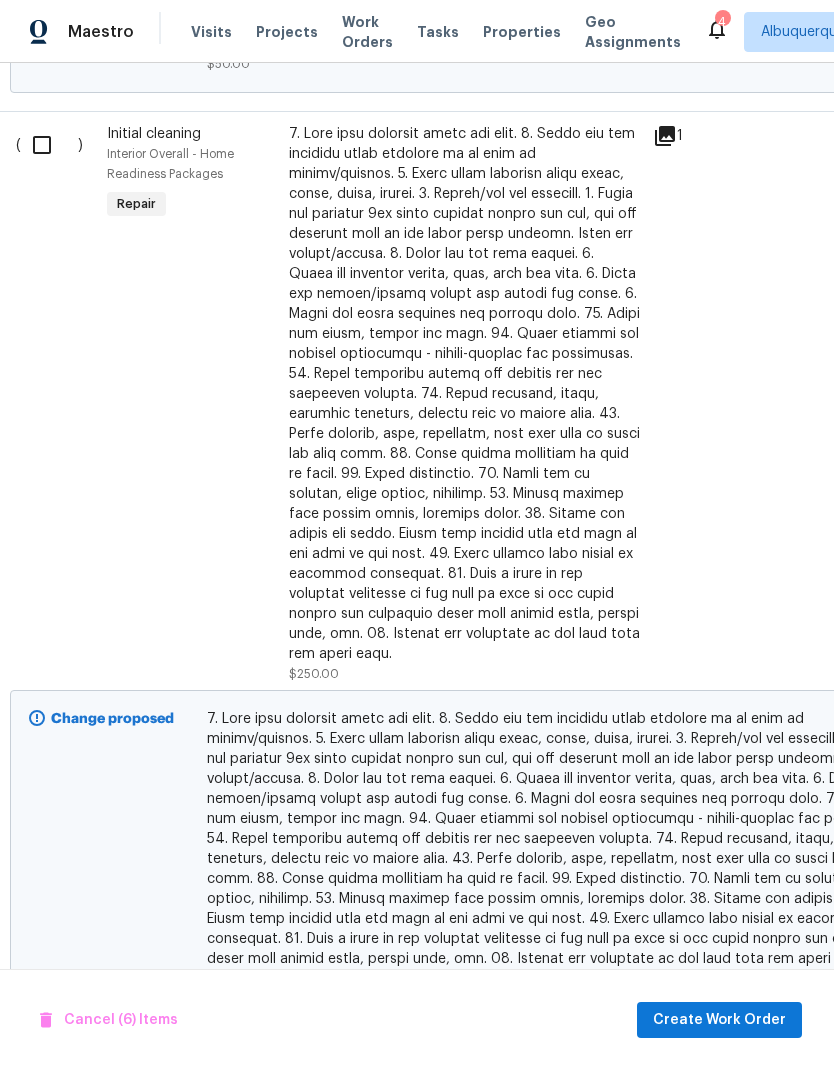click at bounding box center (49, 145) 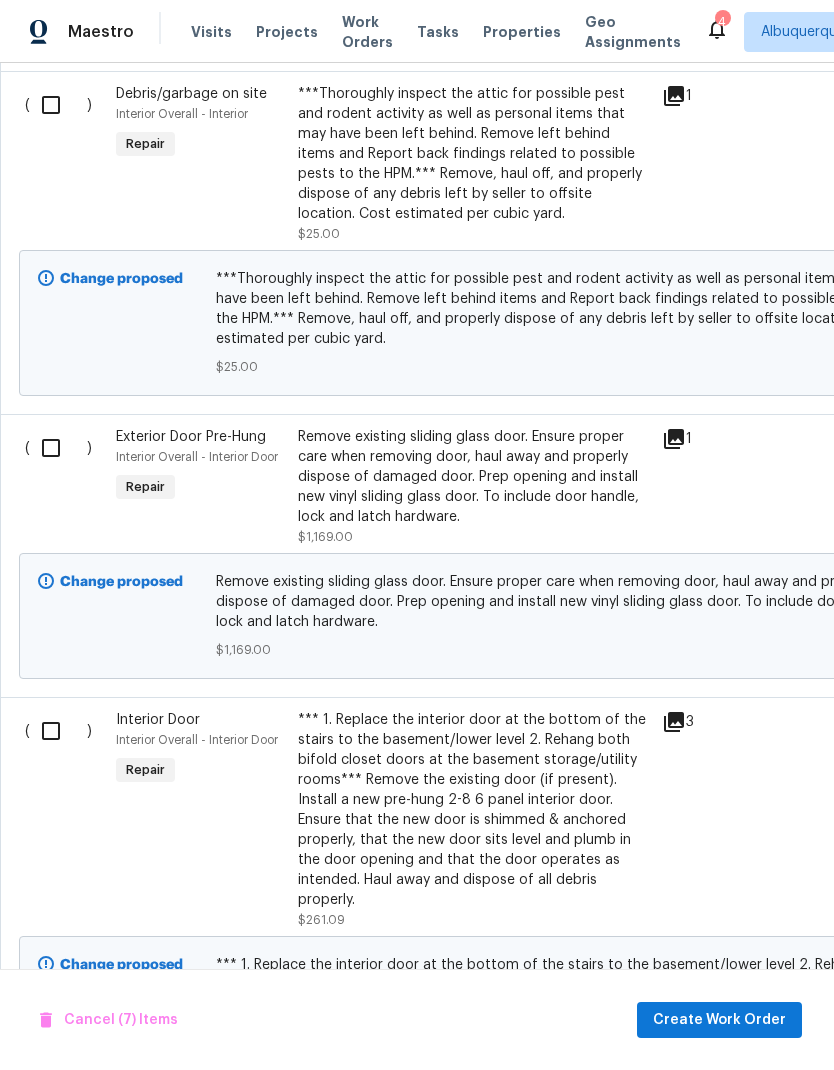 scroll, scrollTop: 2860, scrollLeft: 0, axis: vertical 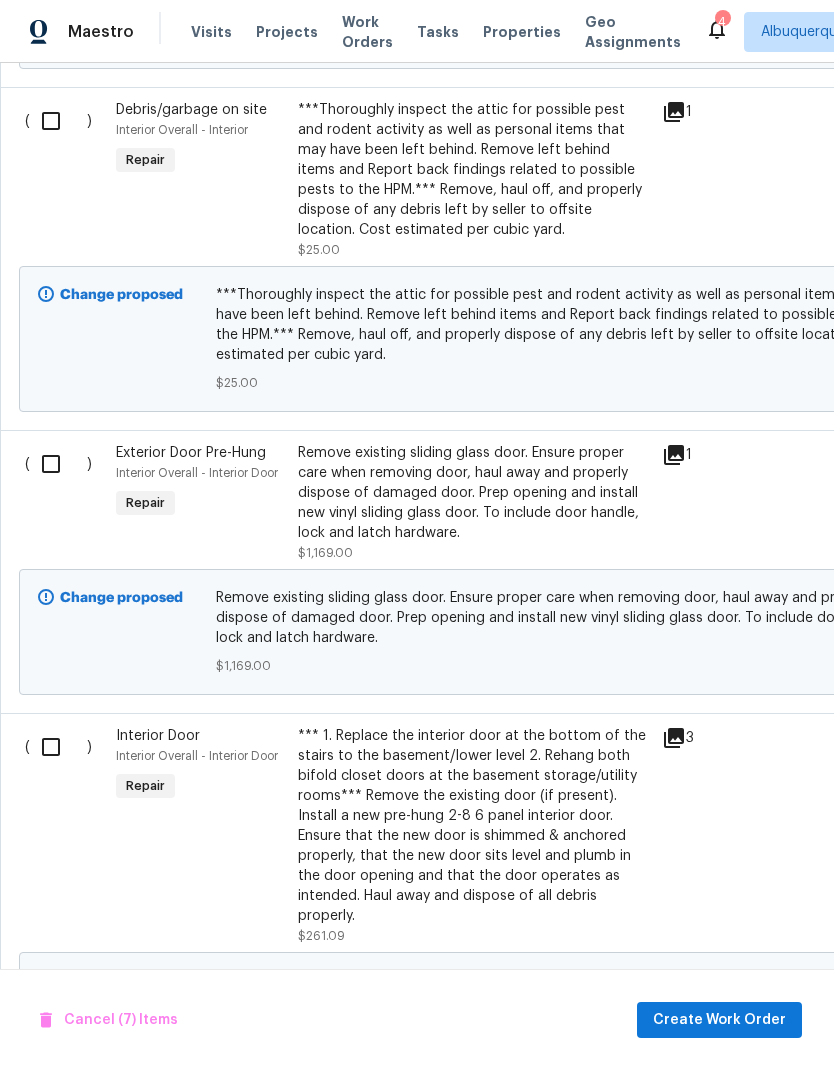 click at bounding box center [58, 121] 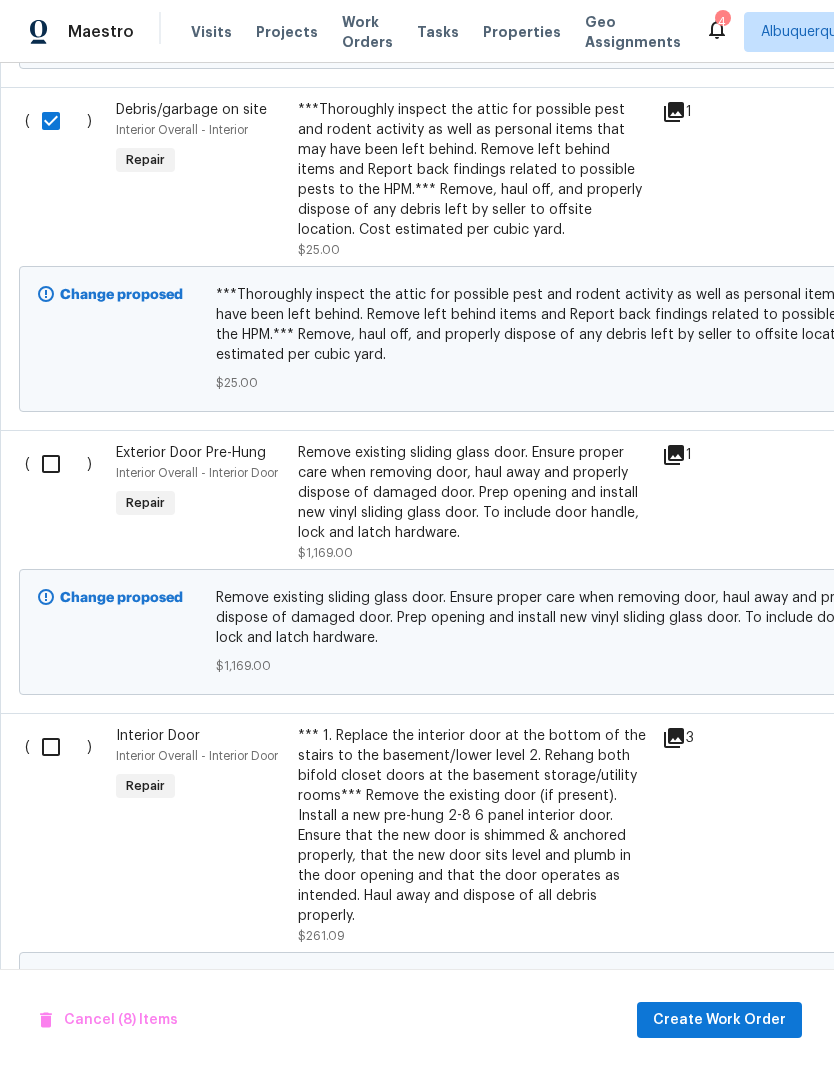 click at bounding box center (58, 464) 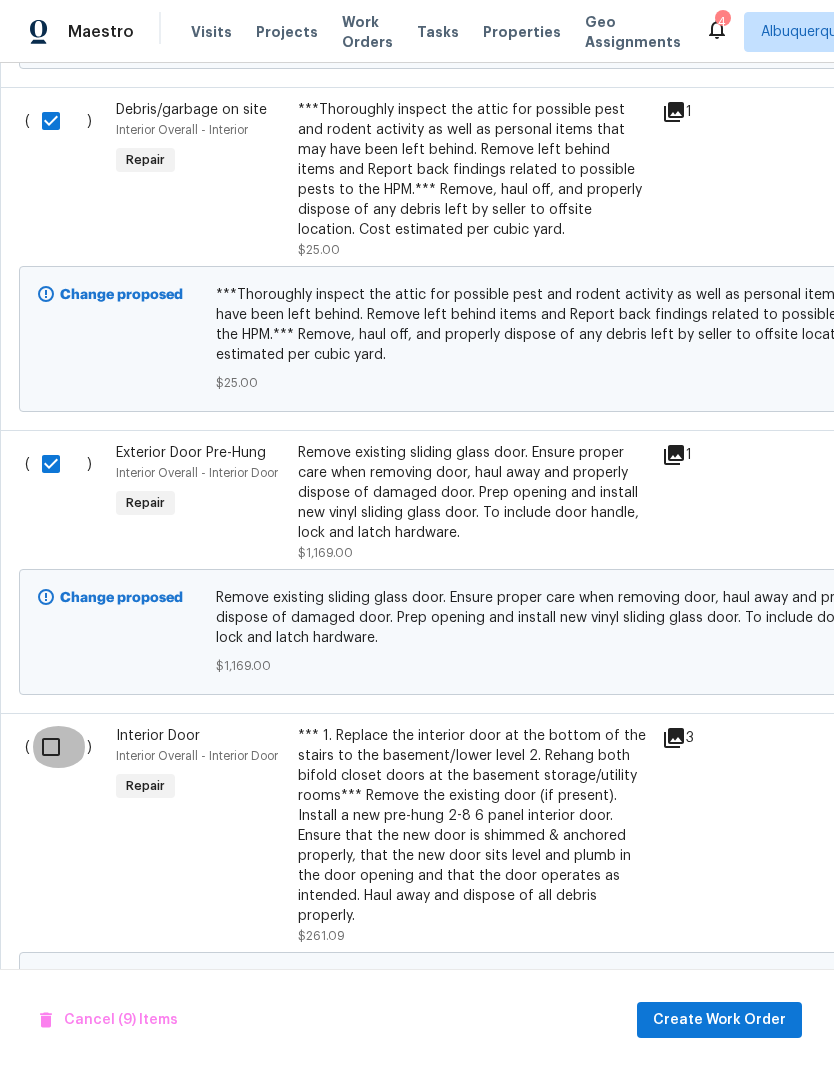 click at bounding box center [58, 747] 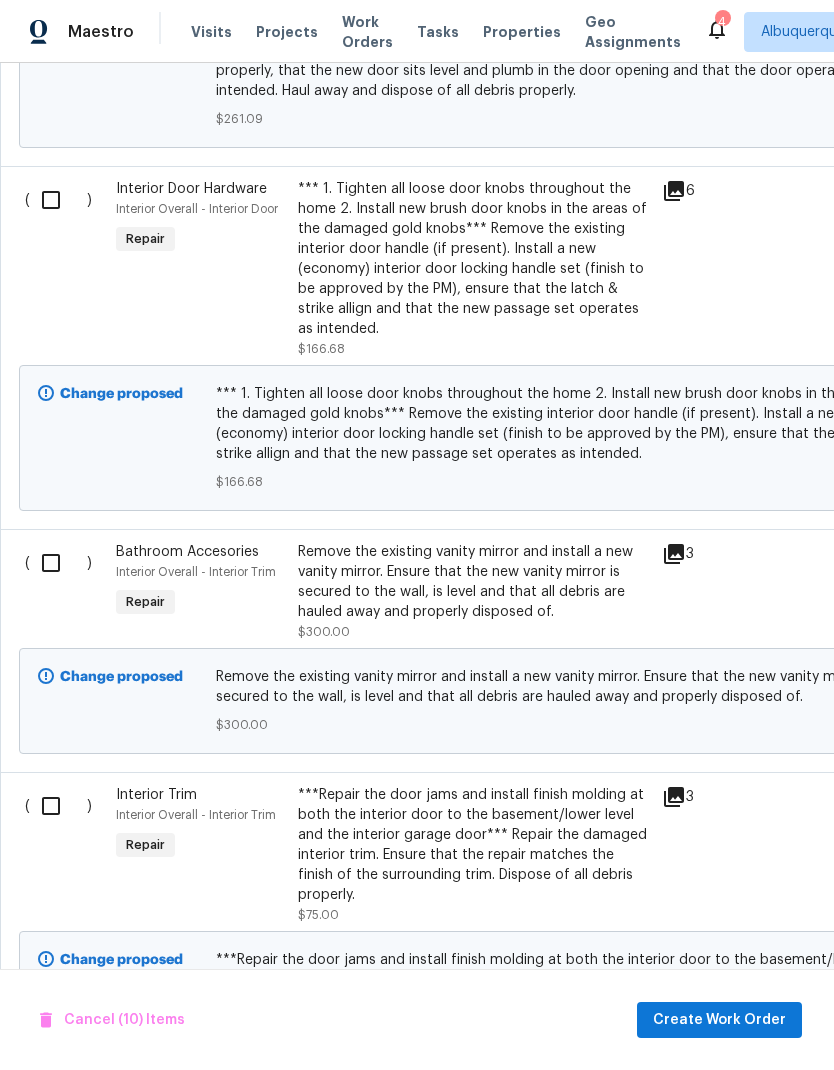 click at bounding box center [58, 200] 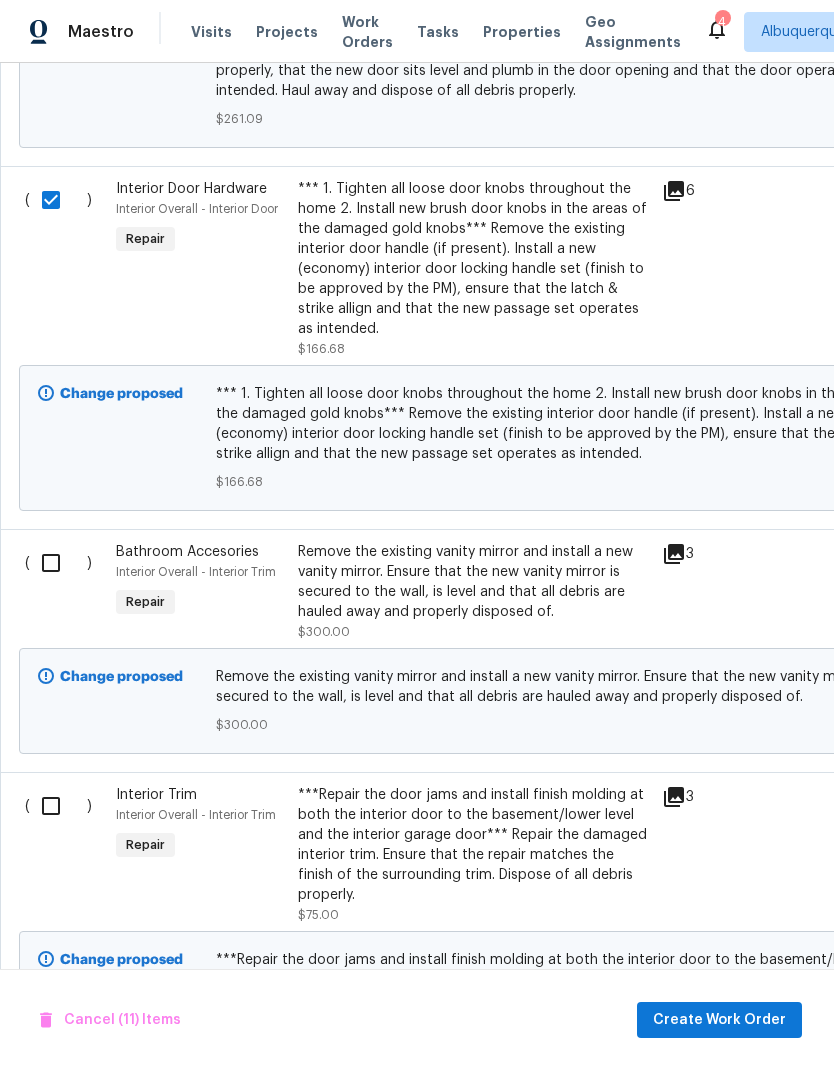click at bounding box center [58, 563] 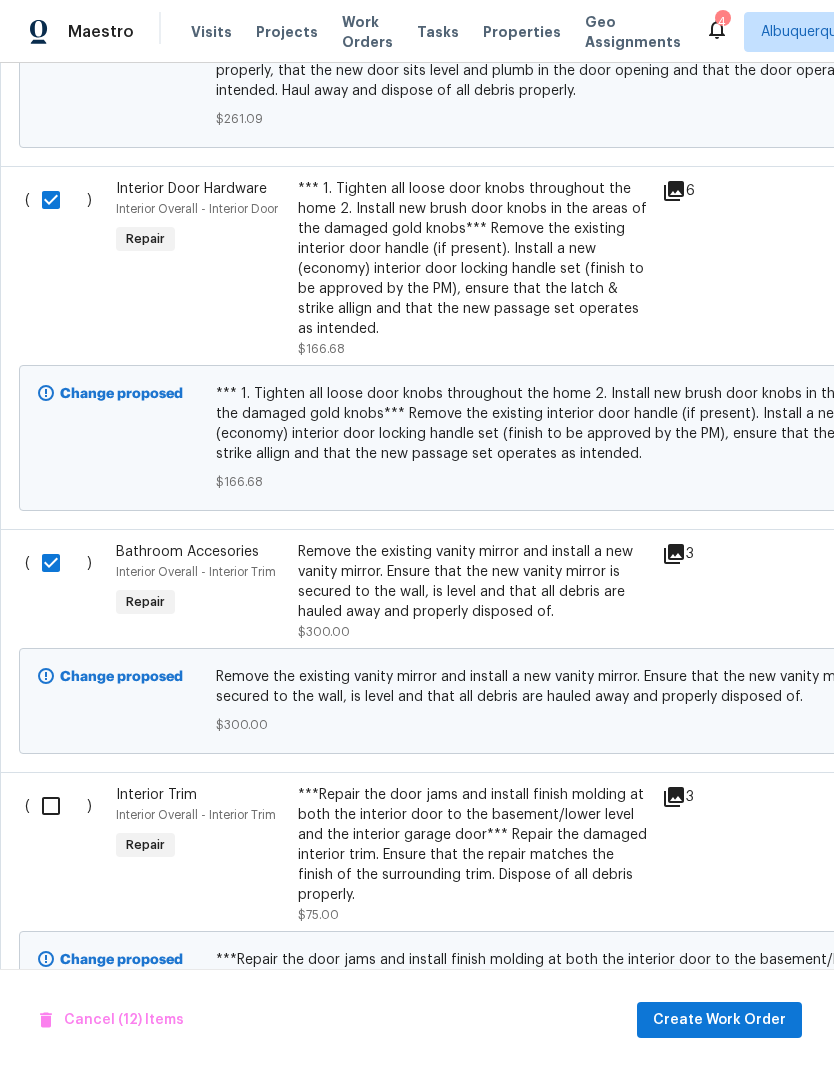 click at bounding box center (58, 806) 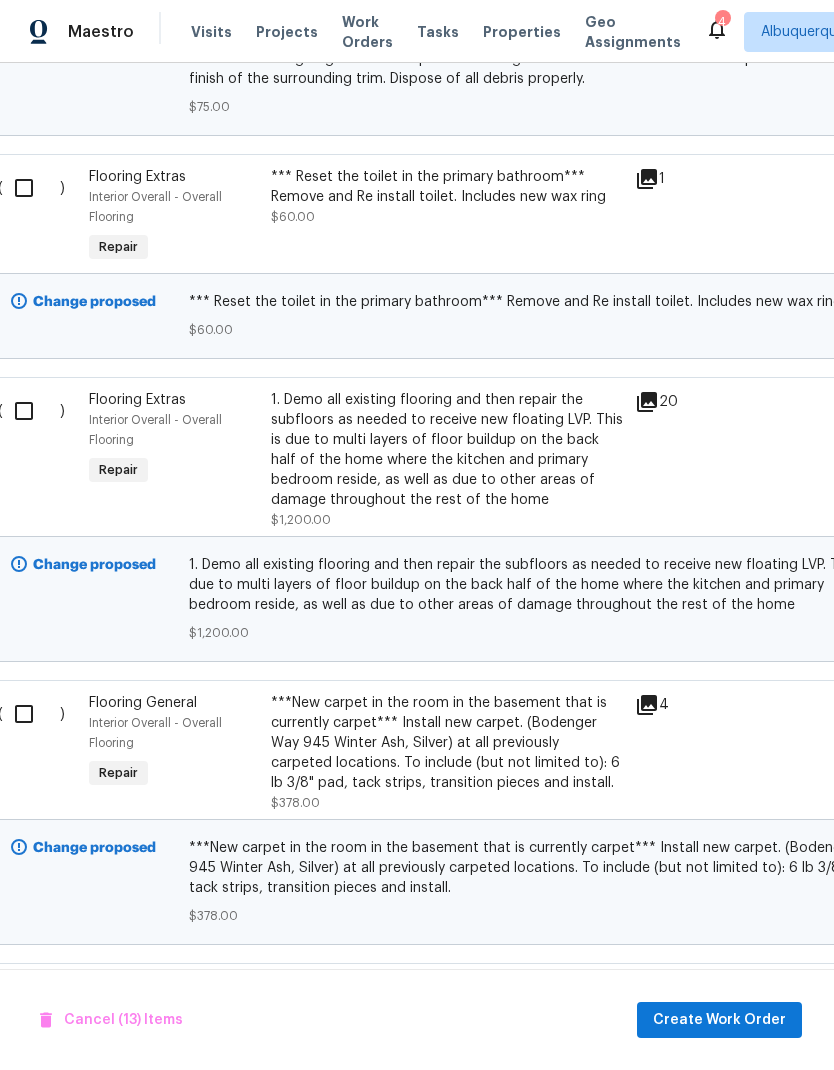 scroll, scrollTop: 4749, scrollLeft: 18, axis: both 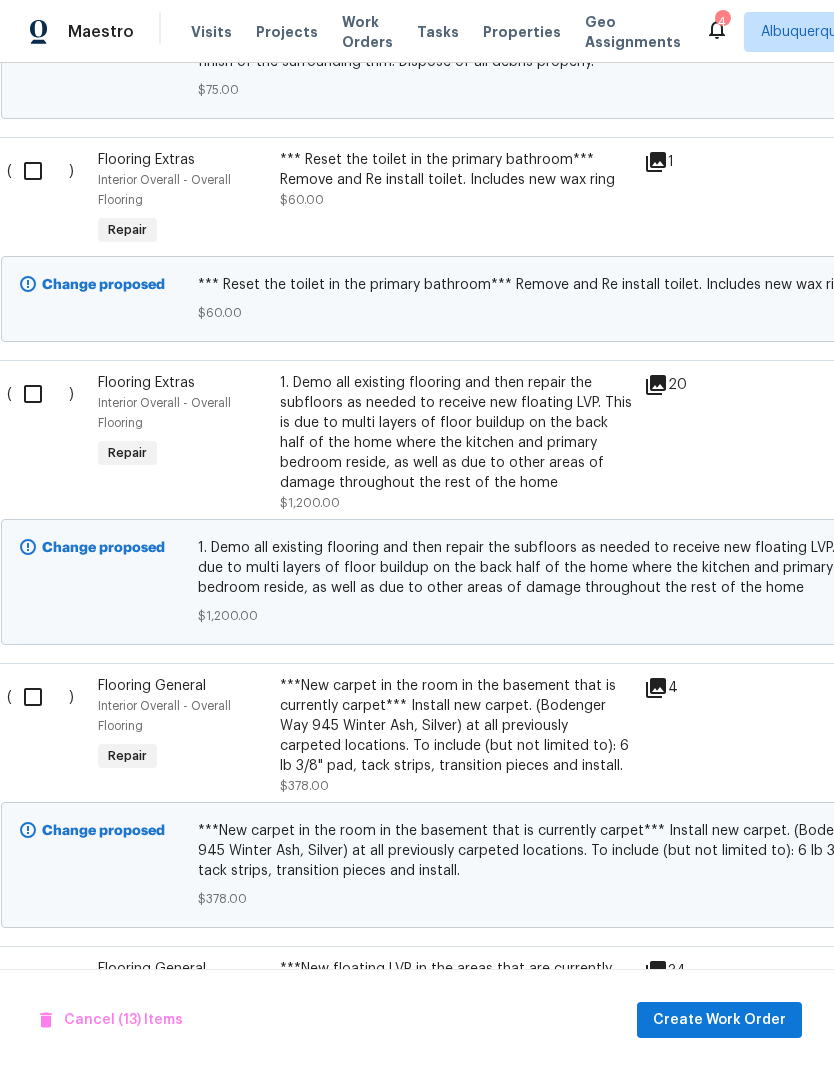 click at bounding box center (40, 171) 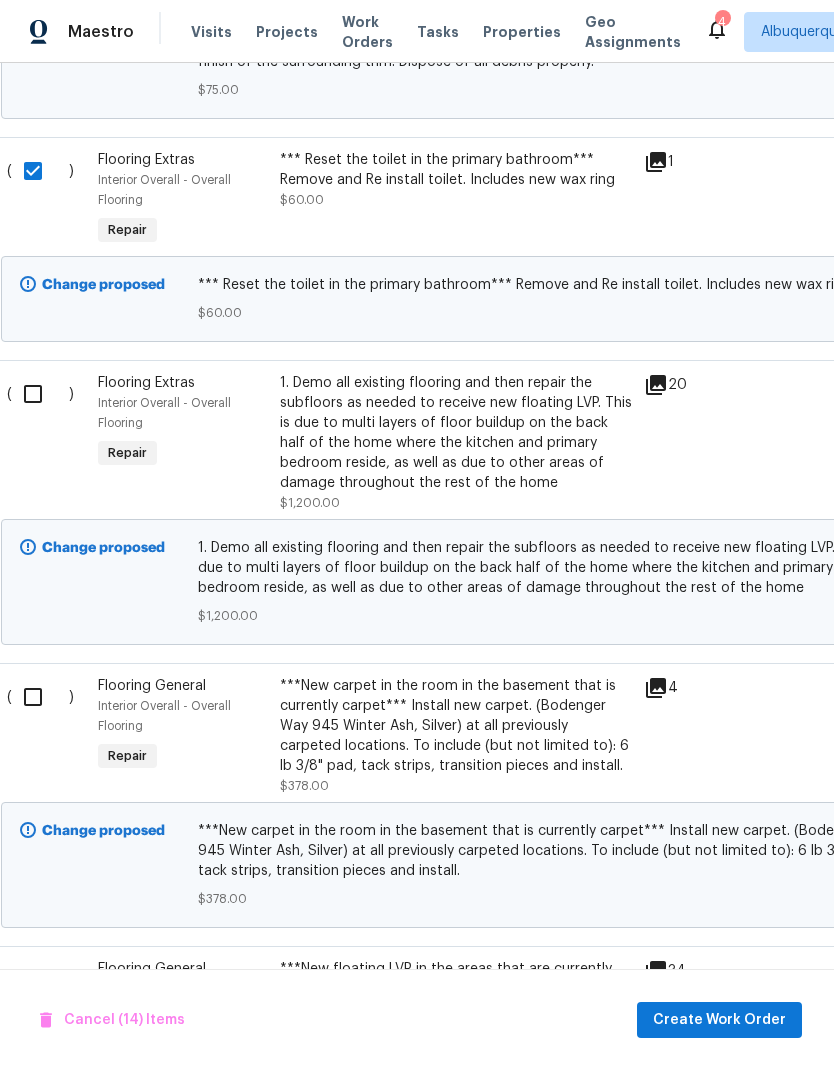 click at bounding box center [40, 394] 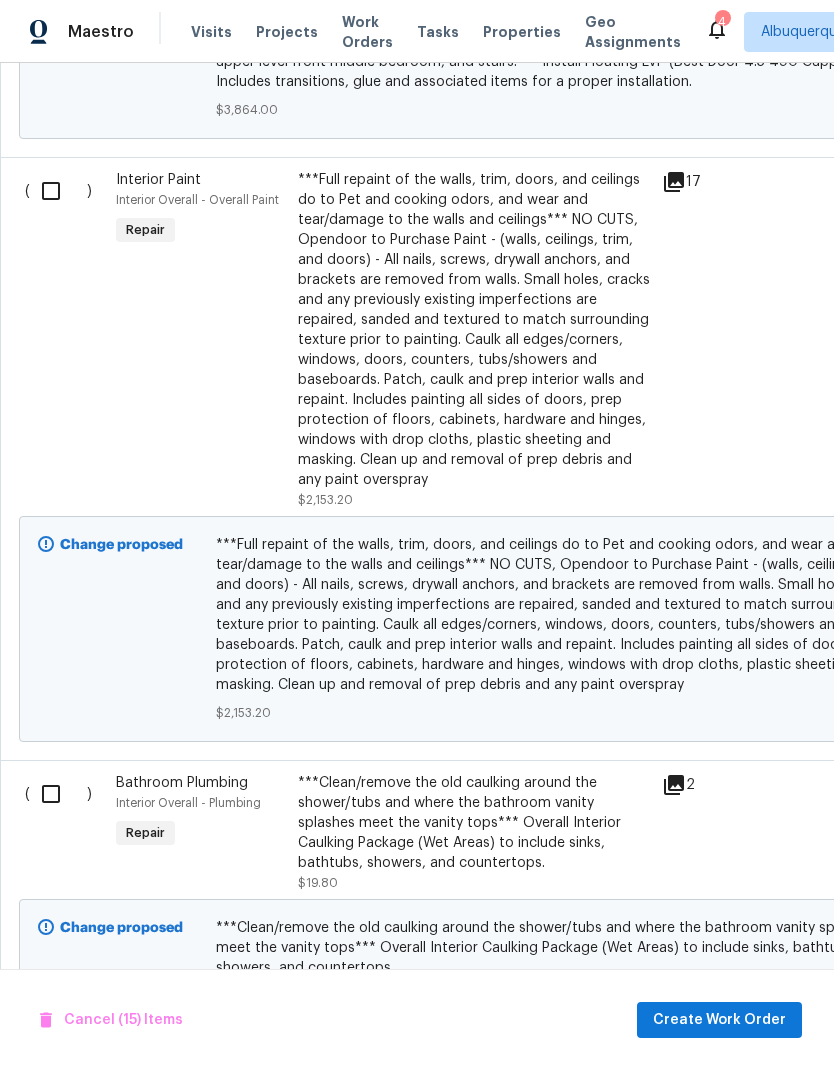 scroll, scrollTop: 5842, scrollLeft: 0, axis: vertical 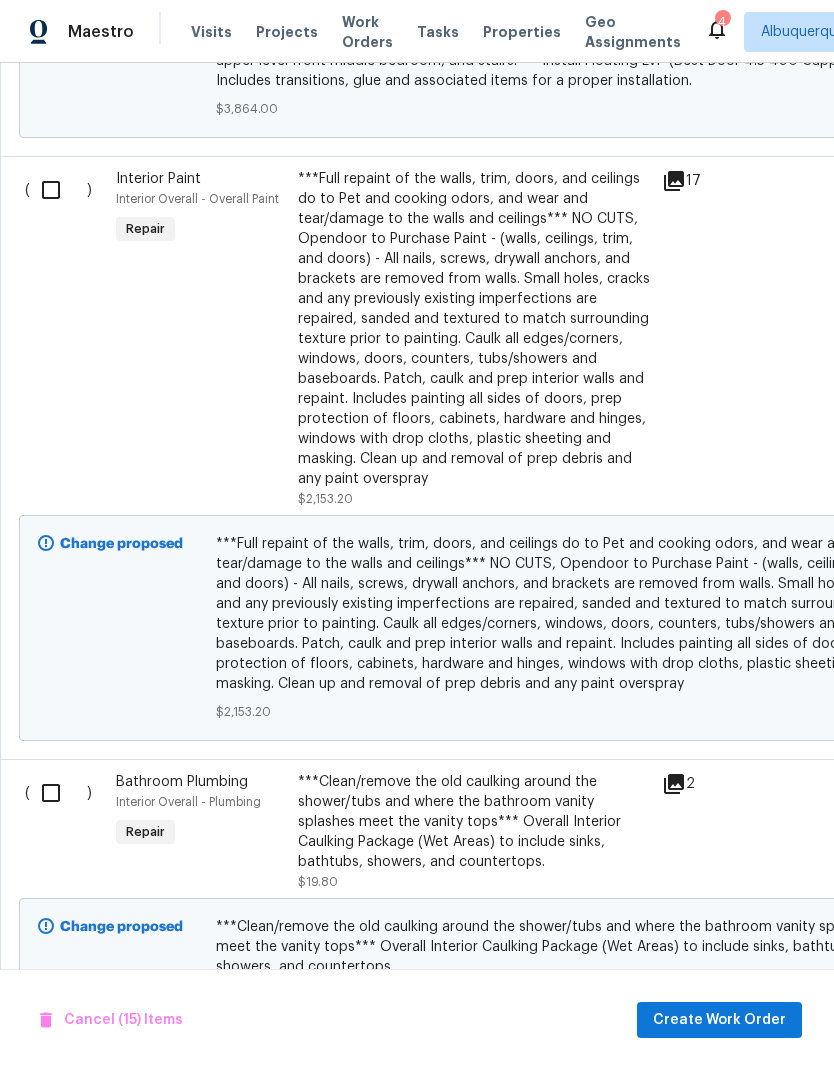 click at bounding box center [58, 190] 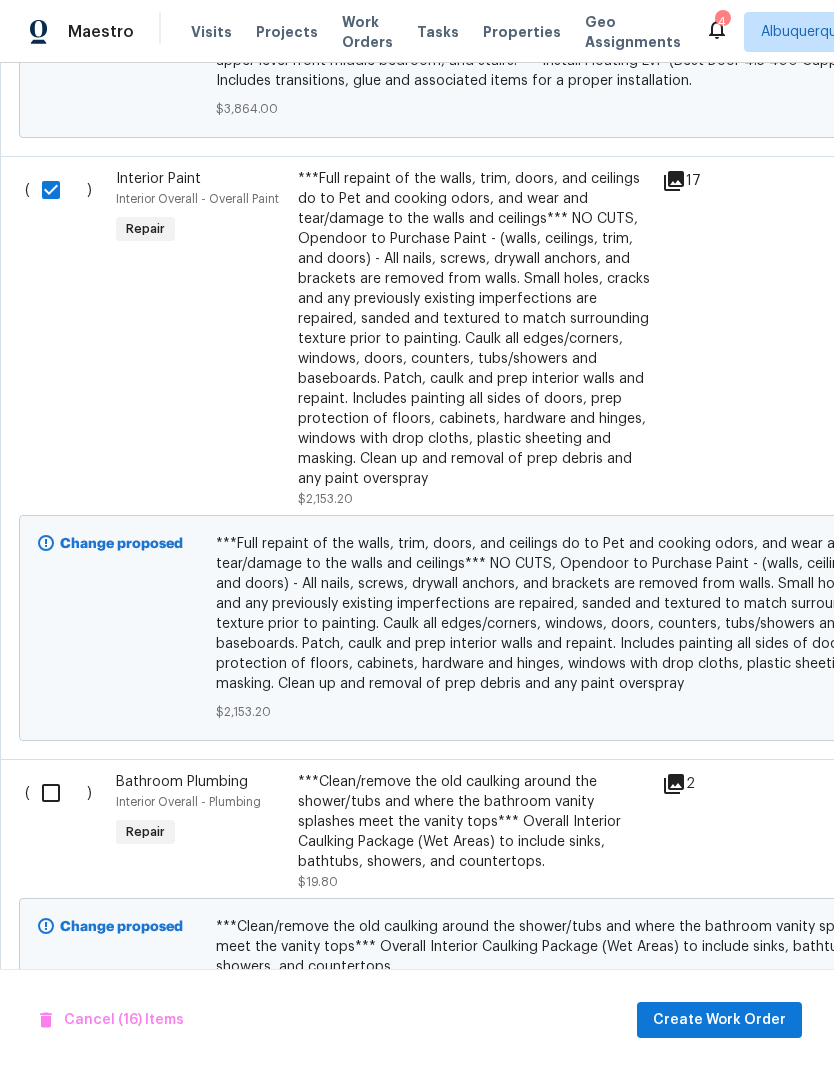 click at bounding box center [58, 793] 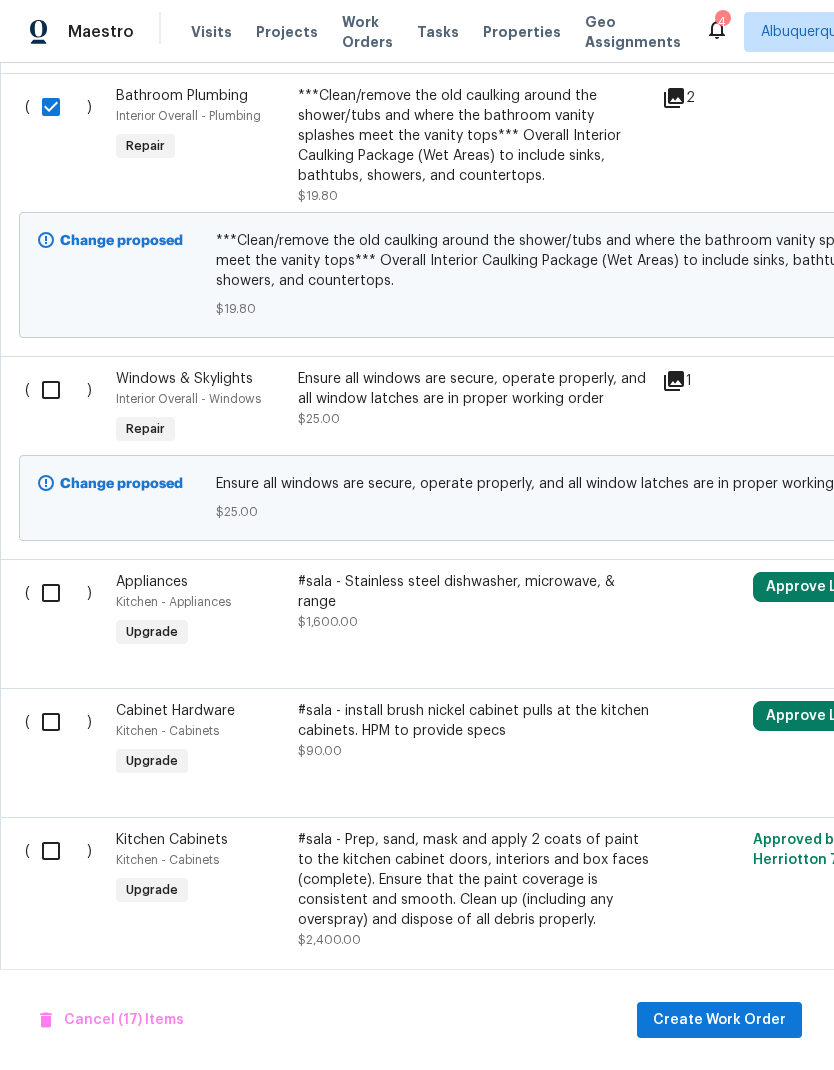 scroll, scrollTop: 6529, scrollLeft: 0, axis: vertical 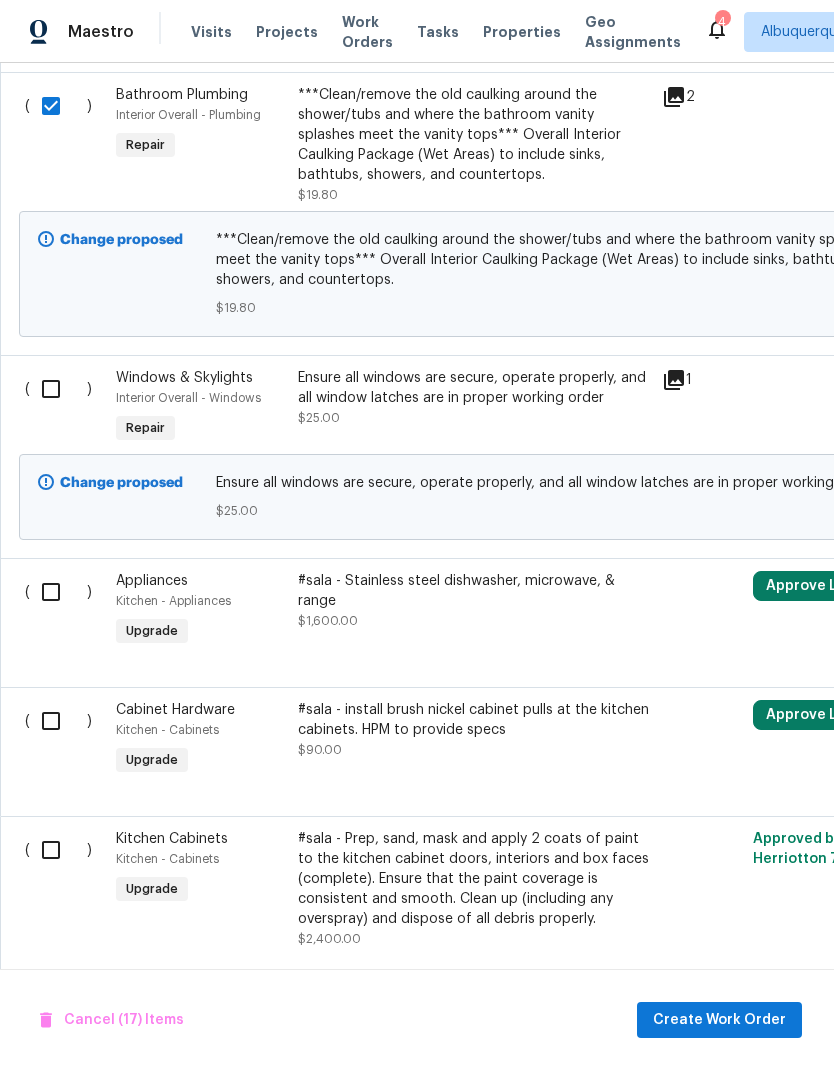 click at bounding box center (58, 389) 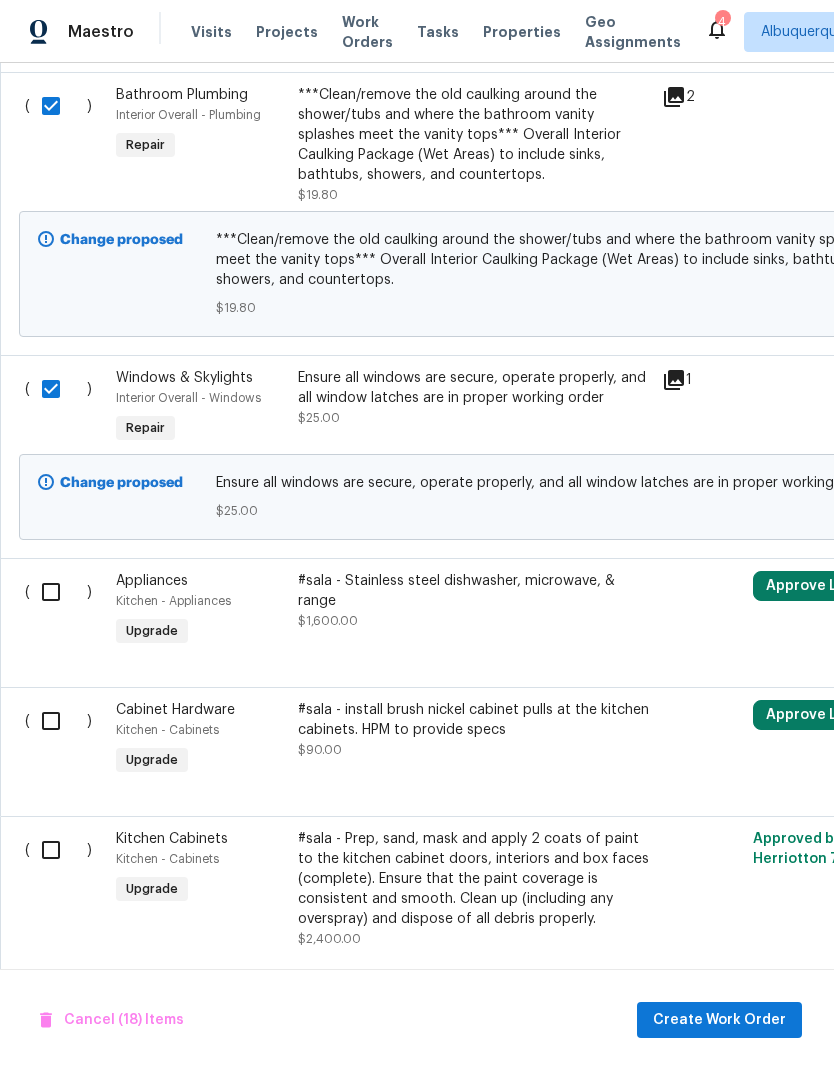 click at bounding box center (58, 592) 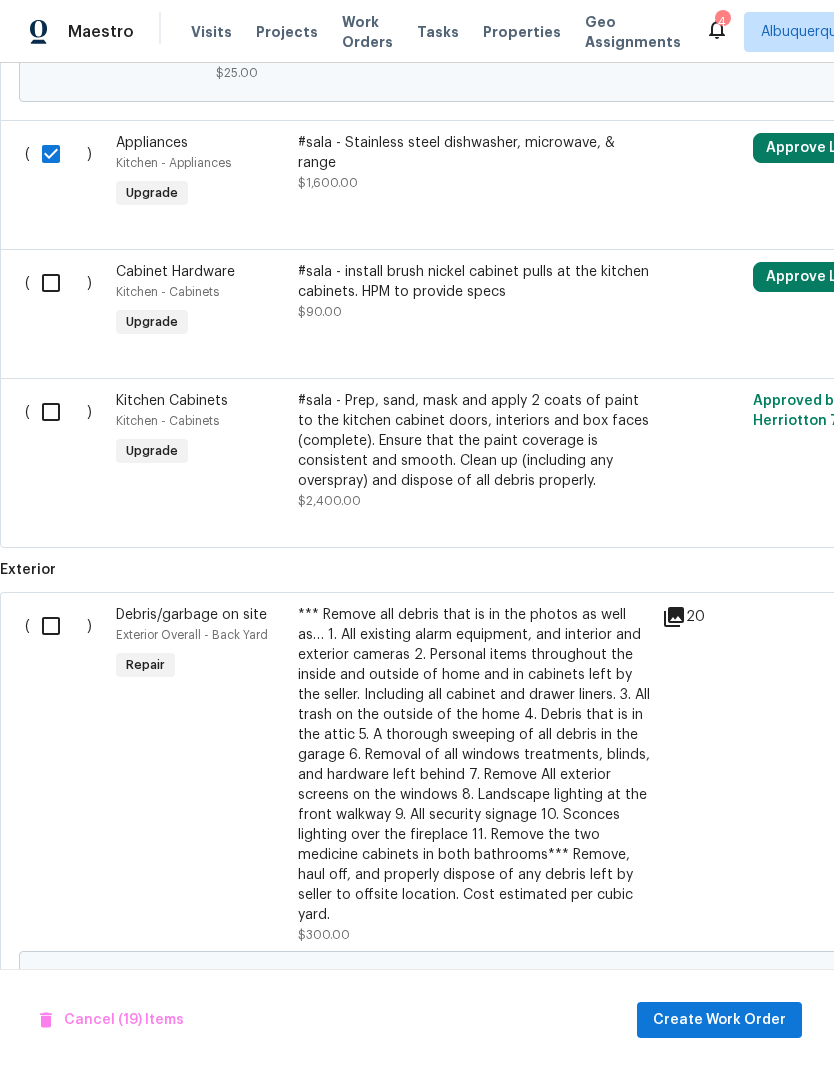 scroll, scrollTop: 6967, scrollLeft: 0, axis: vertical 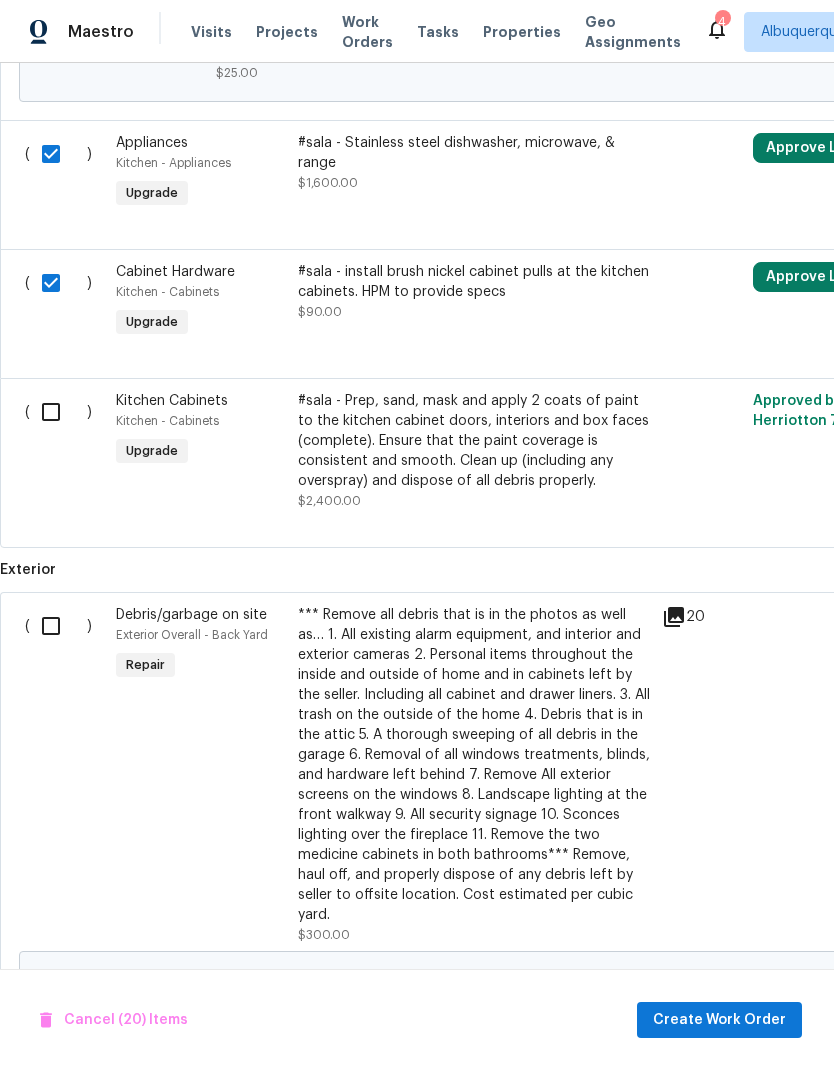 click at bounding box center (58, 412) 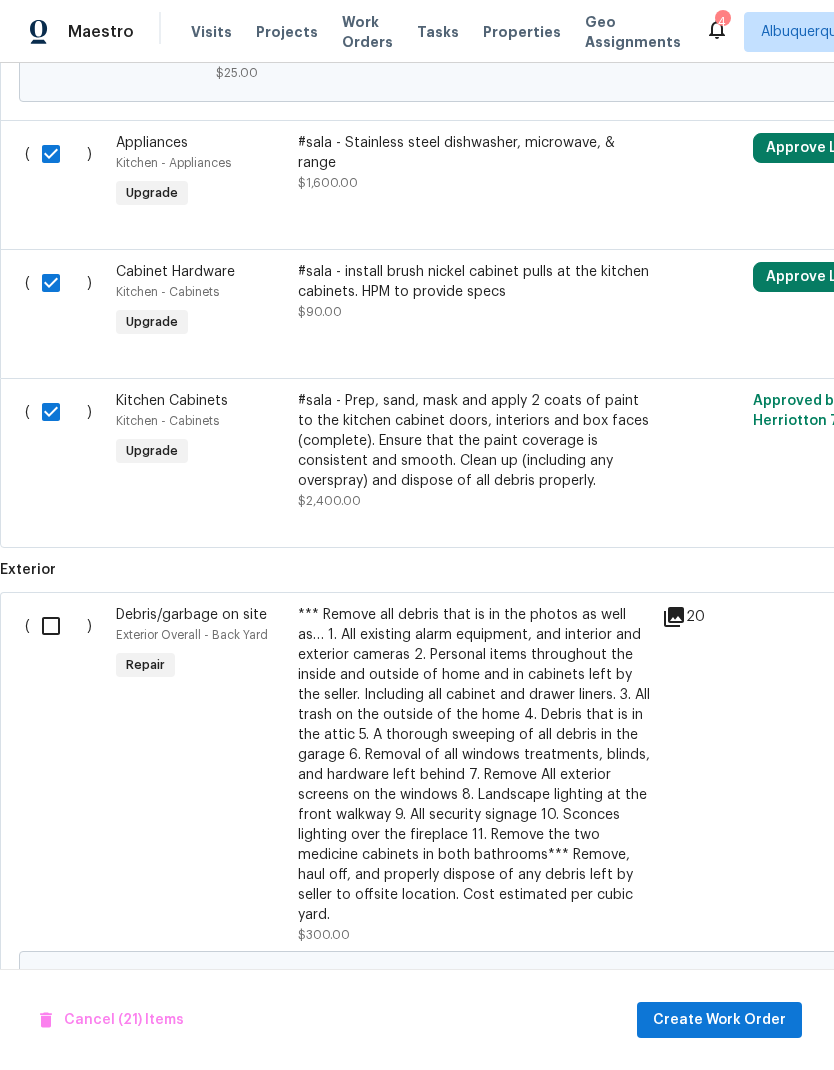 click at bounding box center (58, 626) 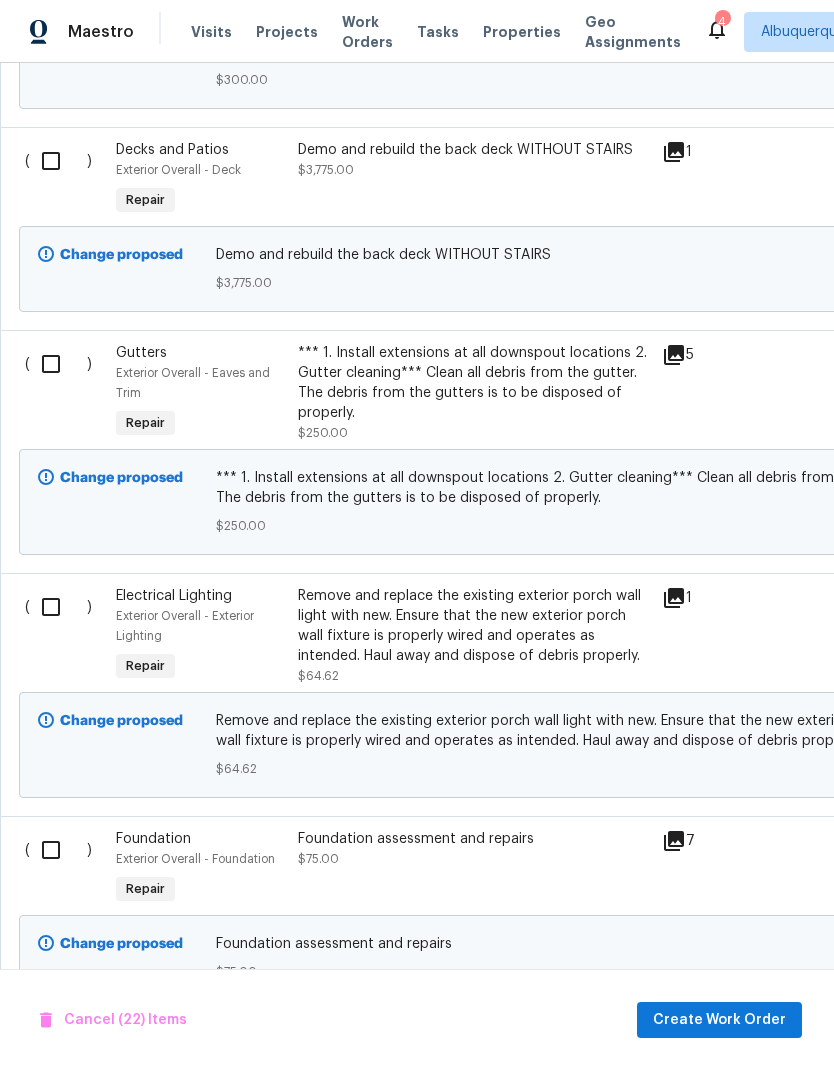 scroll, scrollTop: 8036, scrollLeft: 1, axis: both 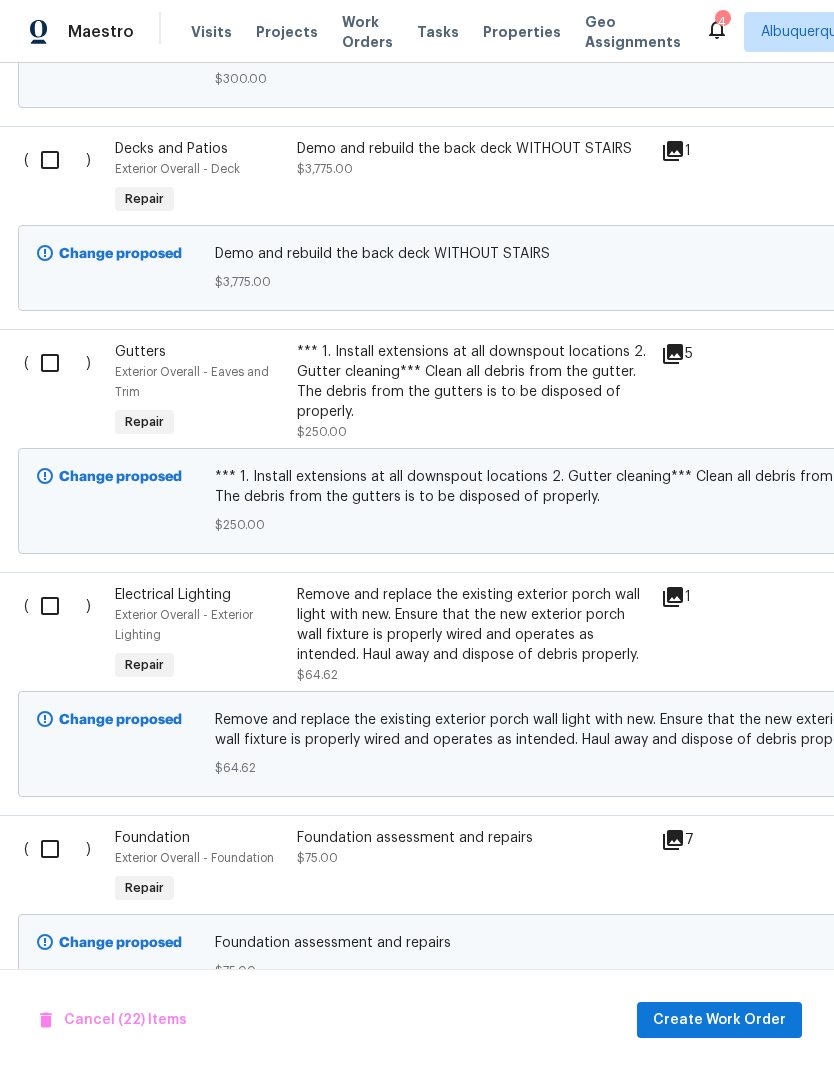 click at bounding box center [57, 160] 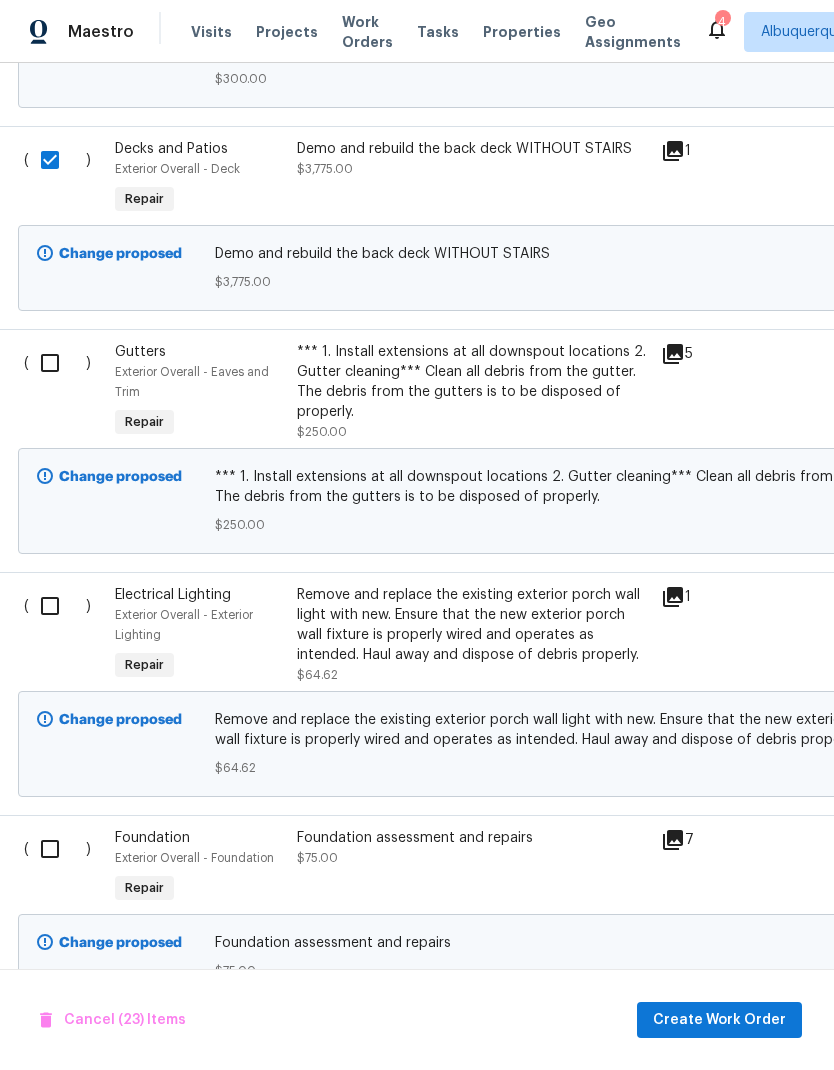 click at bounding box center (57, 363) 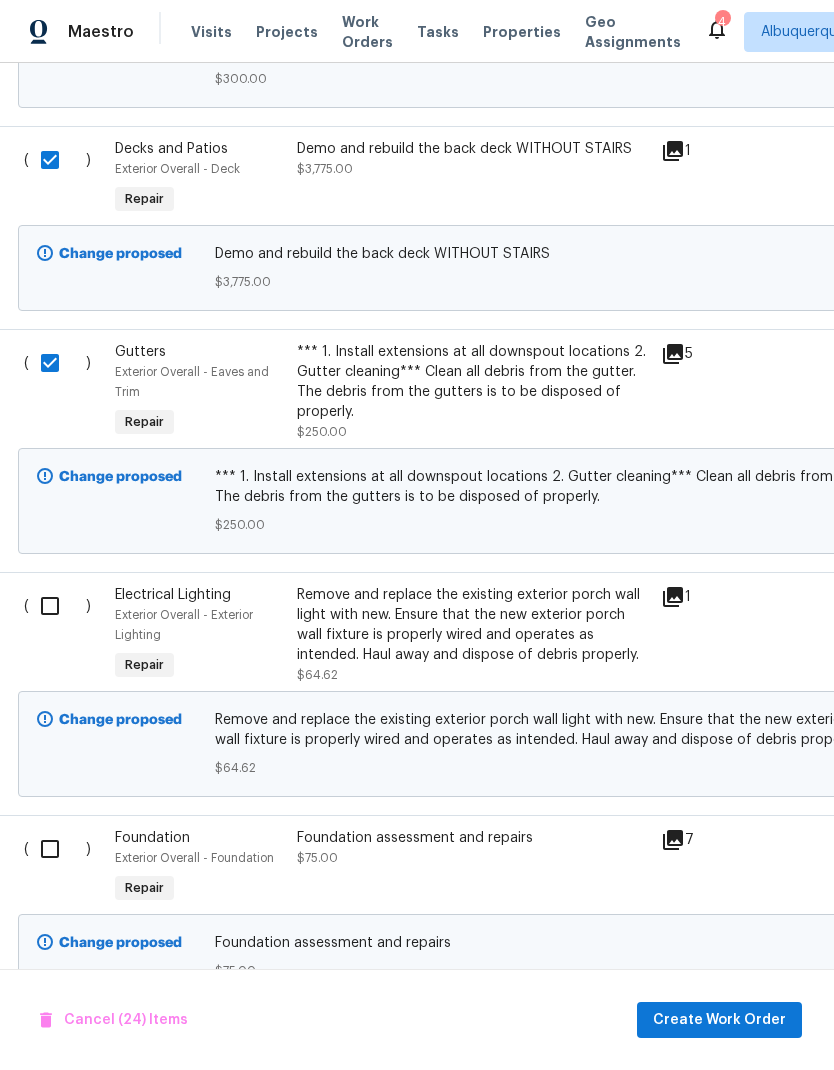 click at bounding box center [57, 606] 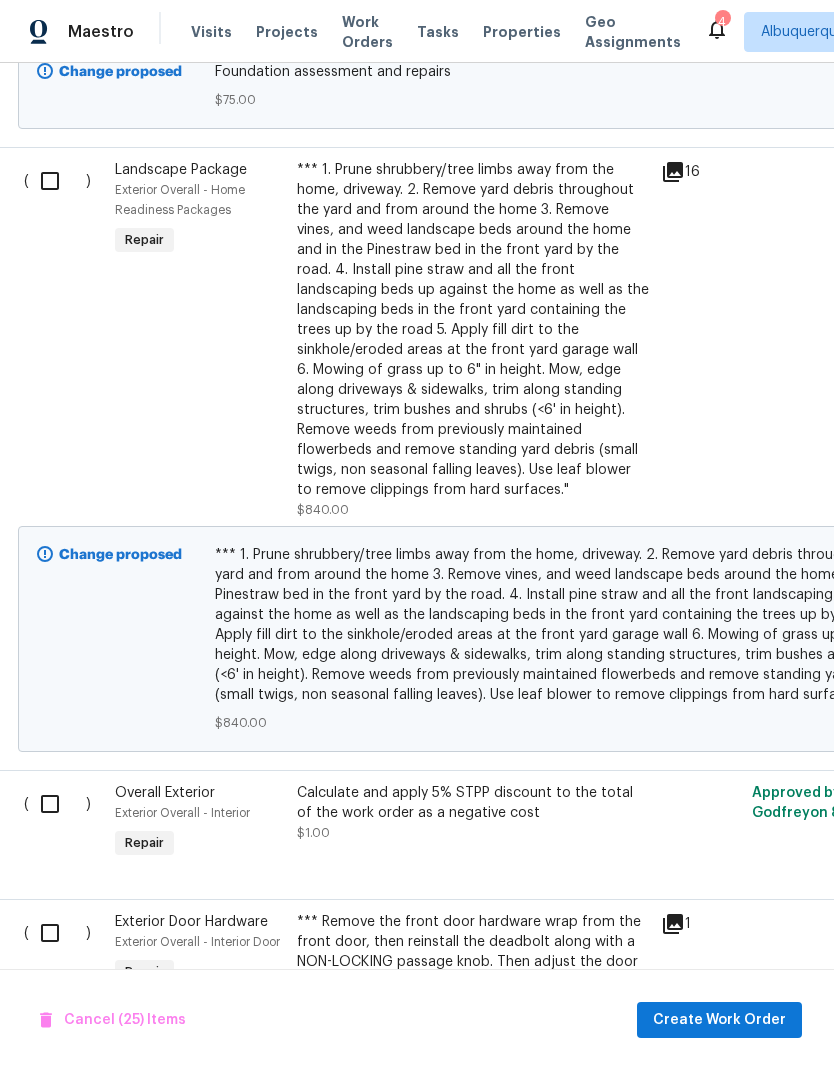 scroll, scrollTop: 8906, scrollLeft: 1, axis: both 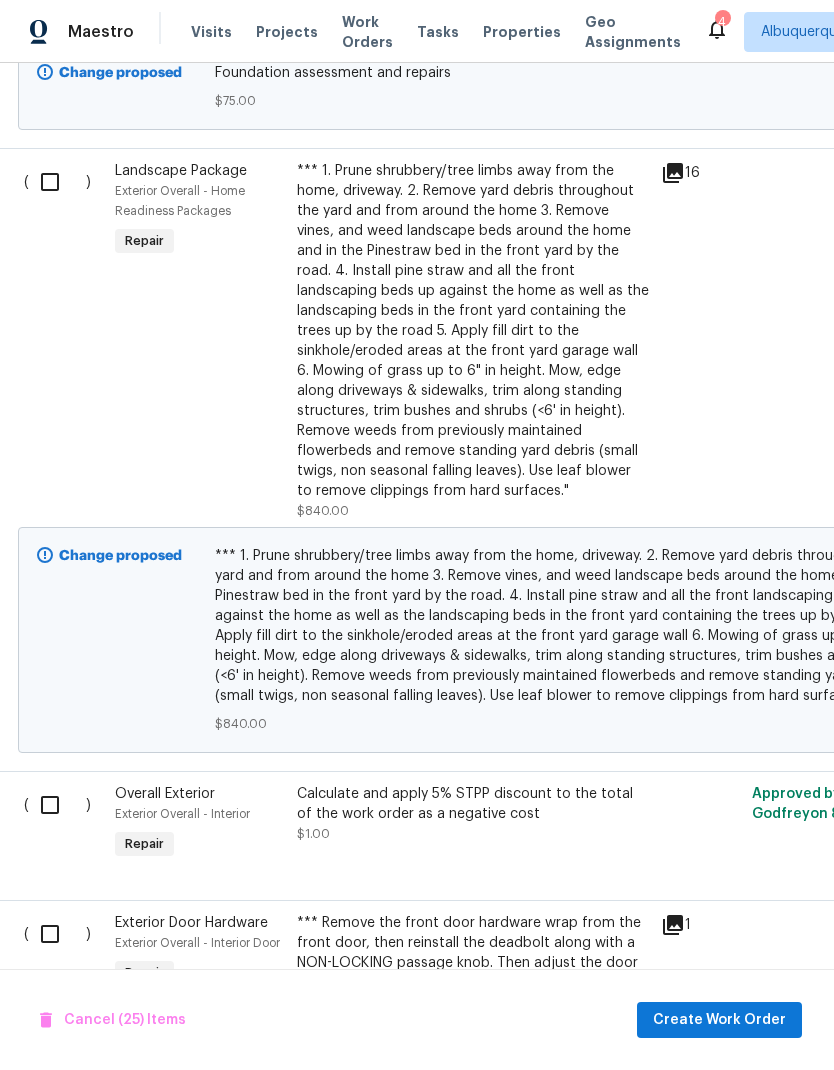 click at bounding box center (57, 182) 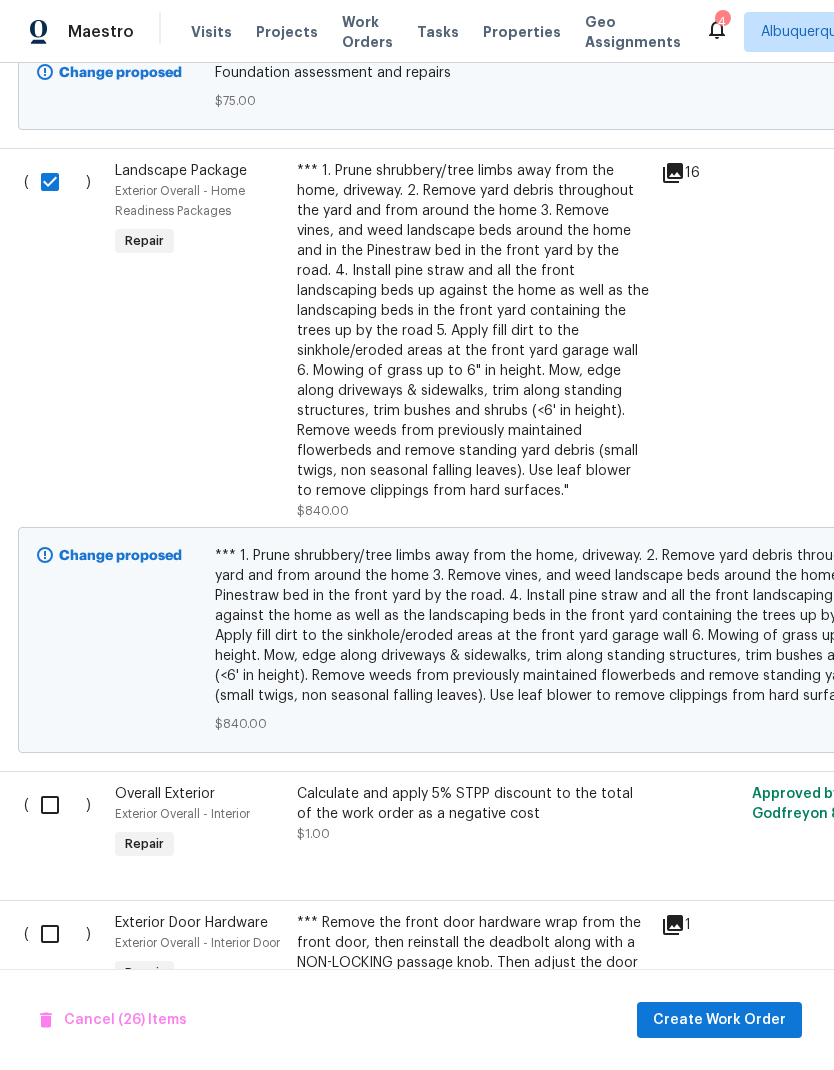 click at bounding box center [57, 805] 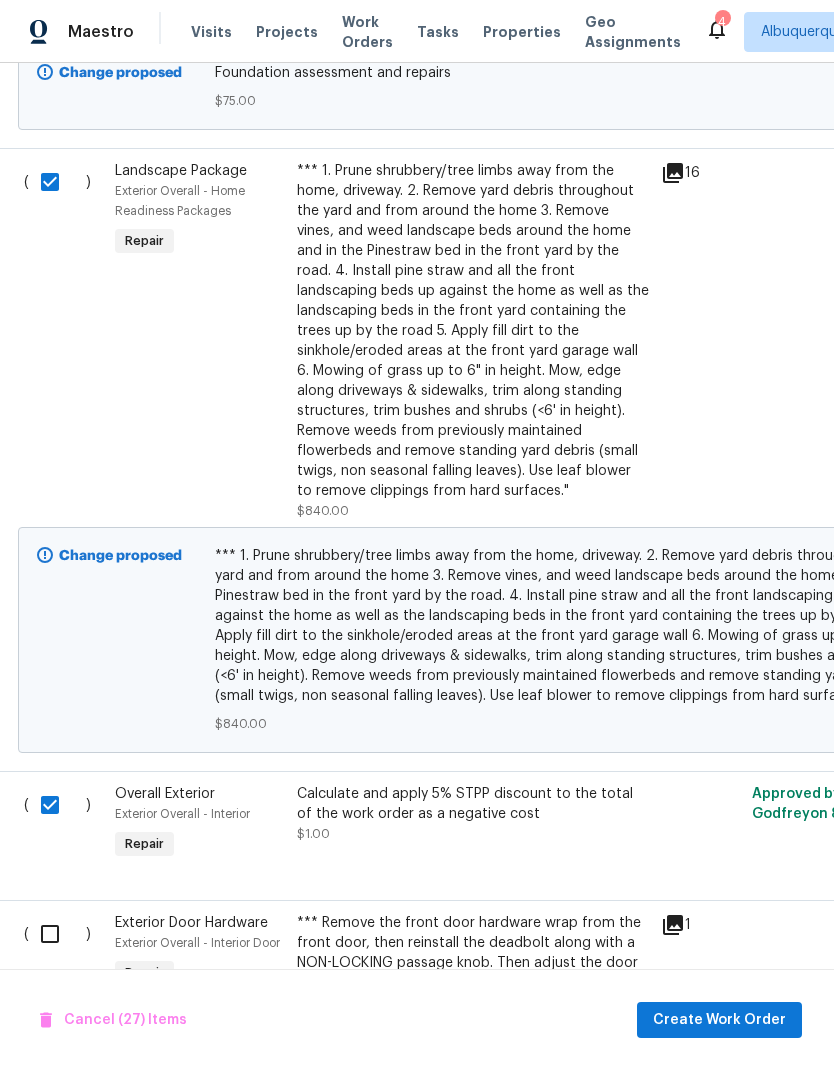 click at bounding box center (57, 934) 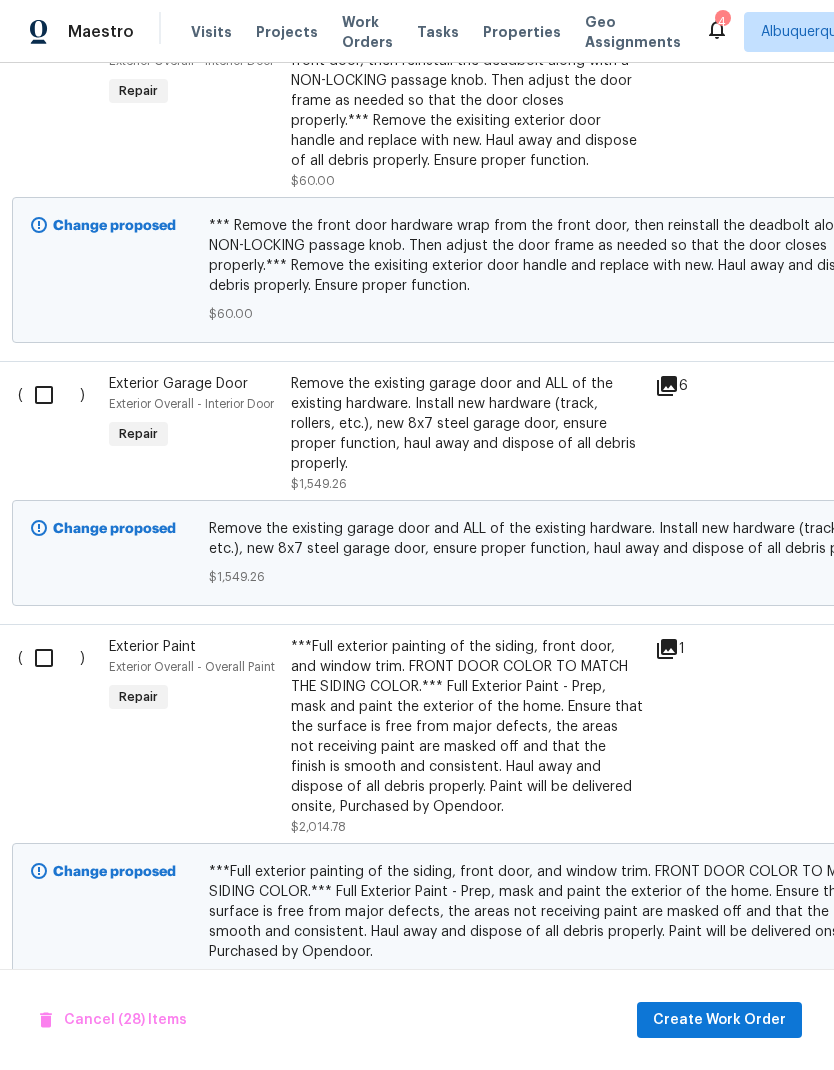 scroll, scrollTop: 9871, scrollLeft: 6, axis: both 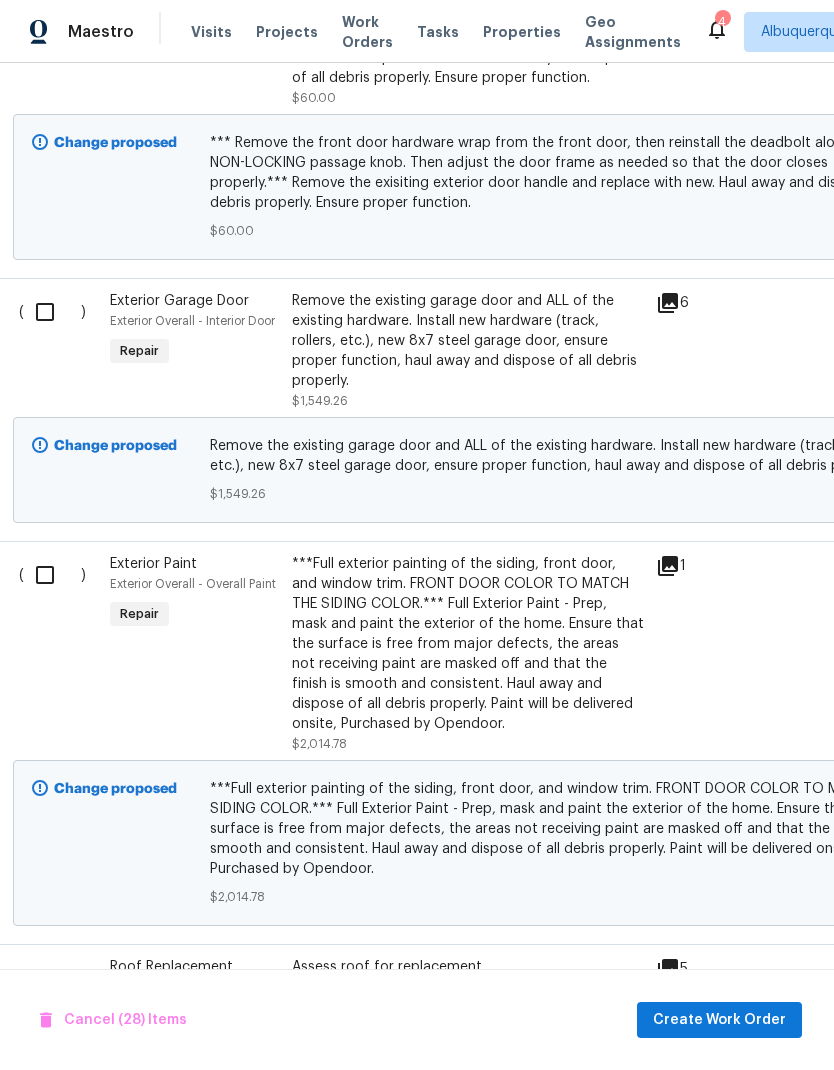 click at bounding box center (52, 312) 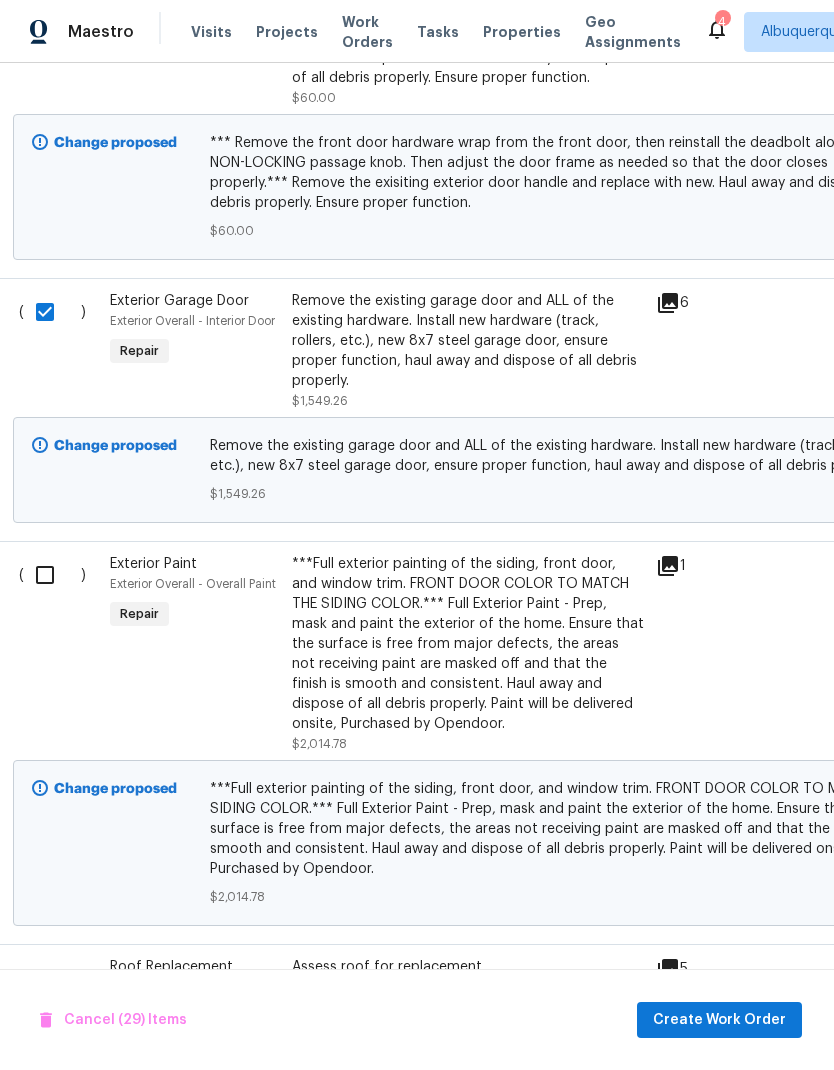 click at bounding box center (52, 575) 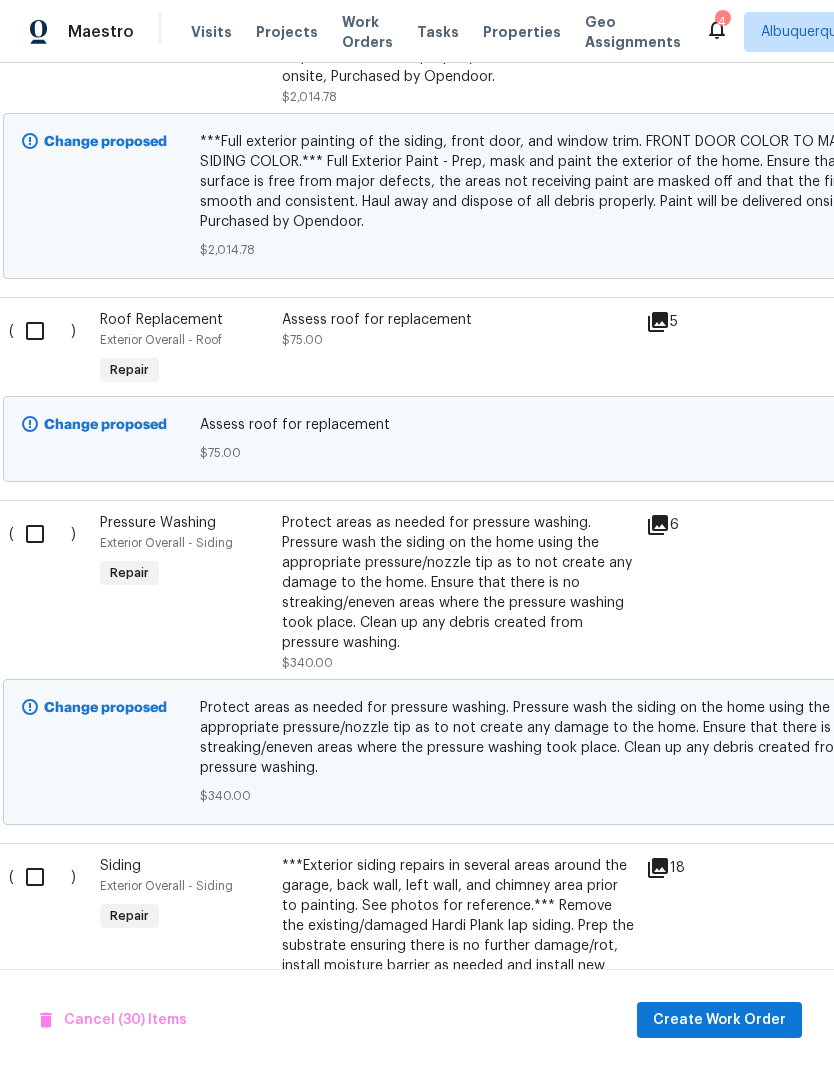 scroll, scrollTop: 10521, scrollLeft: 15, axis: both 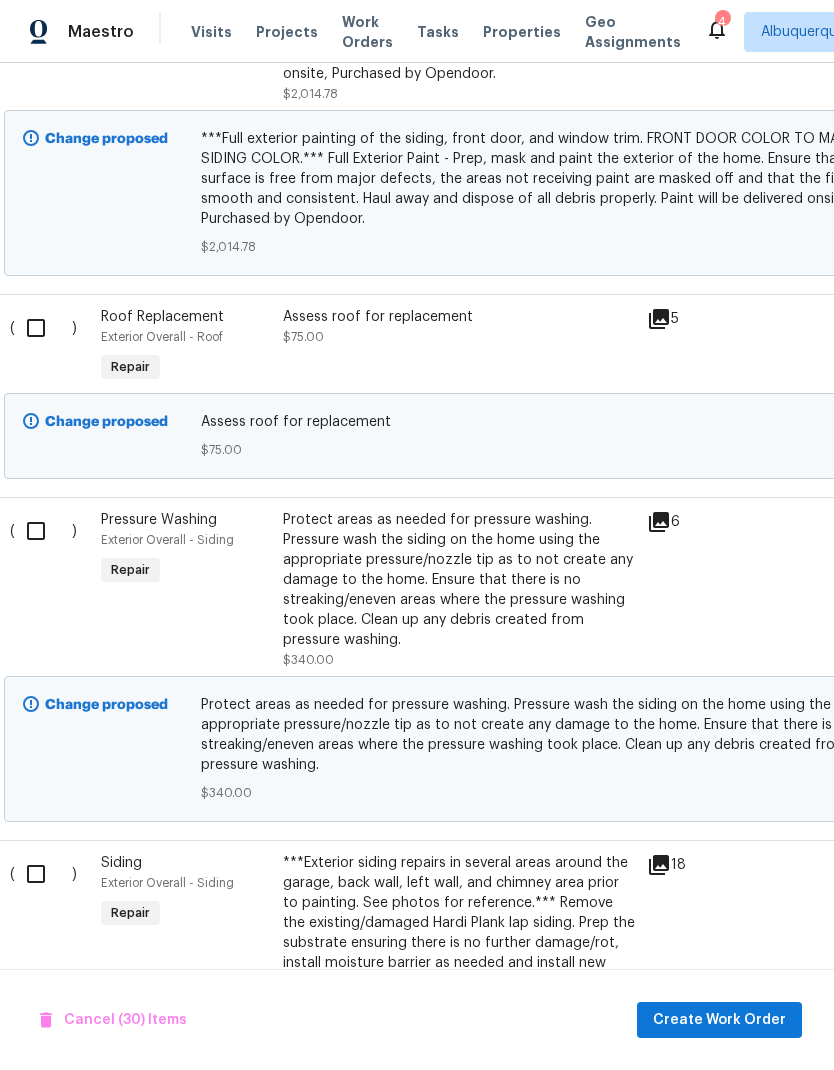 click at bounding box center (43, 531) 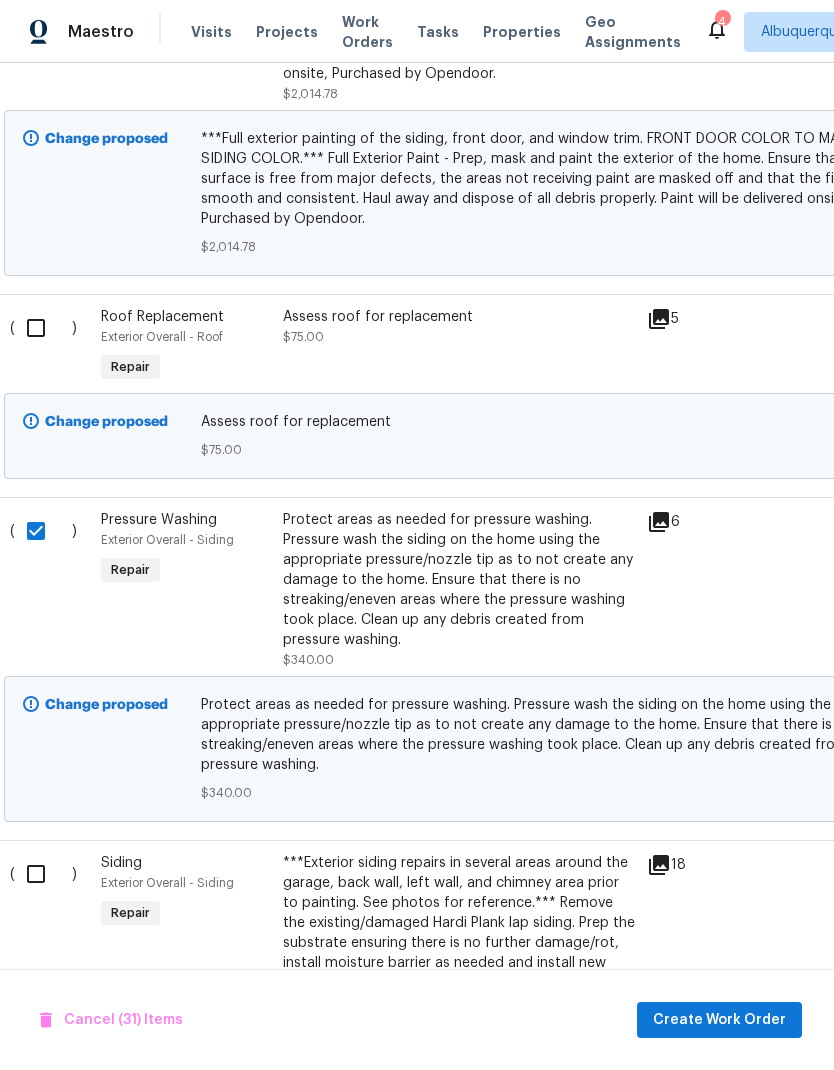 click at bounding box center [43, 874] 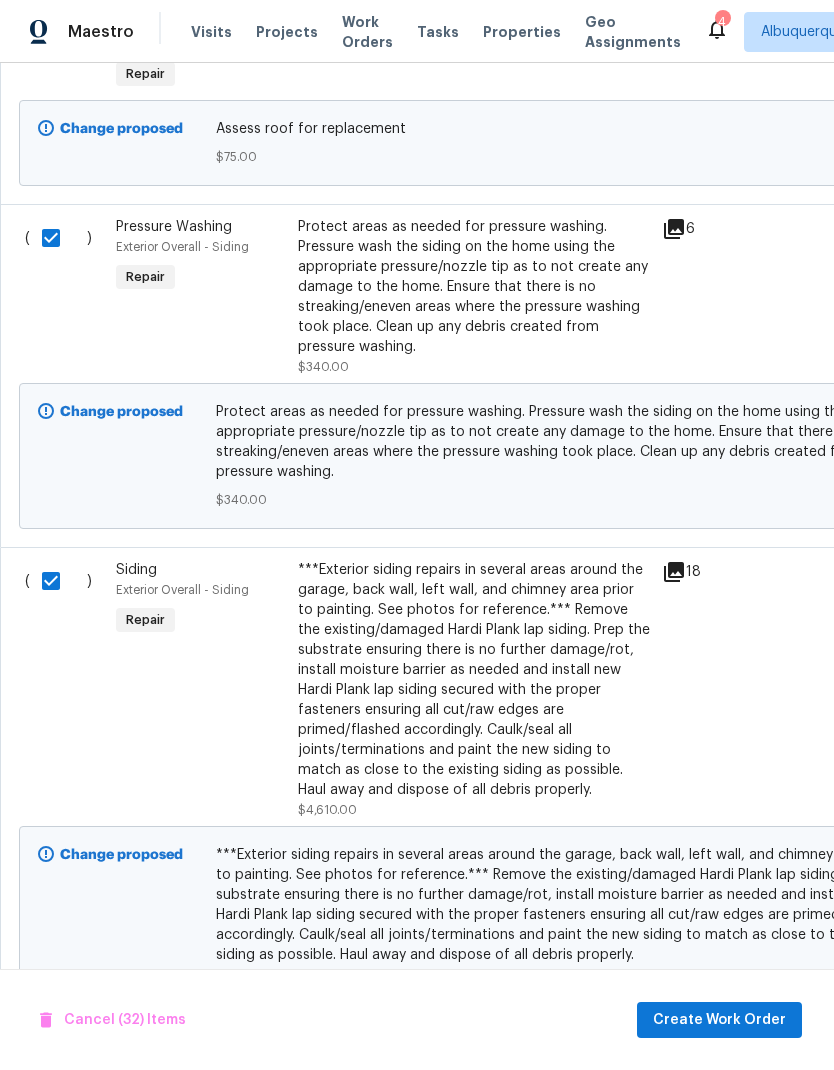 scroll, scrollTop: 10812, scrollLeft: 0, axis: vertical 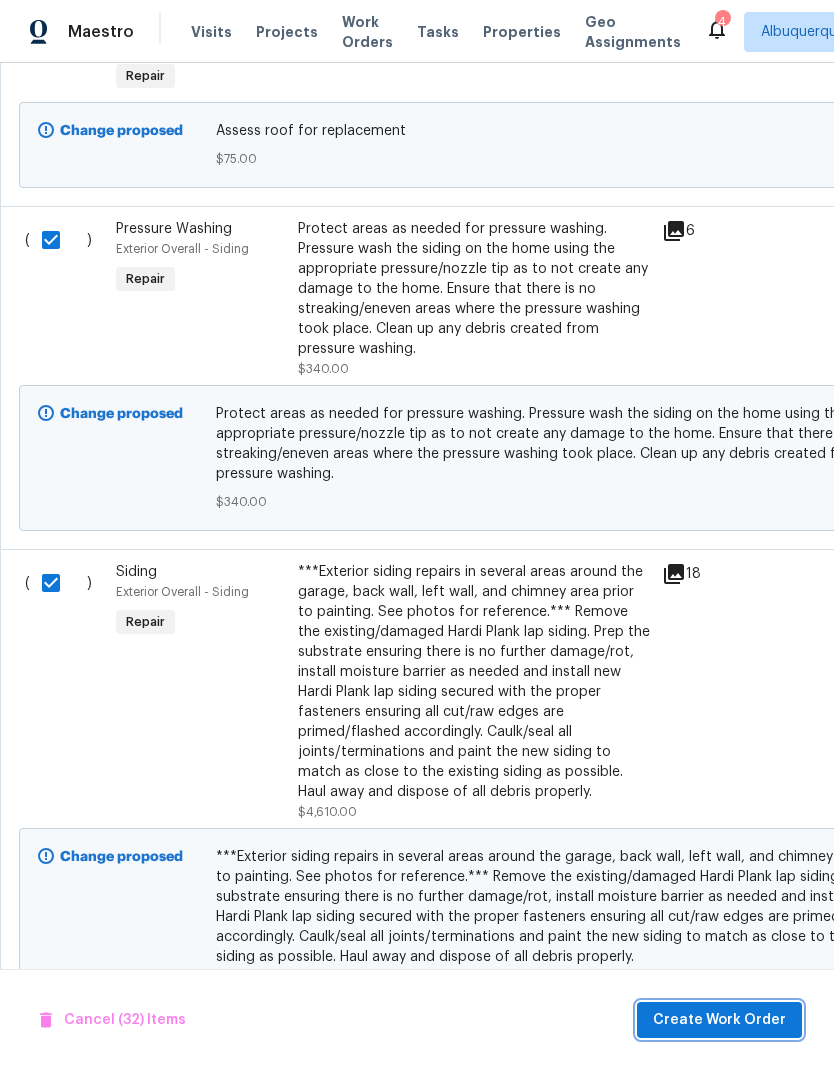 click on "Create Work Order" at bounding box center [719, 1020] 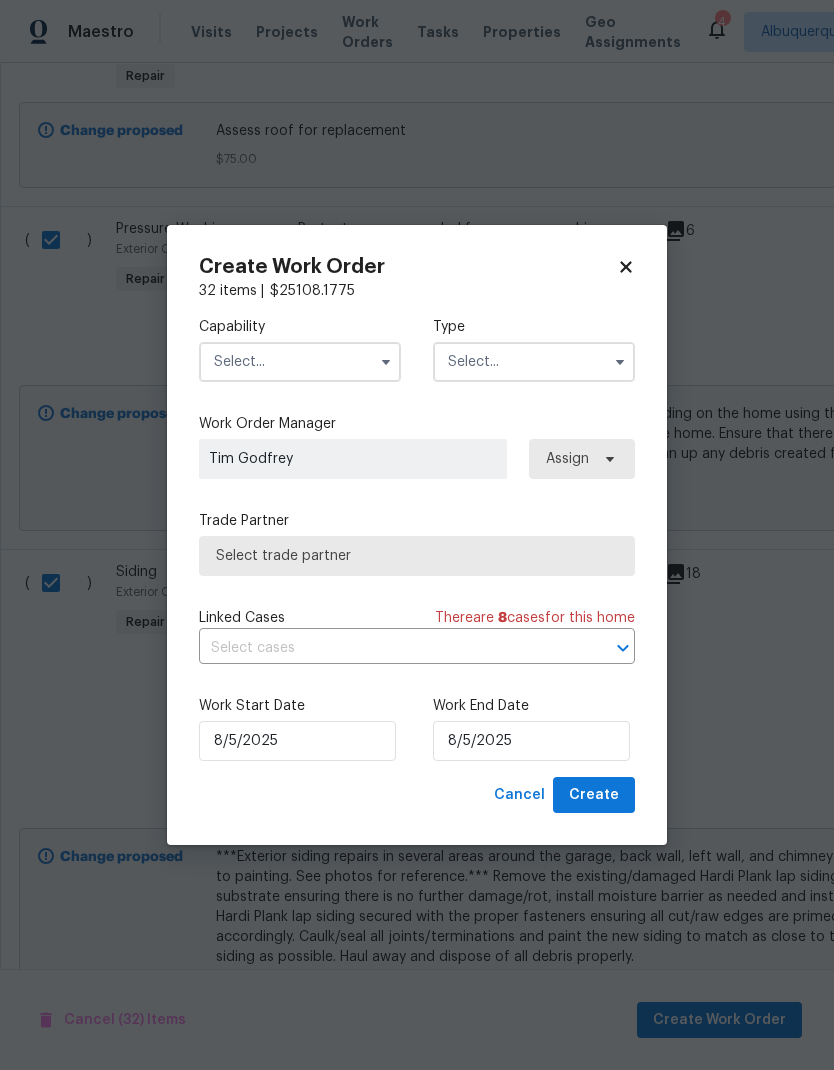 click at bounding box center [386, 362] 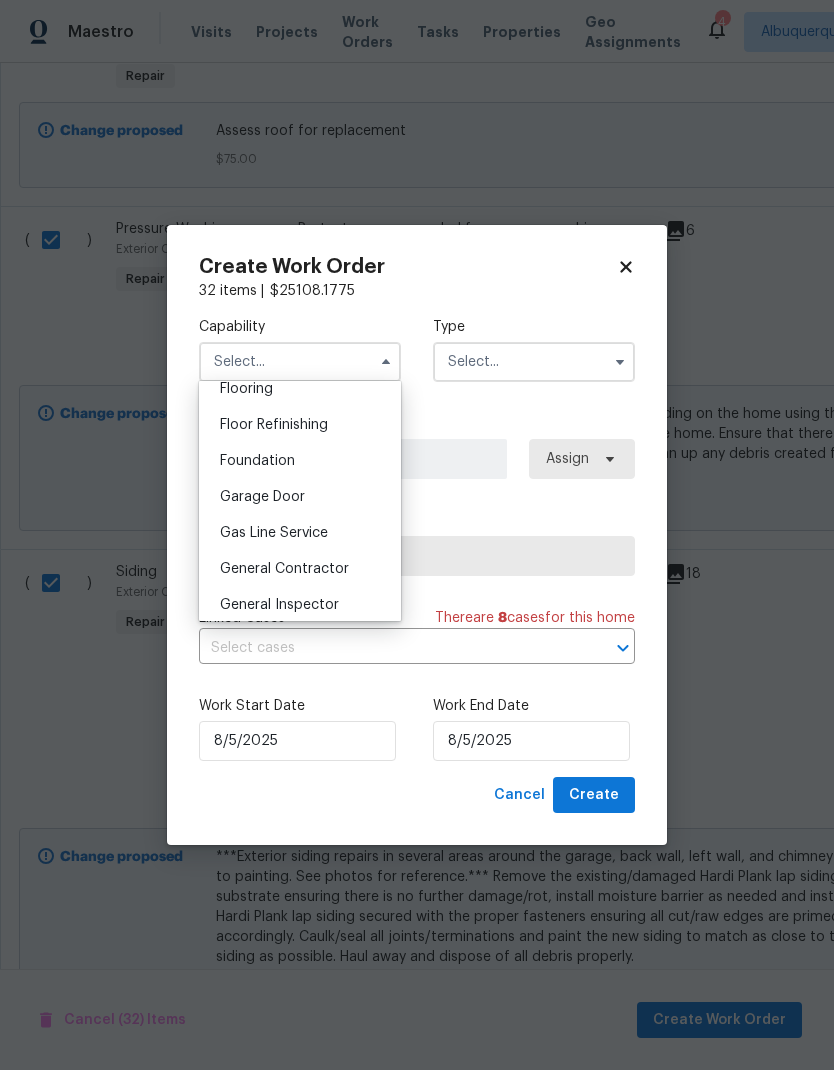 scroll, scrollTop: 880, scrollLeft: 0, axis: vertical 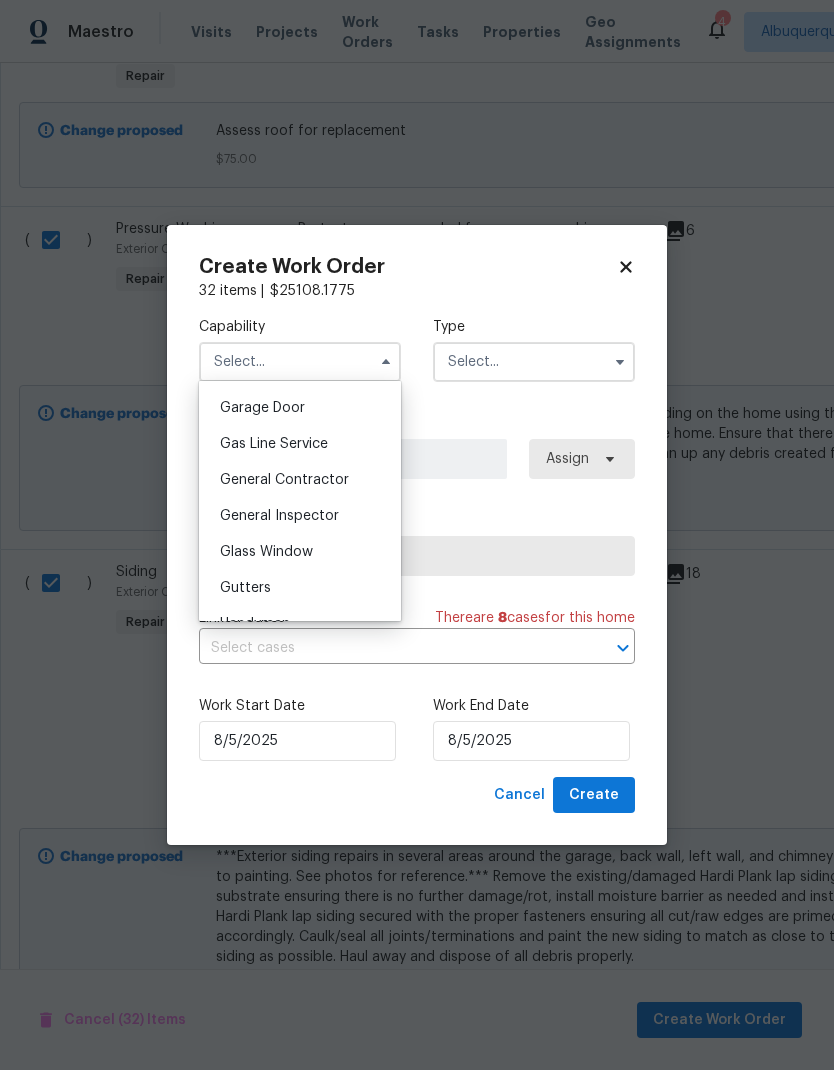click on "General Contractor" at bounding box center (284, 480) 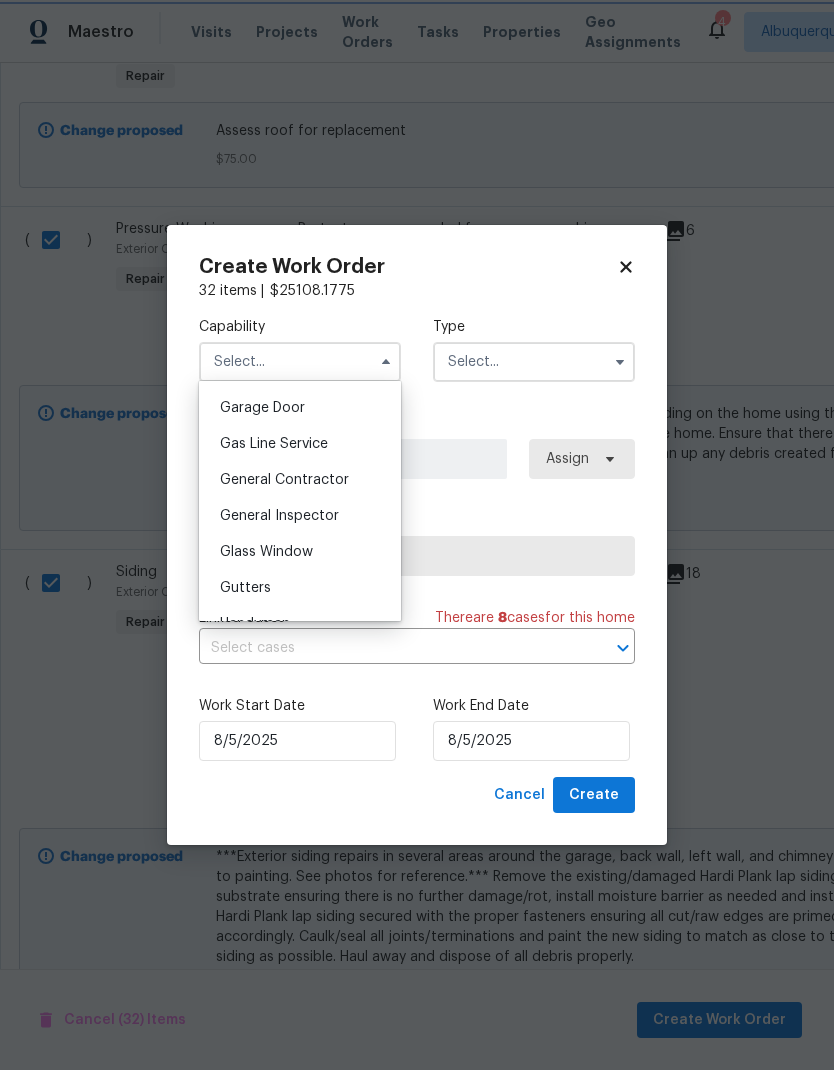 type on "General Contractor" 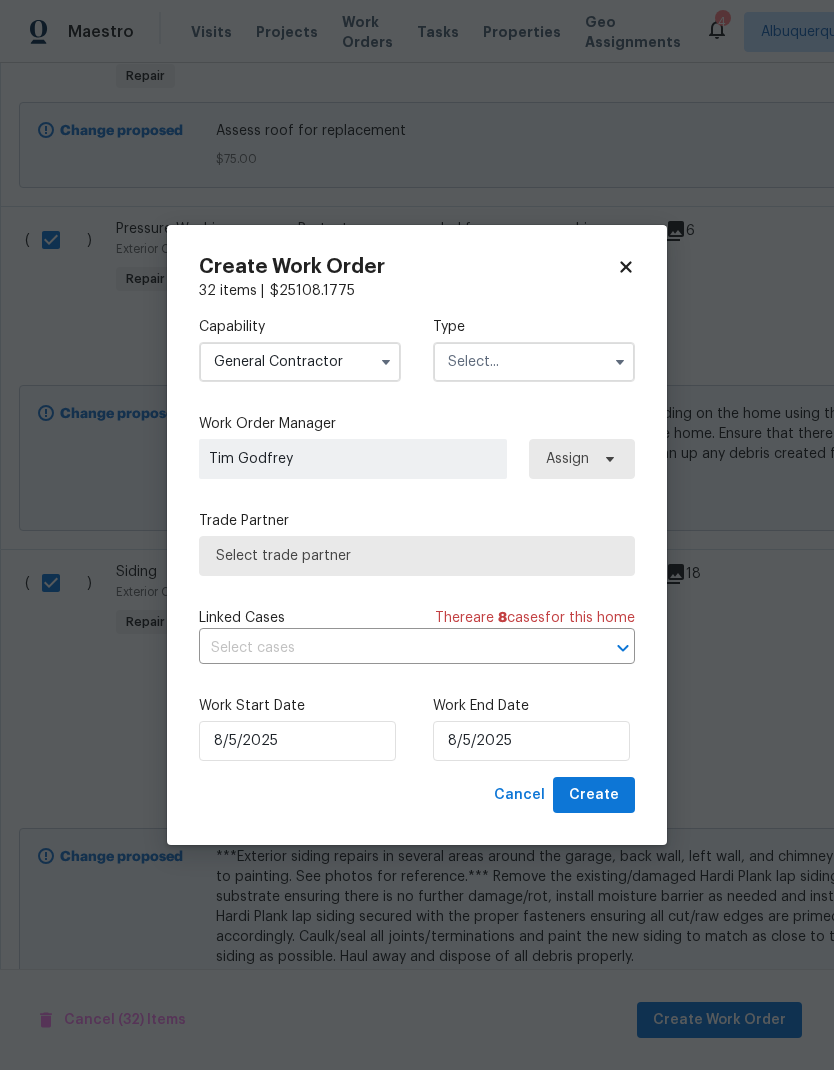 click at bounding box center [534, 362] 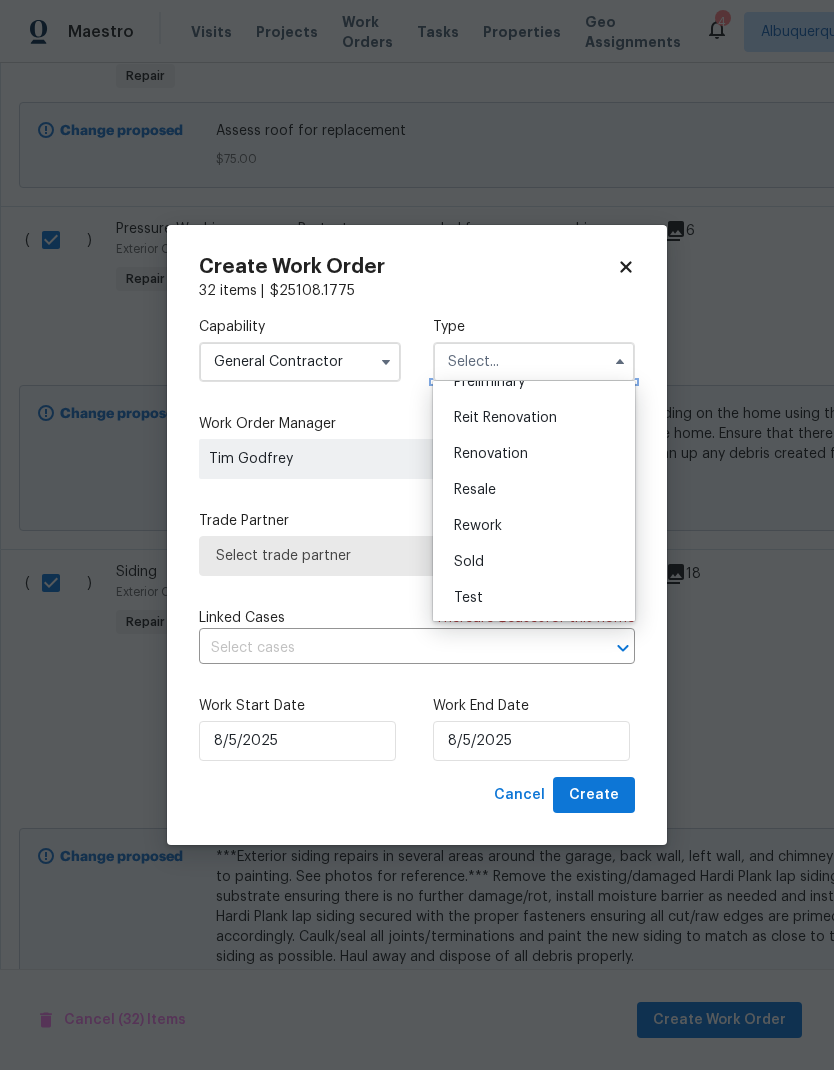 scroll, scrollTop: 454, scrollLeft: 0, axis: vertical 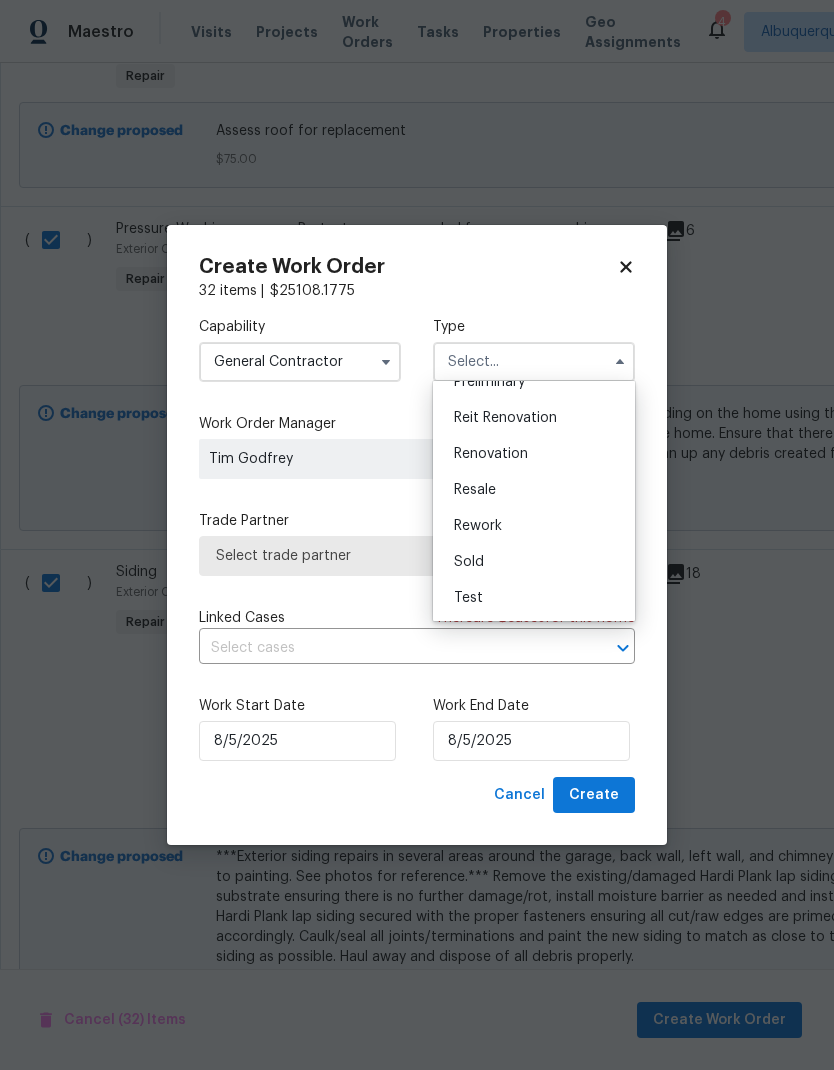 click on "Renovation" at bounding box center (491, 454) 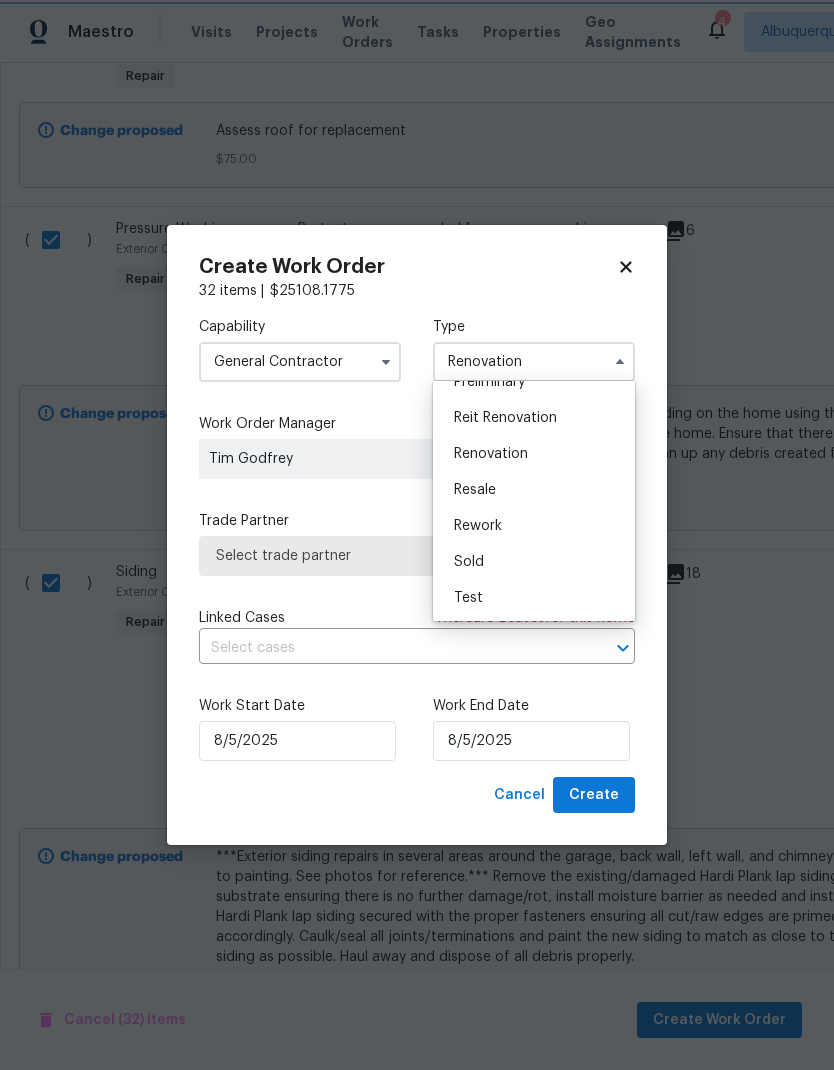 scroll, scrollTop: 0, scrollLeft: 0, axis: both 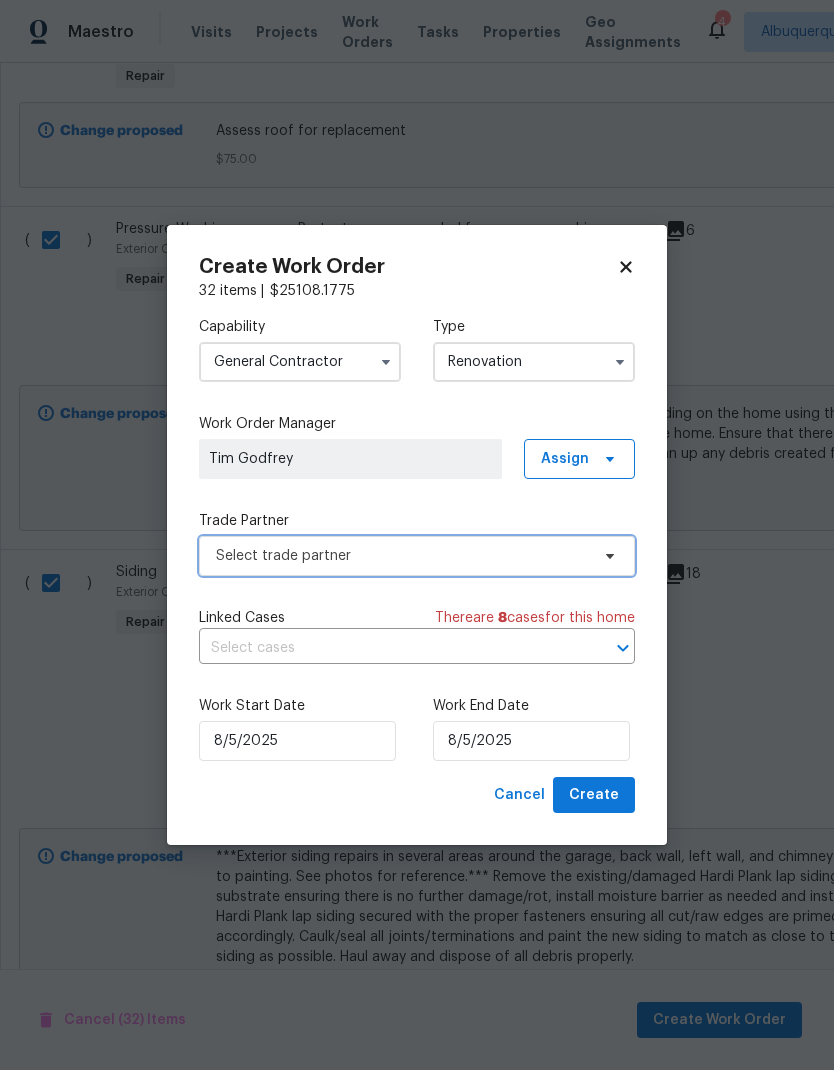 click on "Select trade partner" at bounding box center (402, 556) 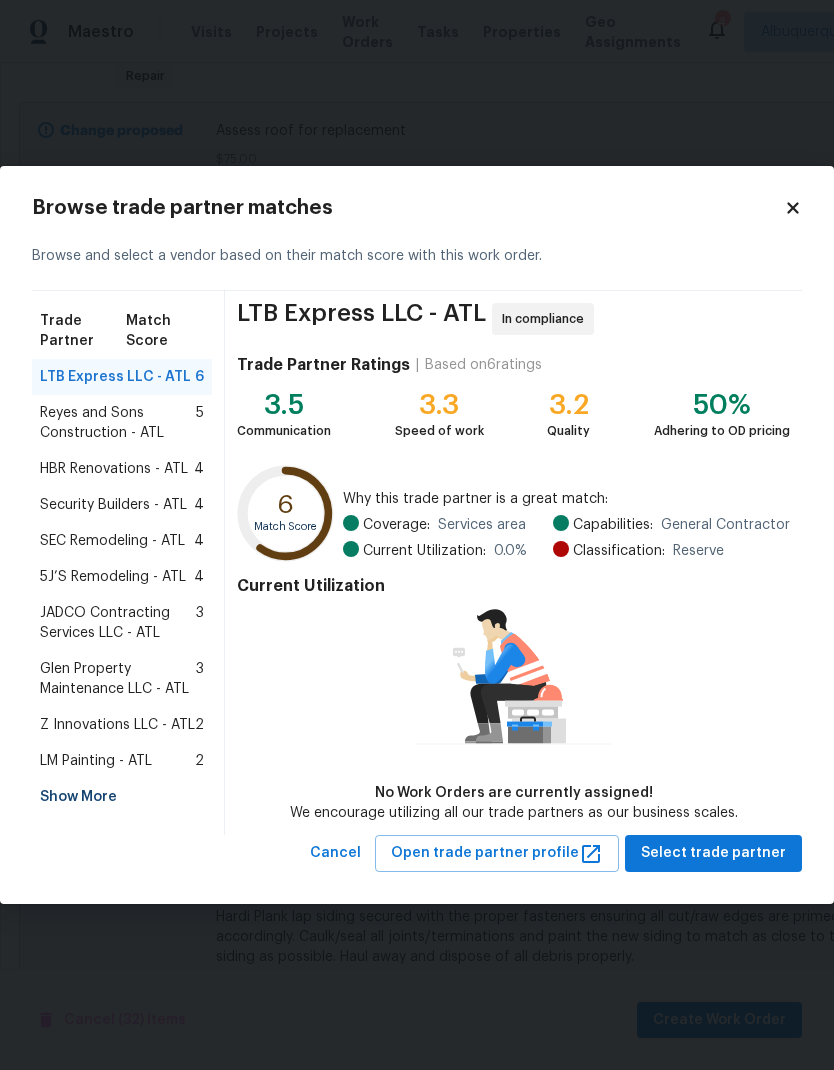 click on "Z Innovations LLC - ATL" at bounding box center (117, 725) 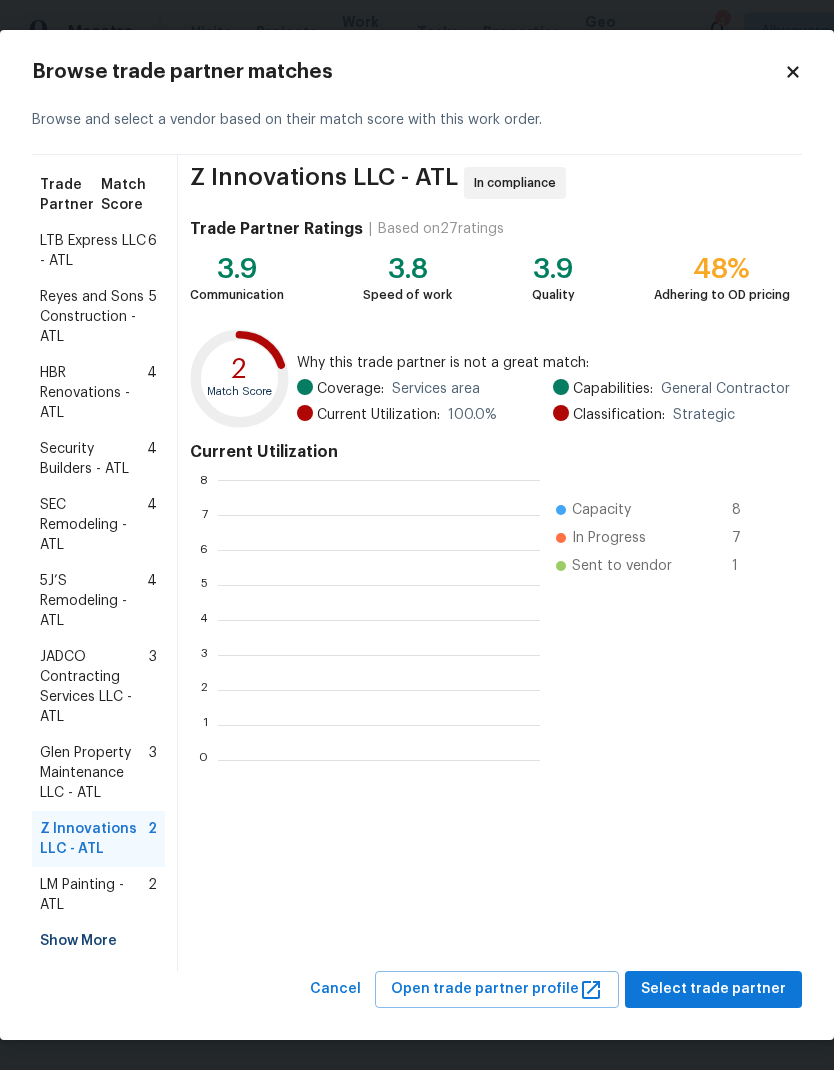 scroll, scrollTop: 2, scrollLeft: 2, axis: both 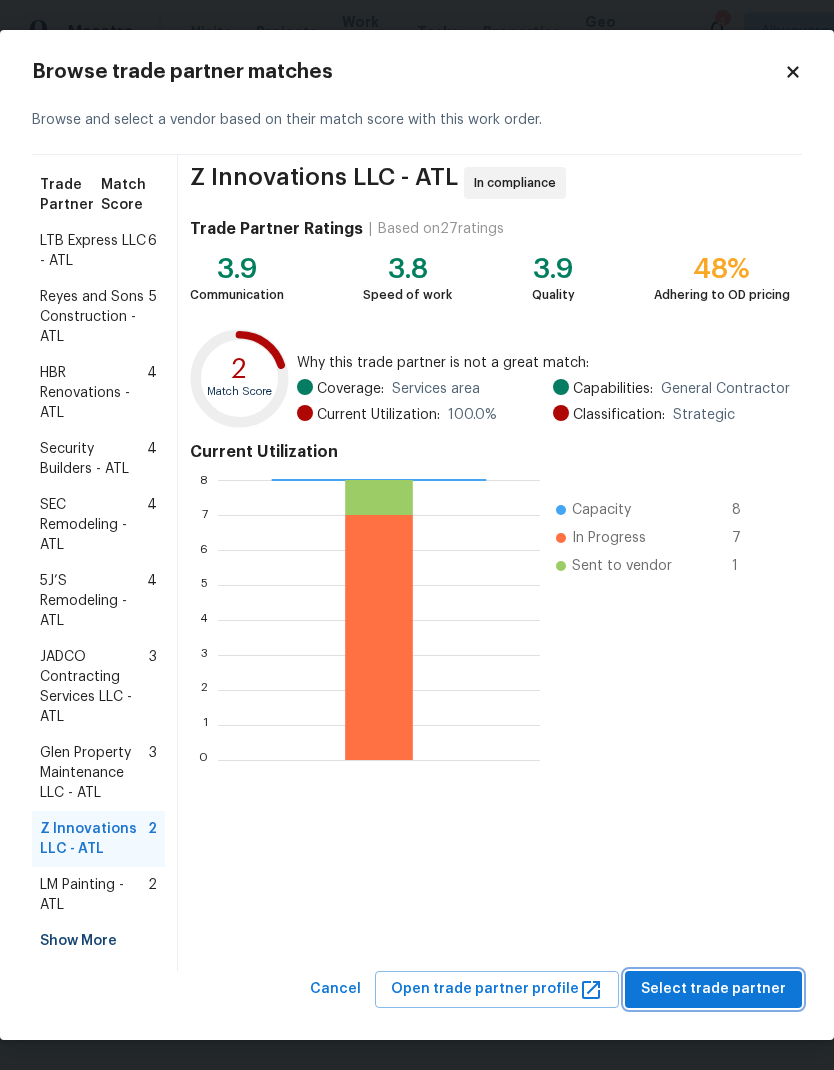 click on "Select trade partner" at bounding box center [713, 989] 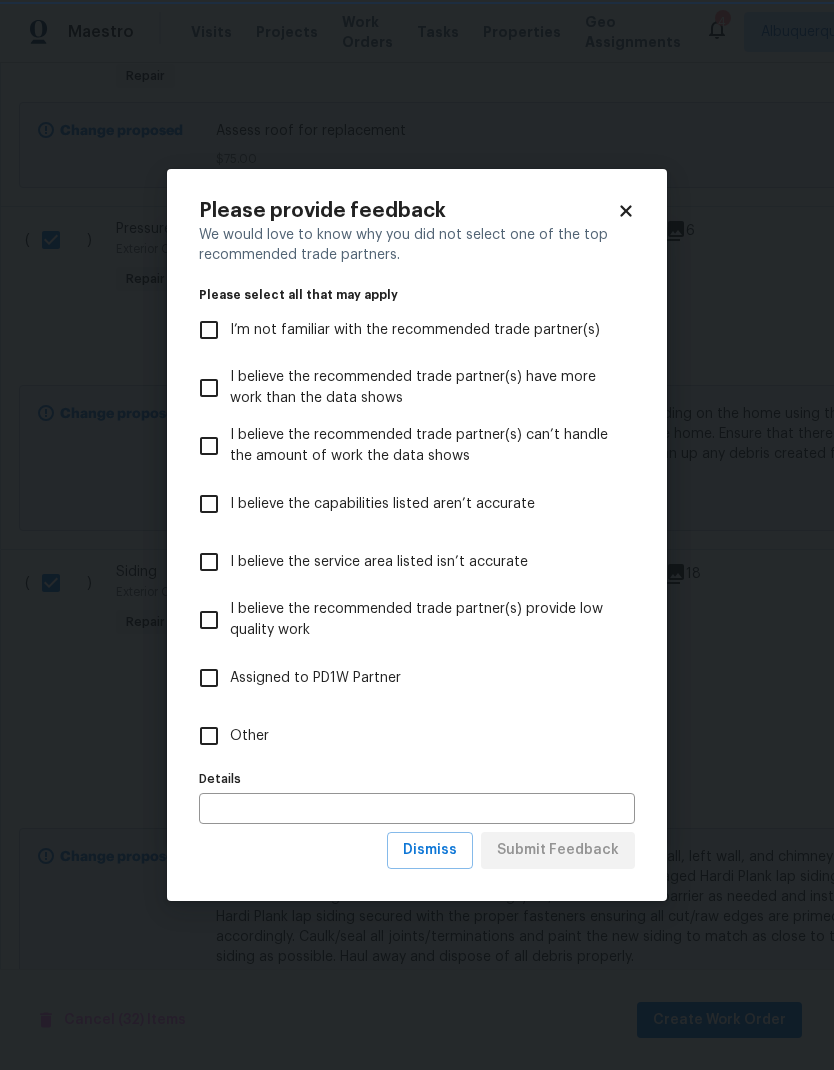 click on "Other" at bounding box center (209, 736) 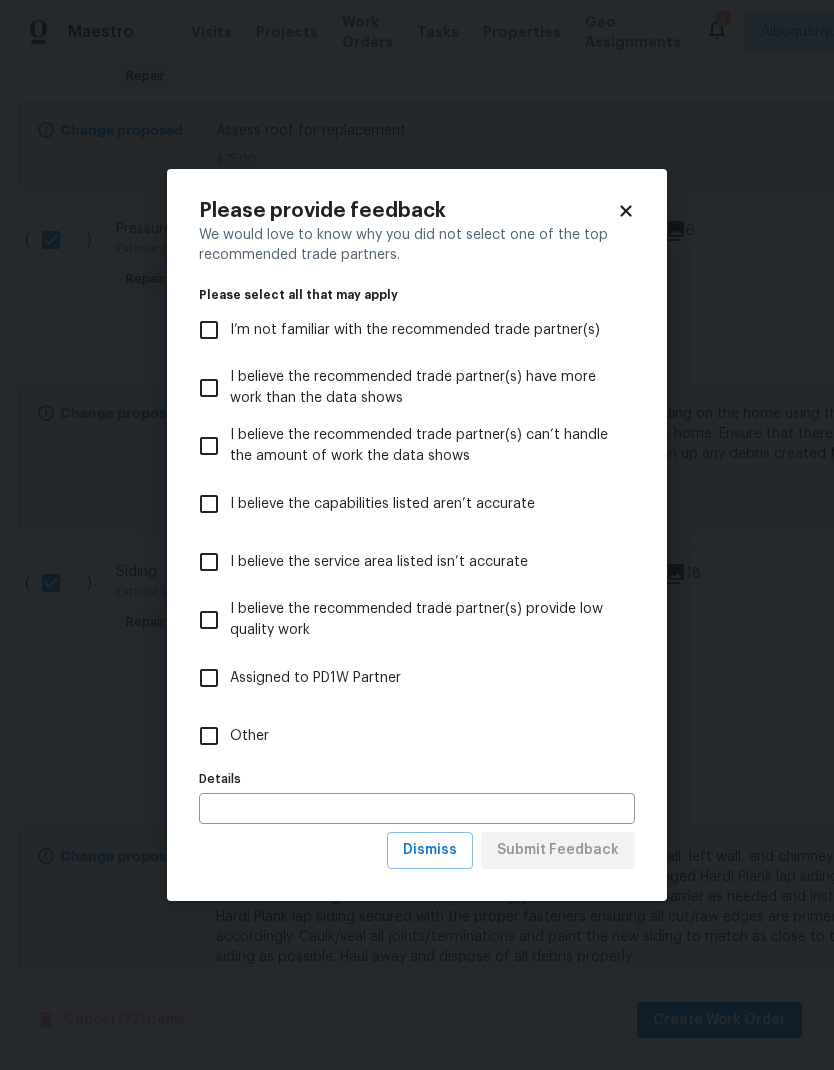 checkbox on "true" 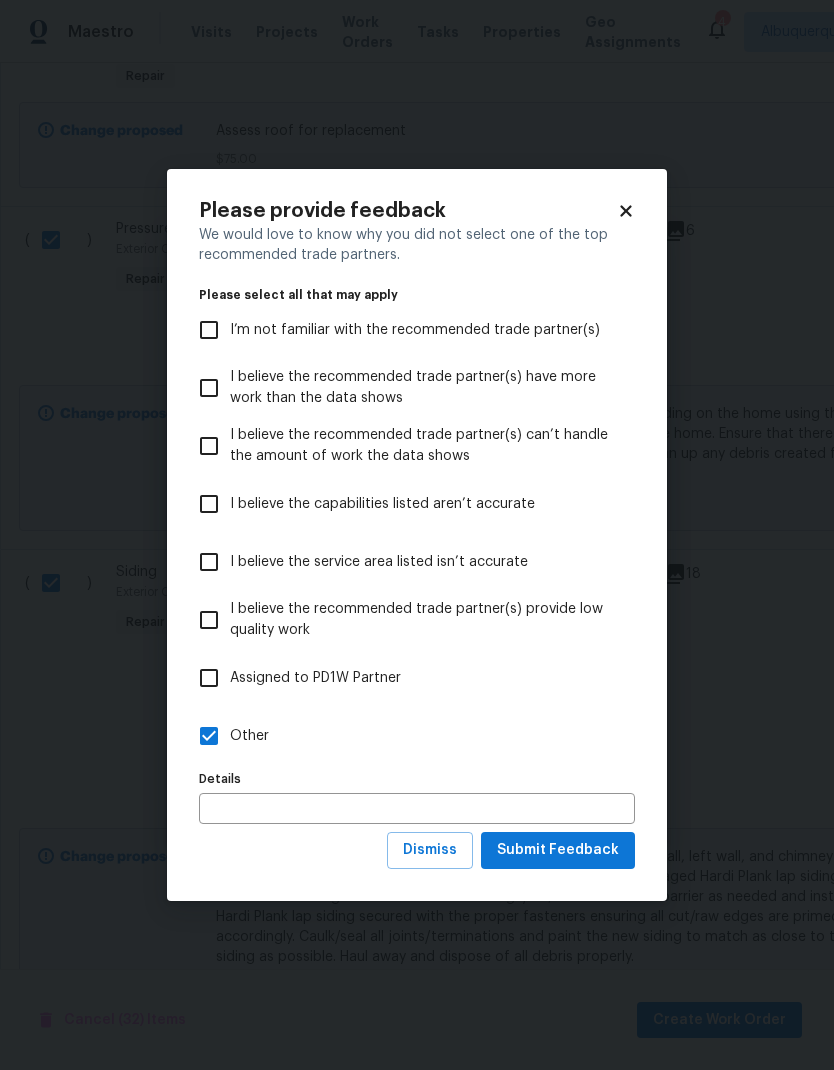click at bounding box center (417, 808) 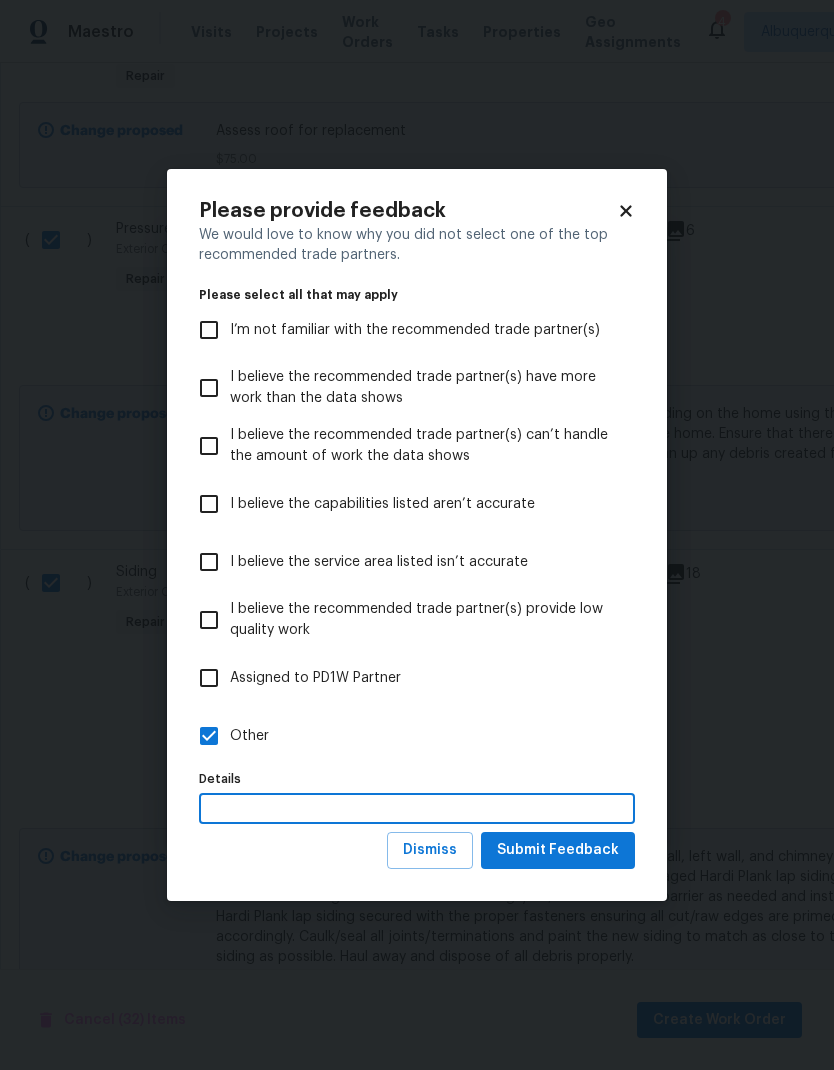 scroll, scrollTop: 80, scrollLeft: 0, axis: vertical 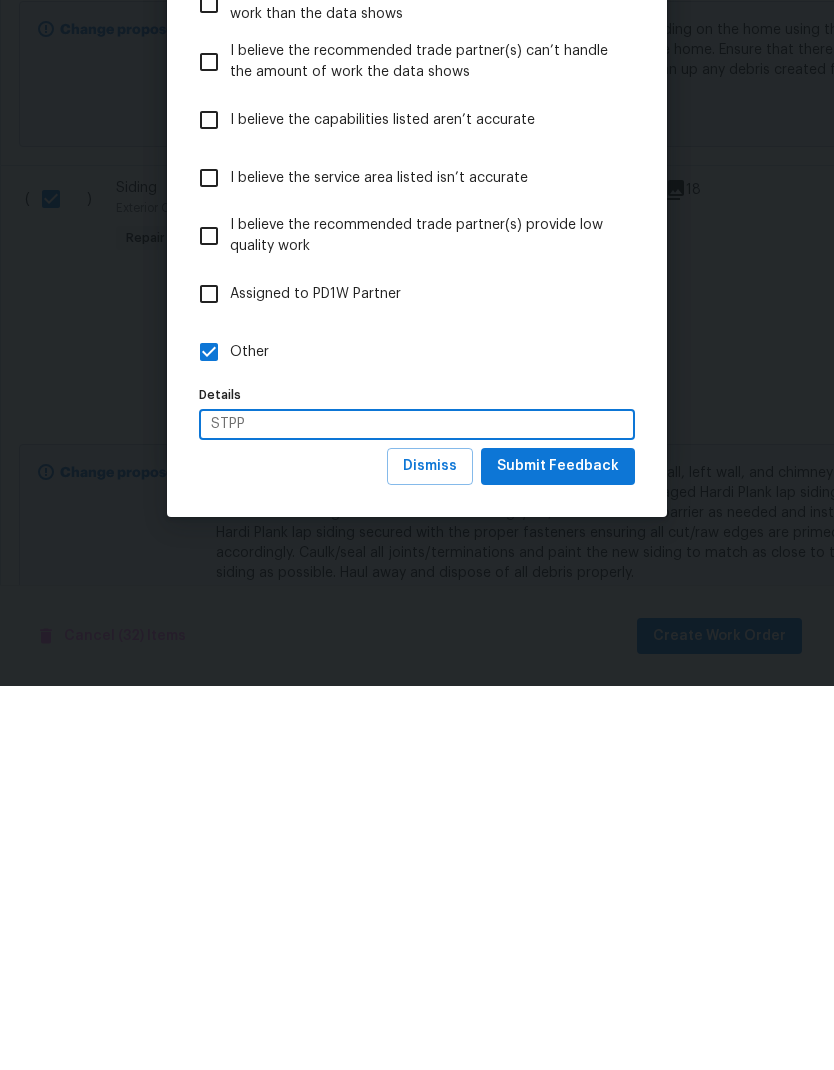 type on "STPP" 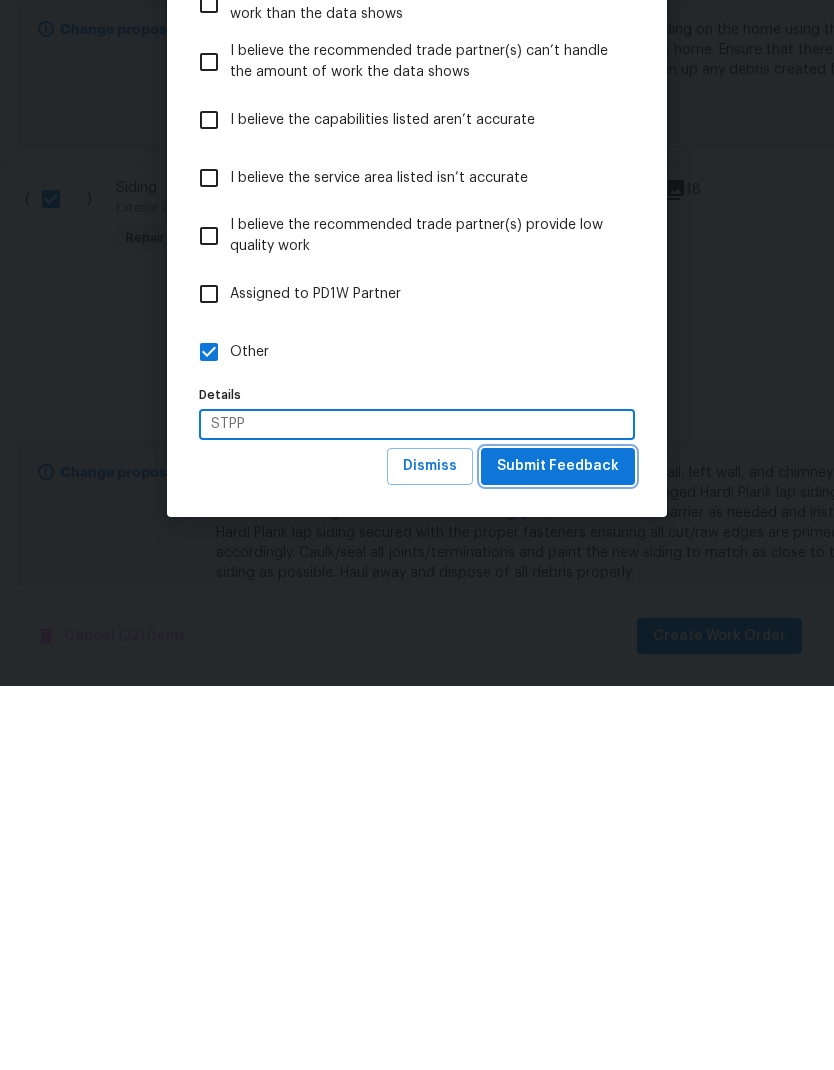 click on "Submit Feedback" at bounding box center [558, 850] 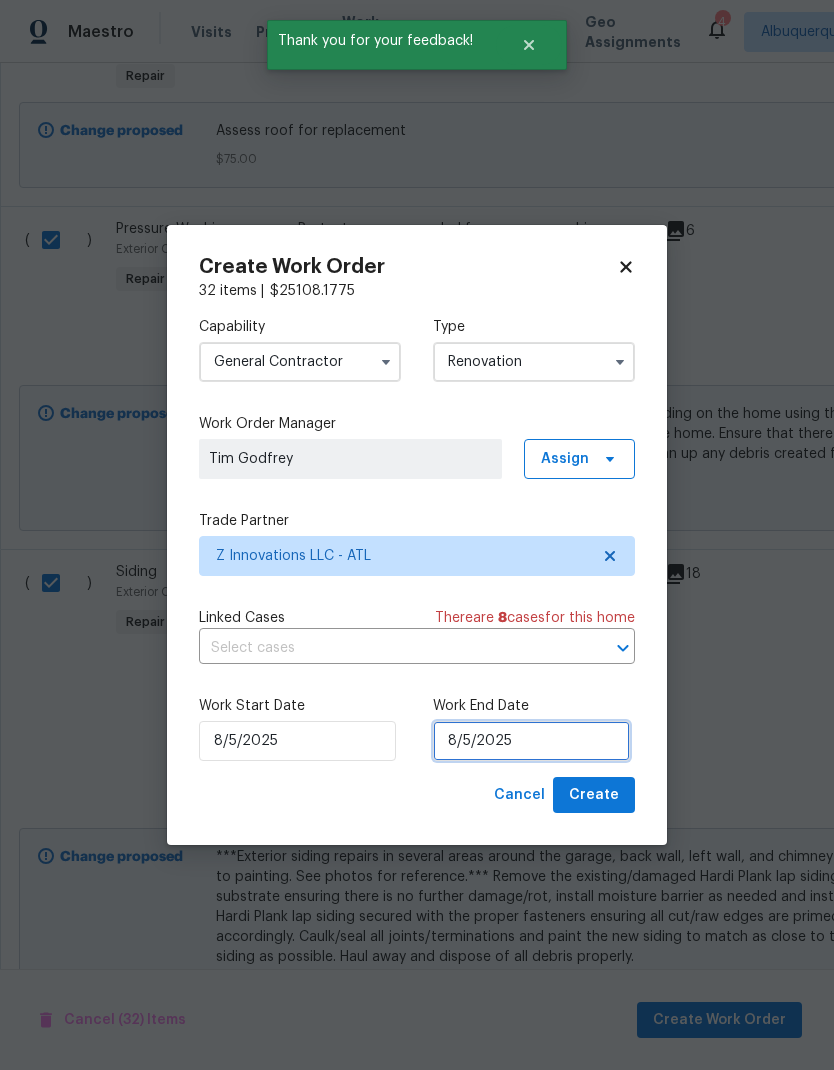 click on "8/5/2025" at bounding box center [531, 741] 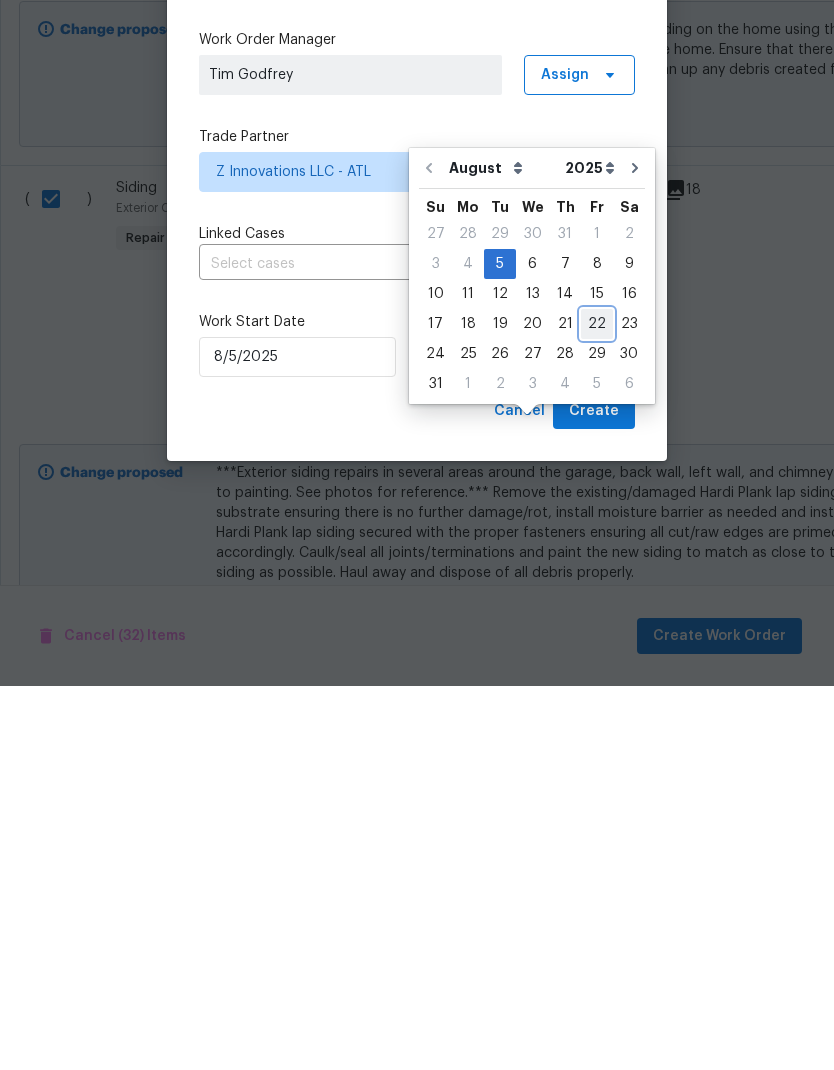 click on "22" at bounding box center (597, 708) 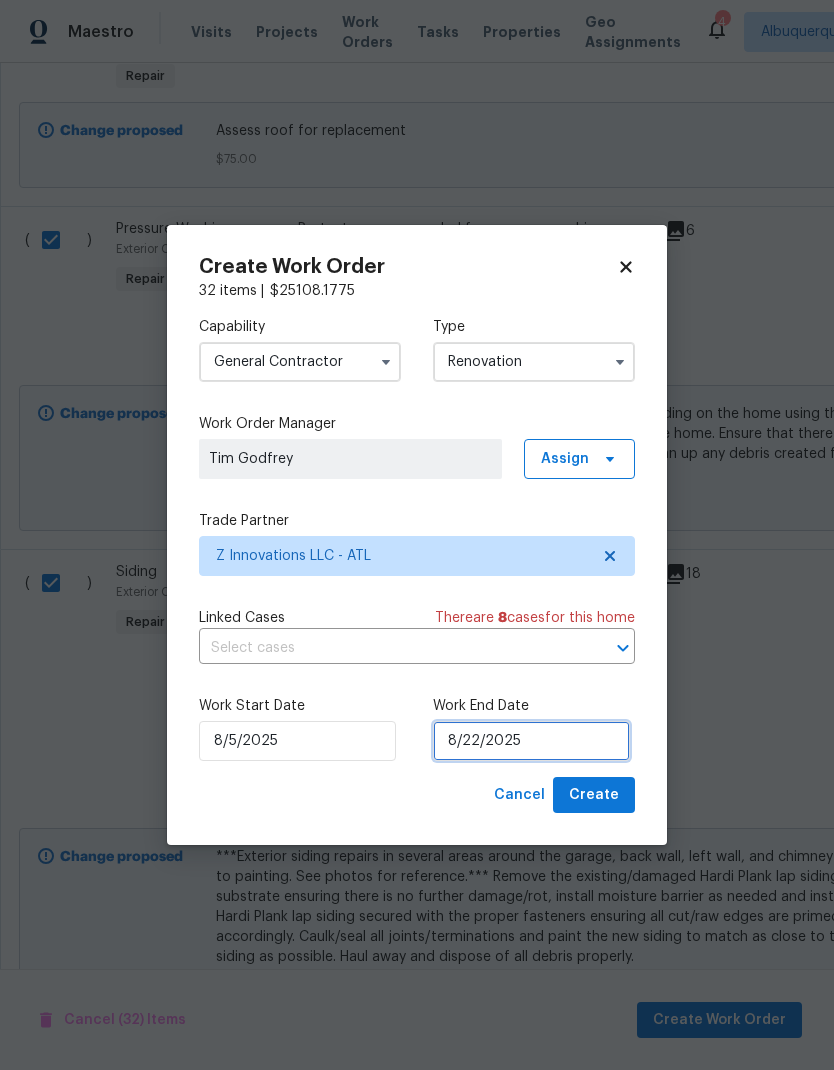 click on "8/22/2025" at bounding box center (531, 741) 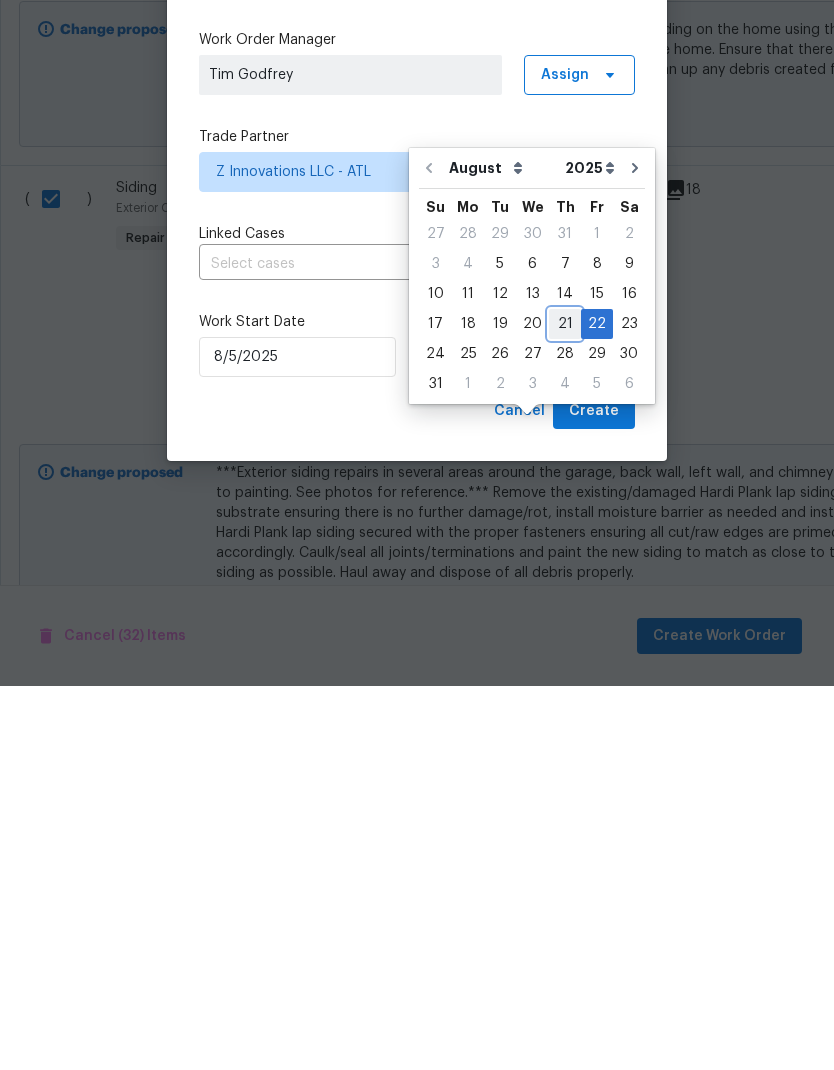 click on "21" at bounding box center [565, 708] 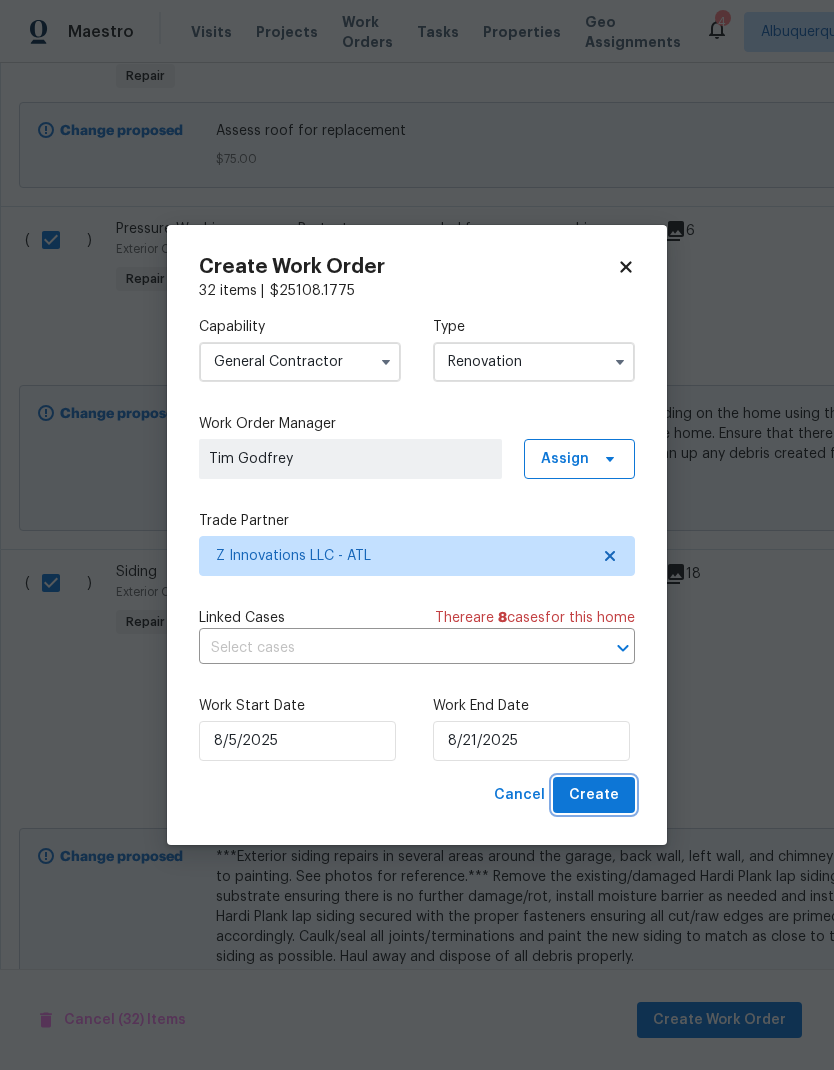 click on "Create" at bounding box center [594, 795] 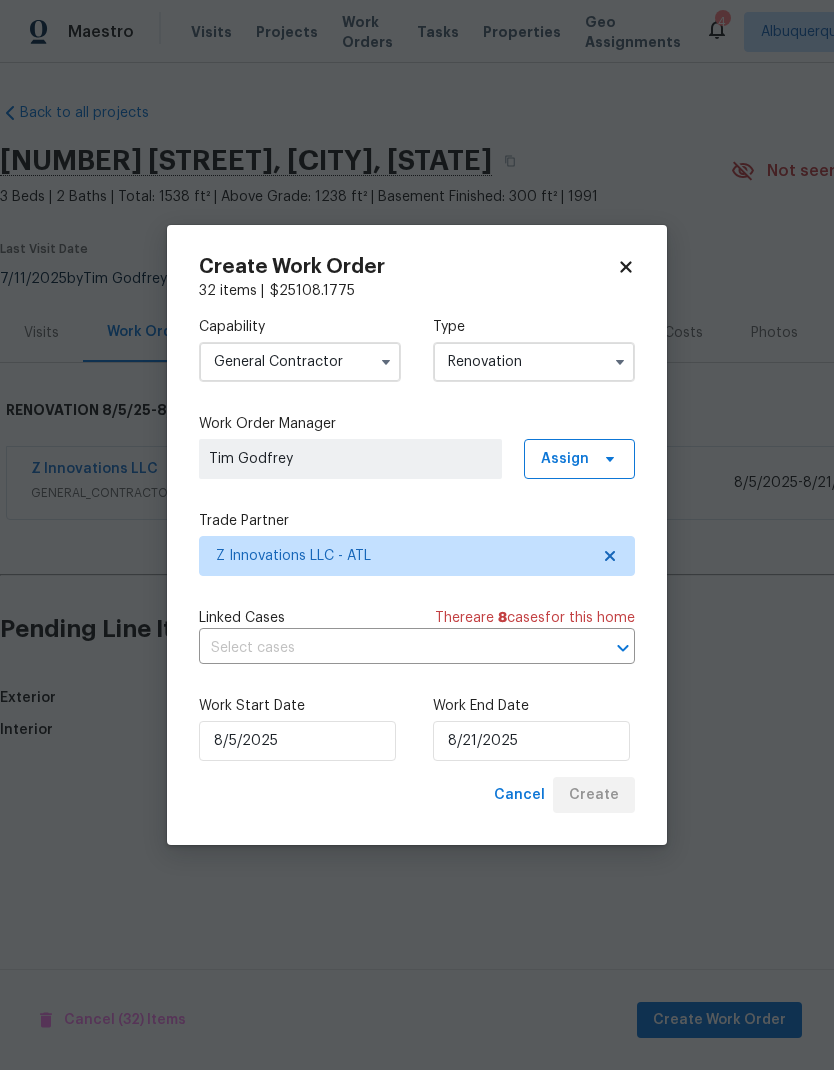 scroll, scrollTop: 0, scrollLeft: 0, axis: both 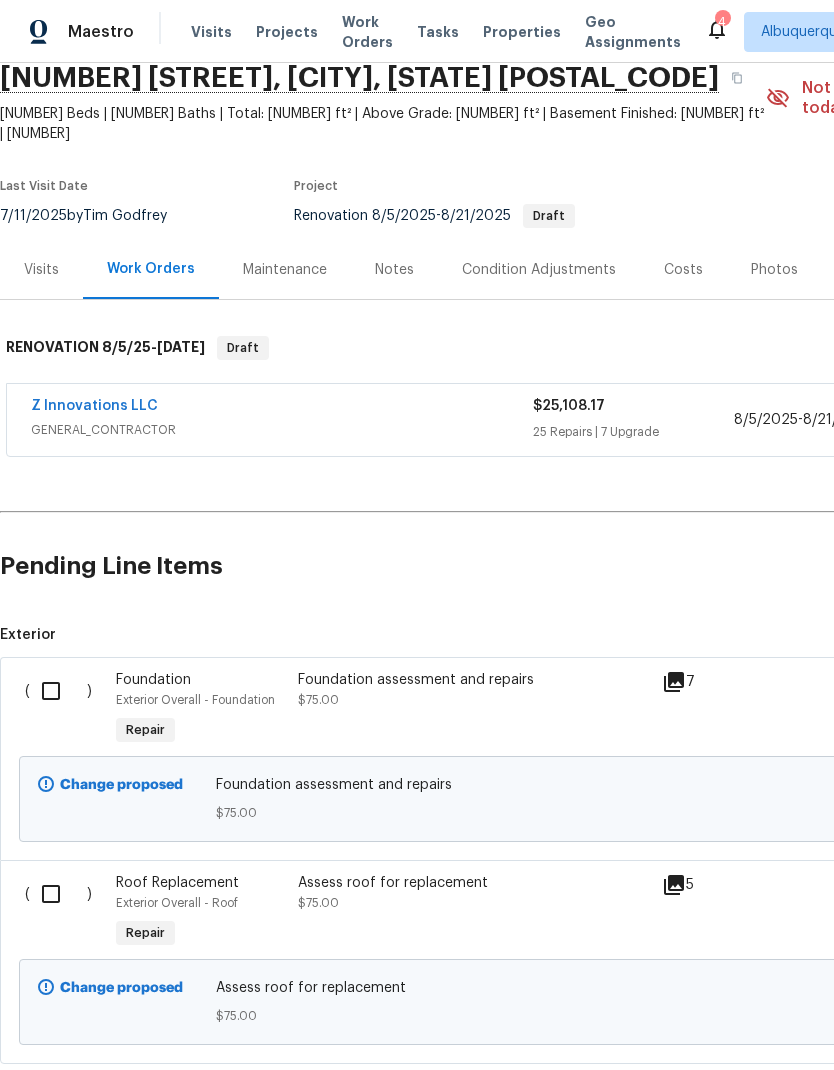 click at bounding box center [58, 691] 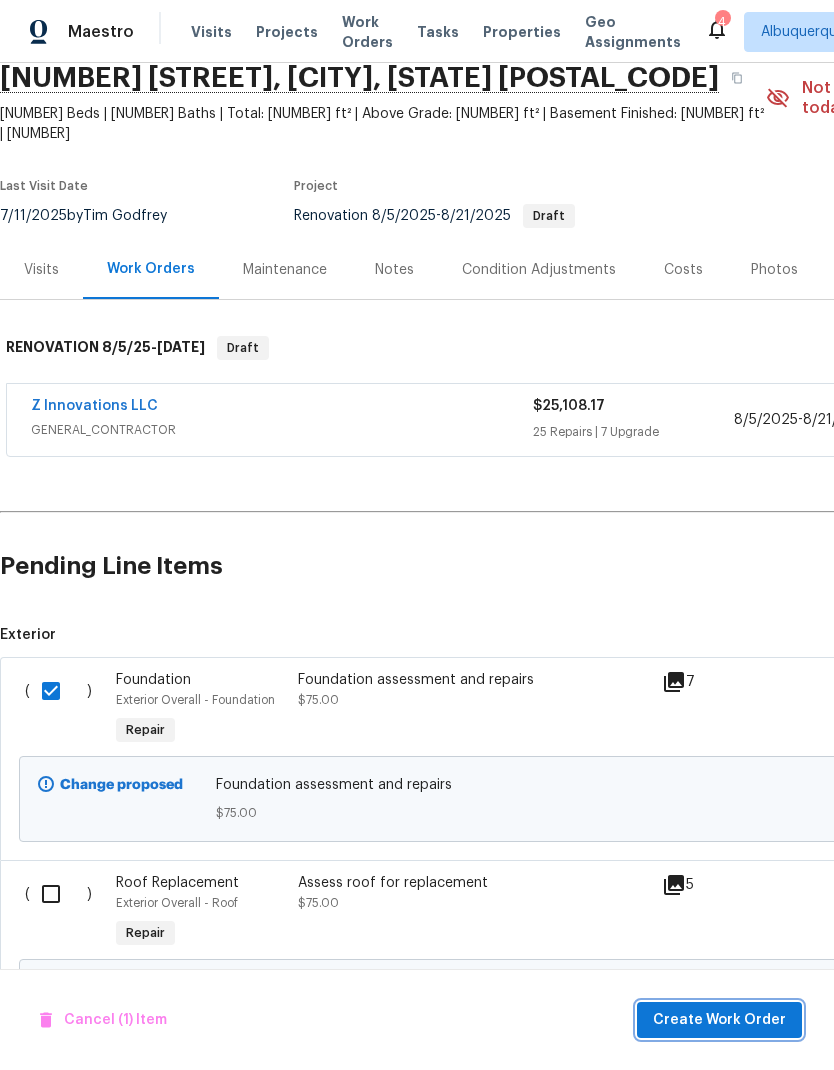 click on "Create Work Order" at bounding box center [719, 1020] 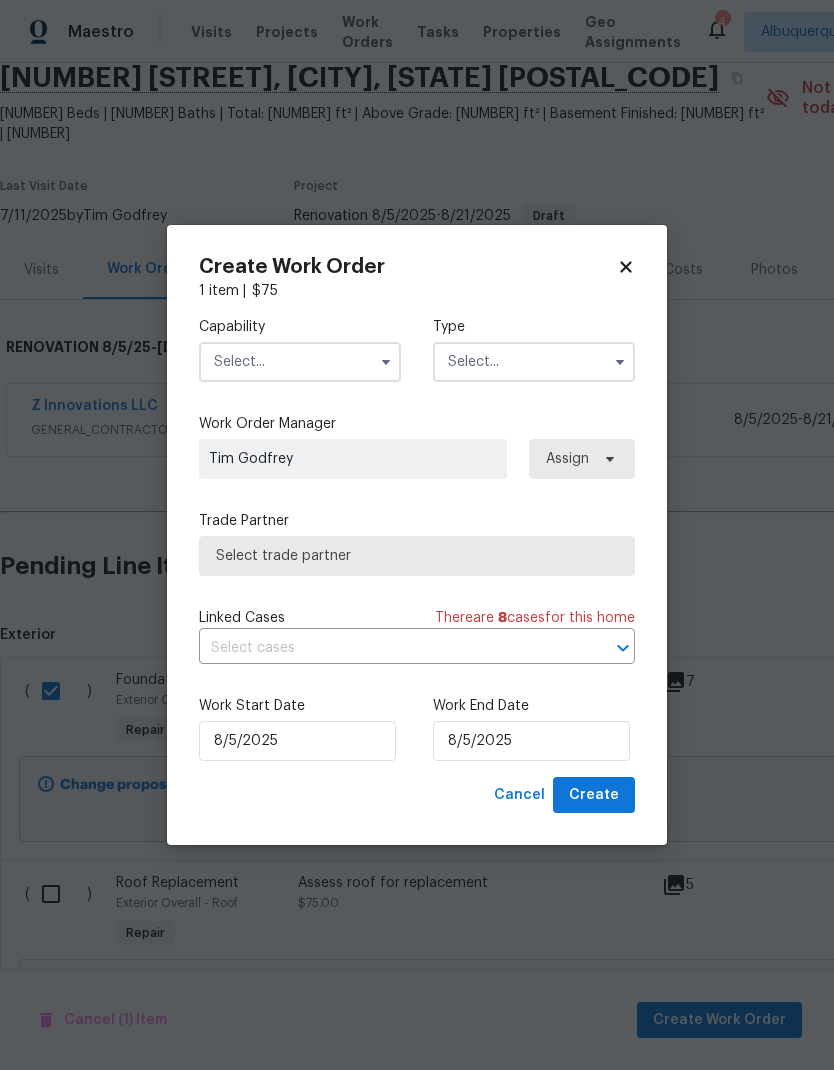 click at bounding box center [300, 362] 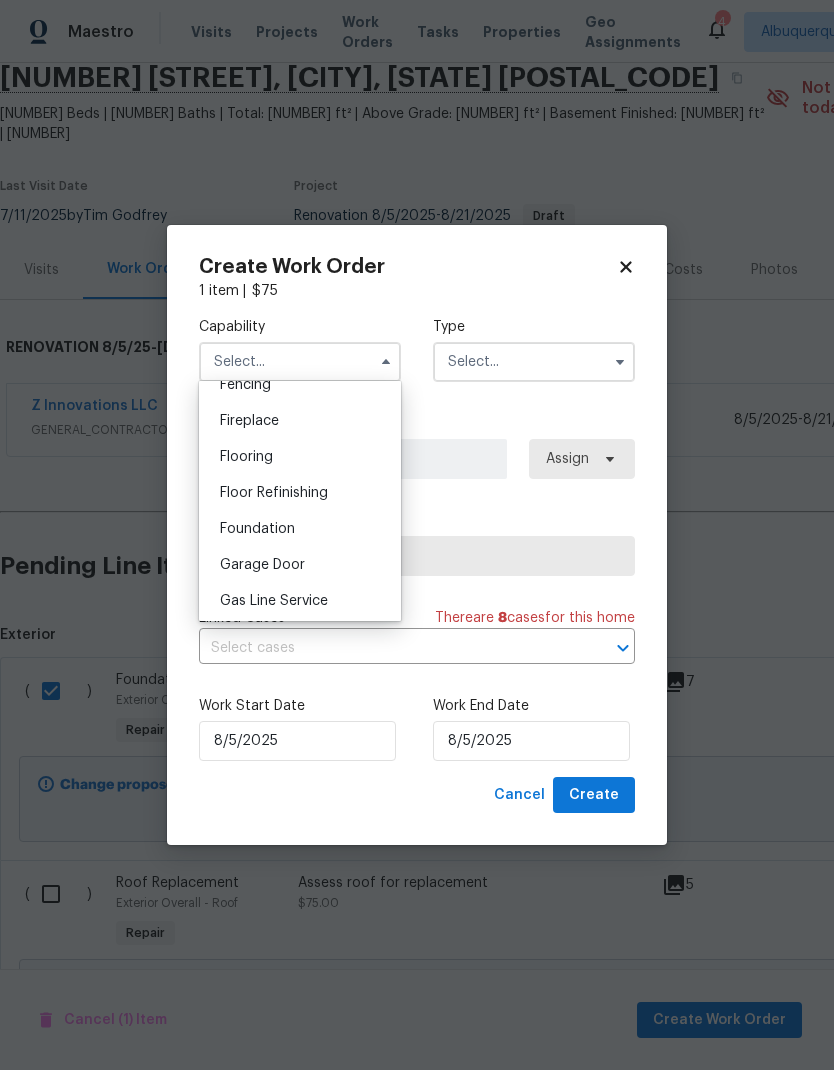 scroll, scrollTop: 724, scrollLeft: 0, axis: vertical 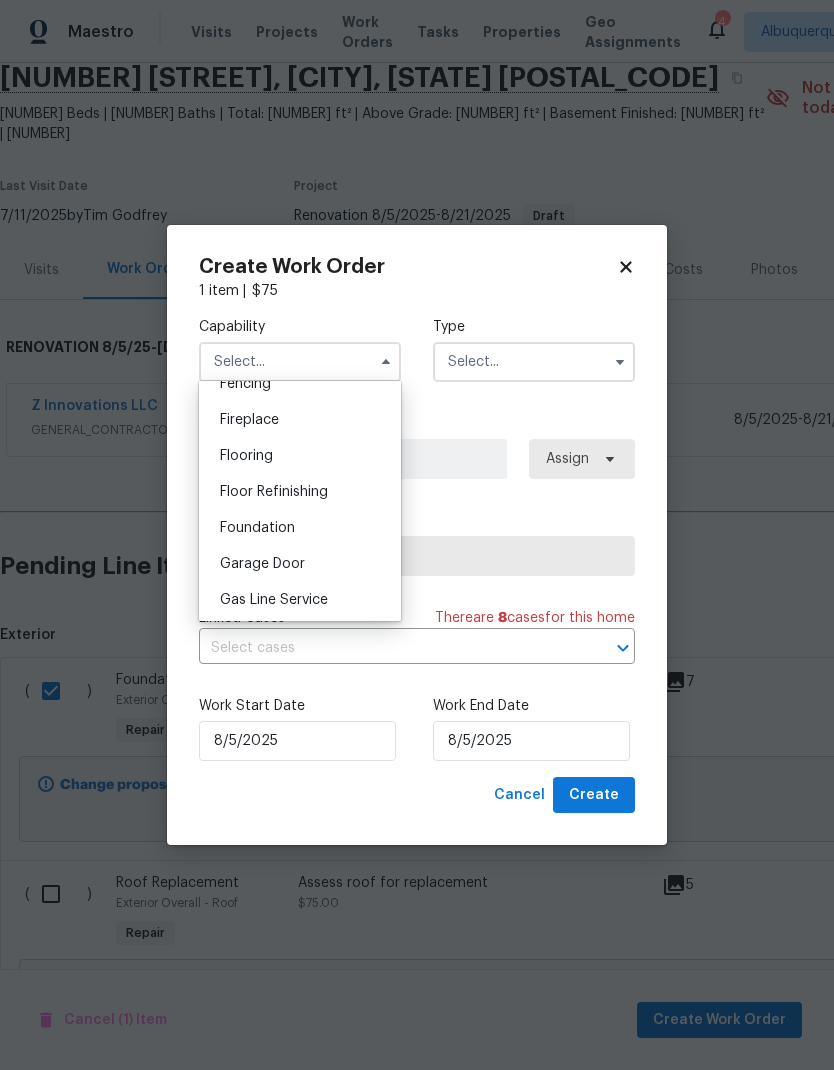 click on "Foundation" at bounding box center [300, 528] 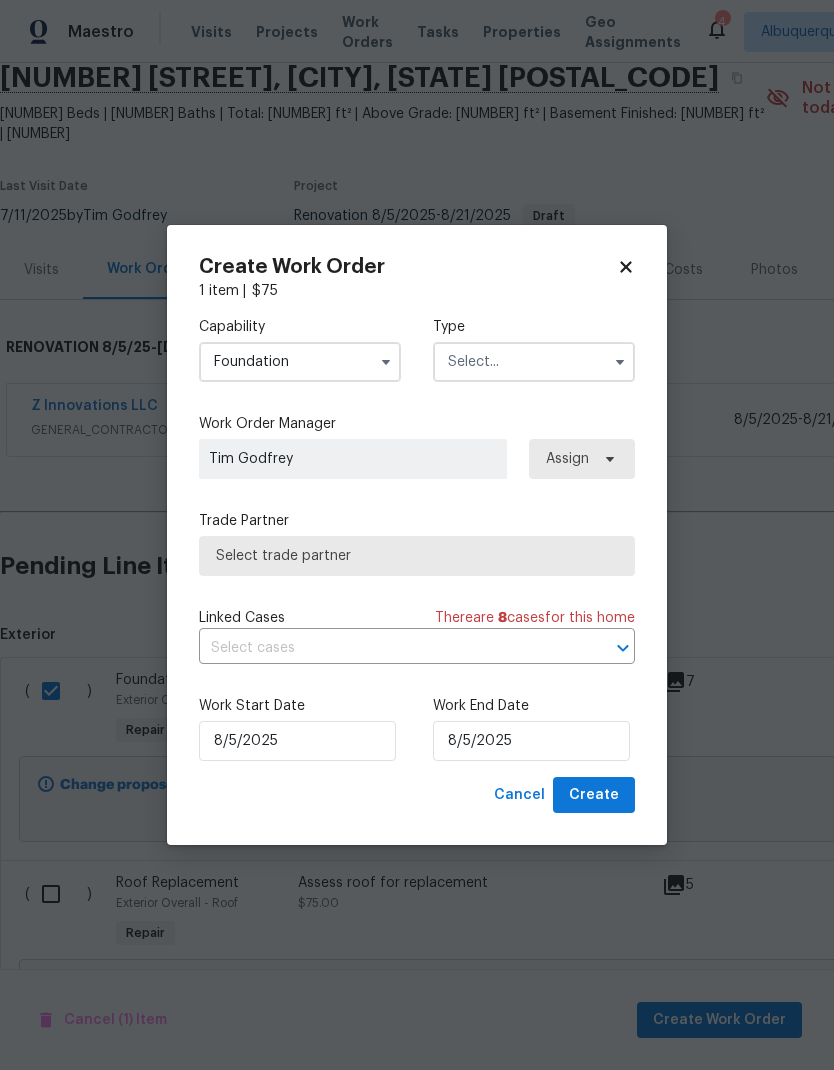 click at bounding box center [534, 362] 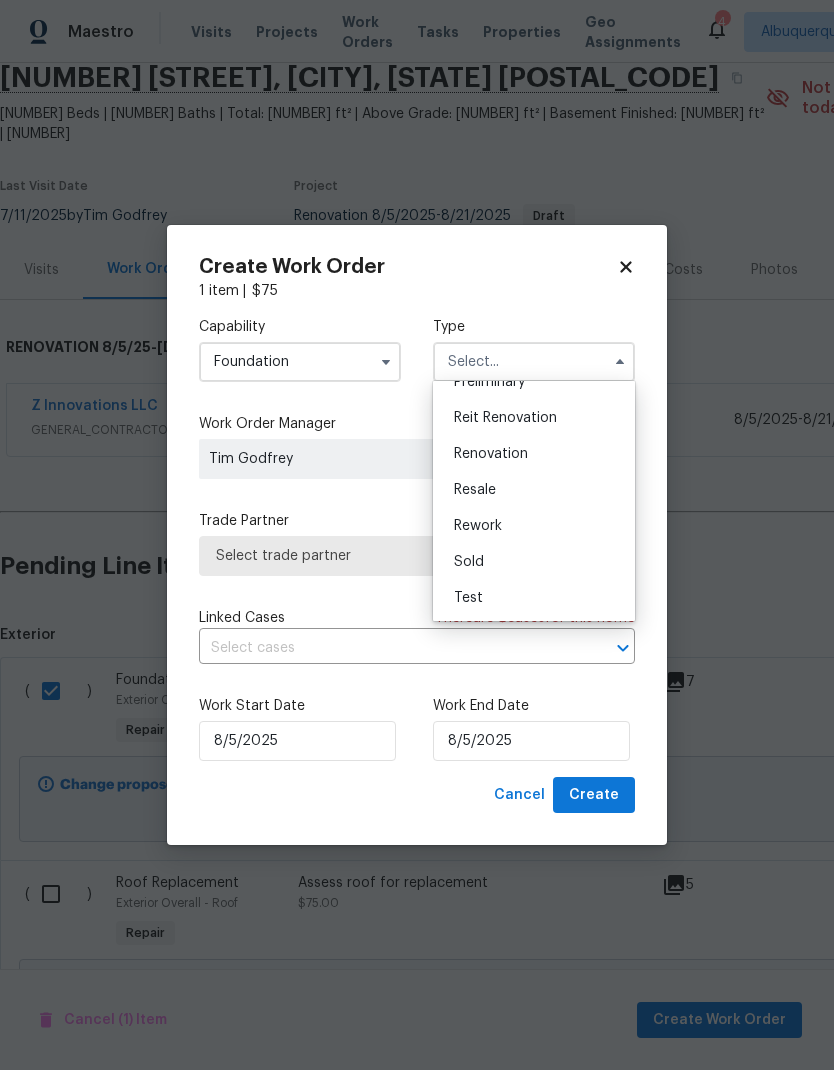 scroll, scrollTop: 454, scrollLeft: 0, axis: vertical 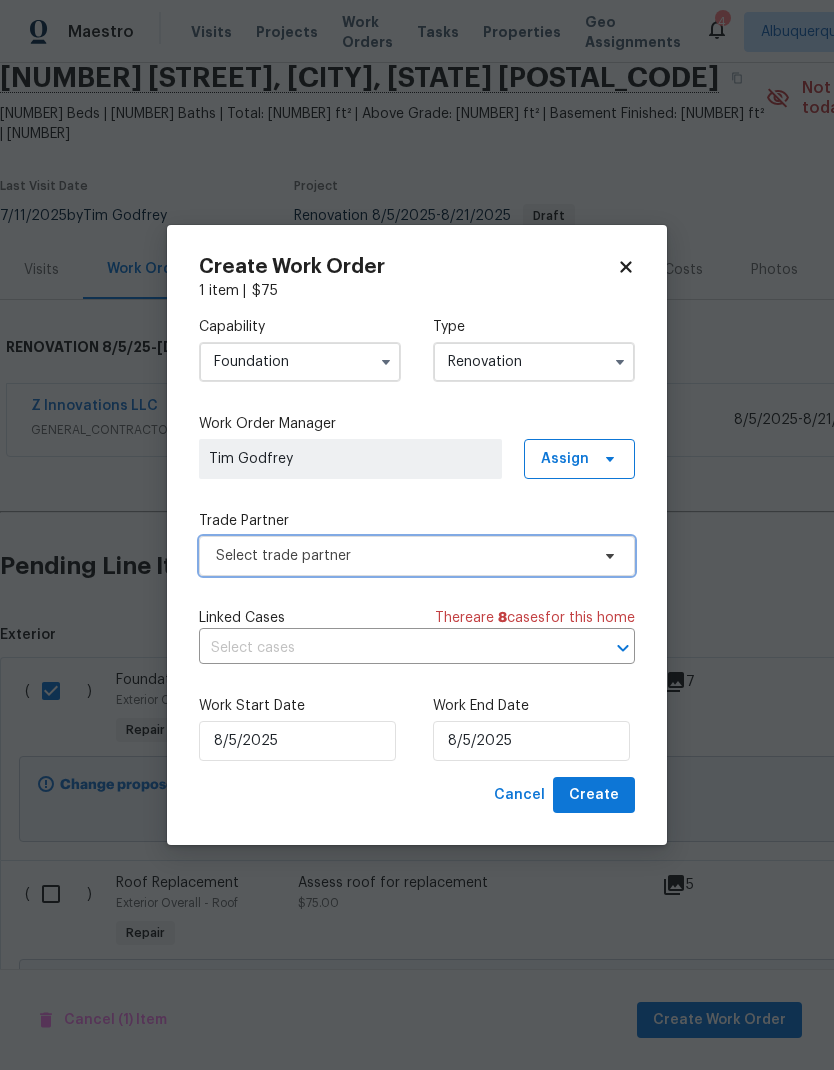 click on "Select trade partner" at bounding box center (402, 556) 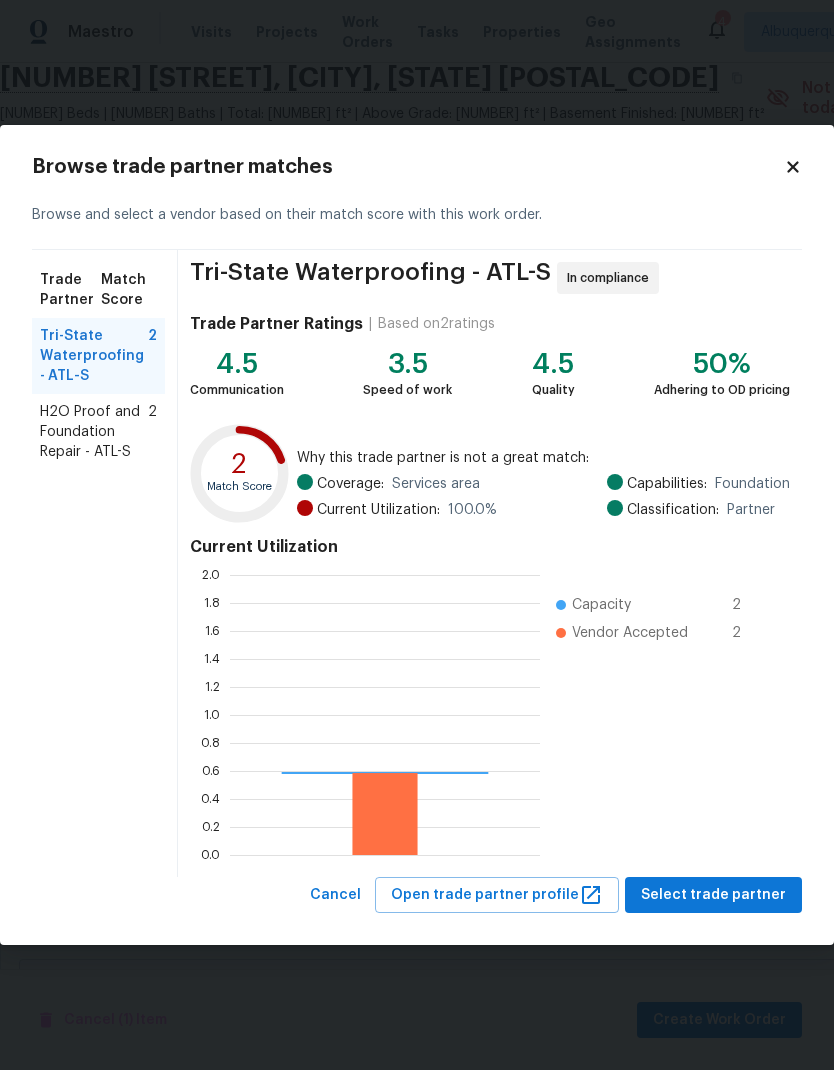 scroll, scrollTop: 2, scrollLeft: 2, axis: both 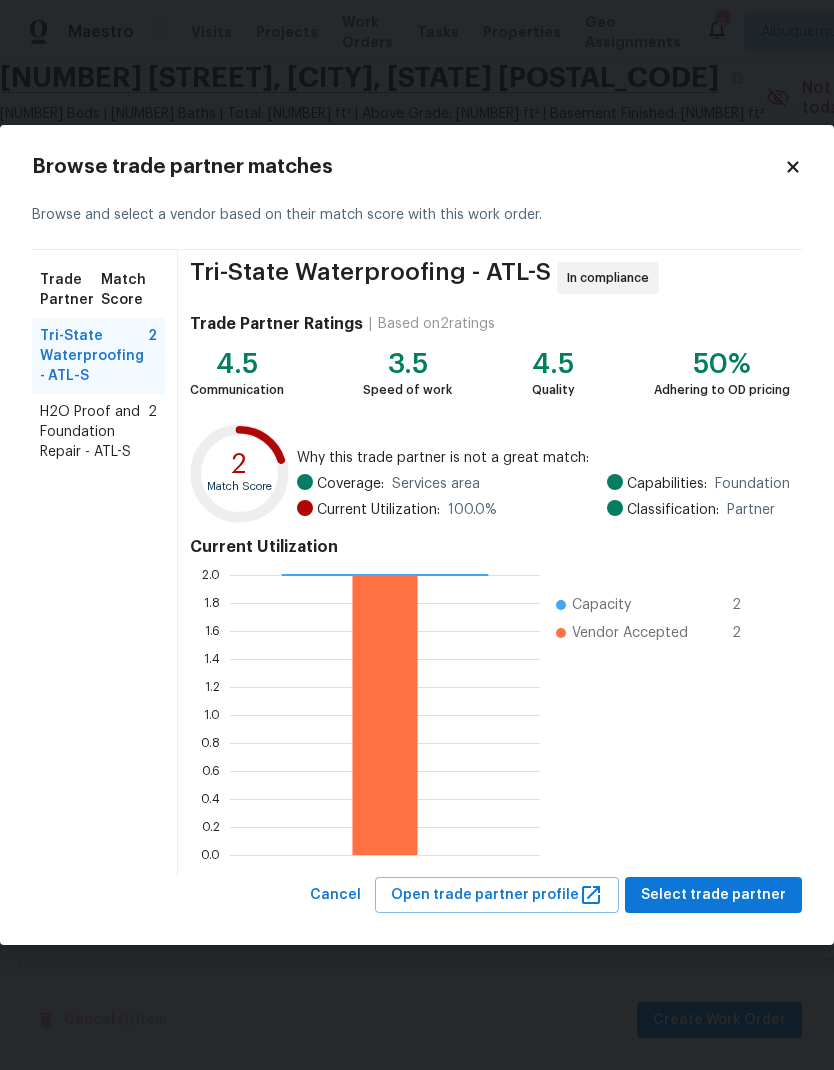click on "H2O Proof and Foundation Repair - ATL-S" at bounding box center (94, 432) 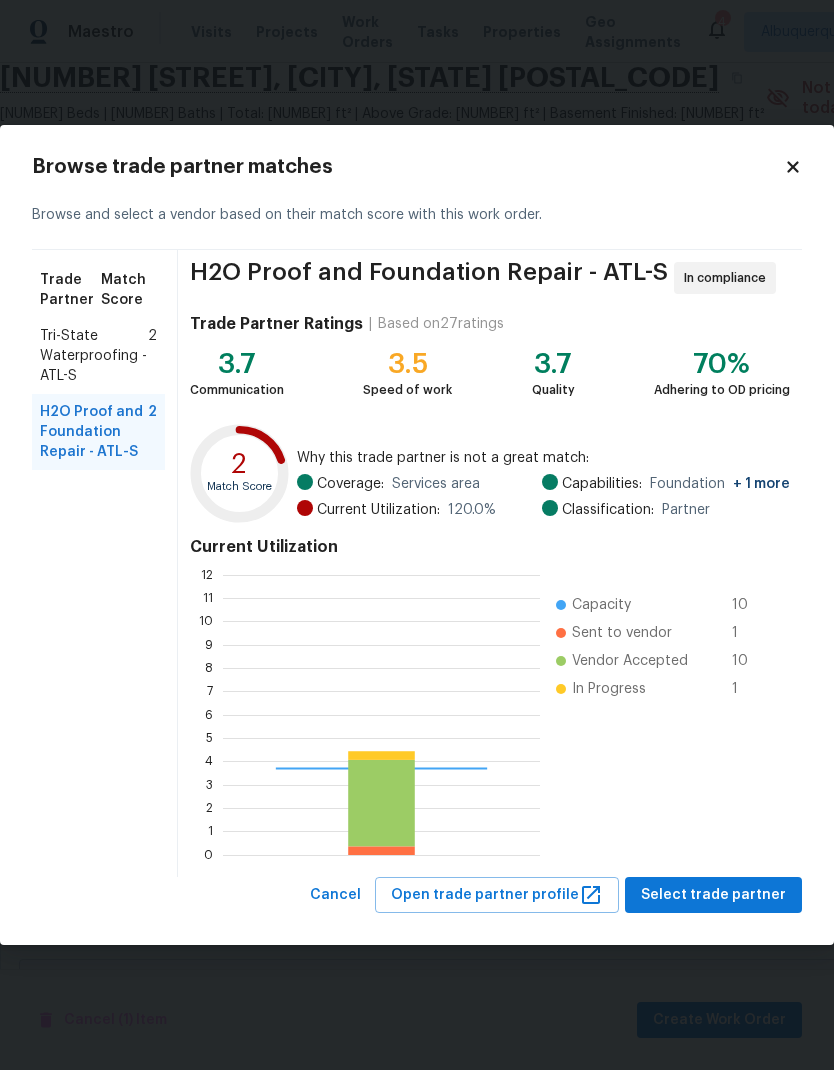 scroll, scrollTop: 2, scrollLeft: 2, axis: both 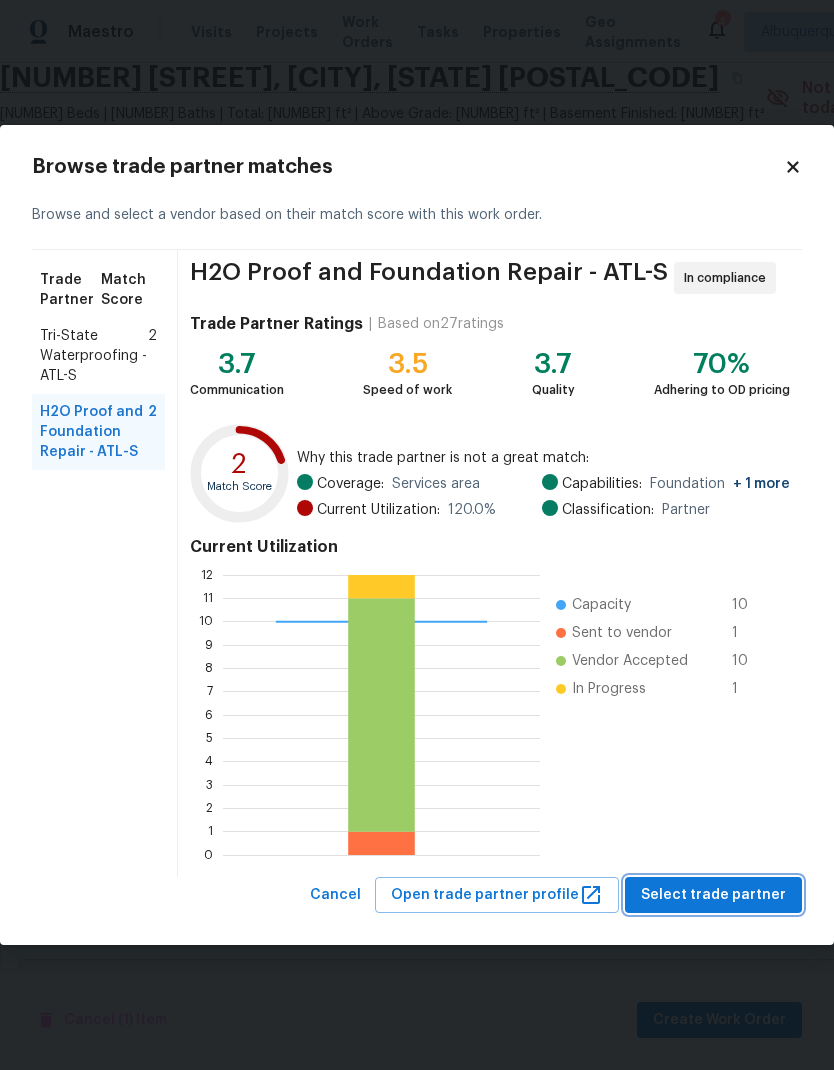 click on "Select trade partner" at bounding box center (713, 895) 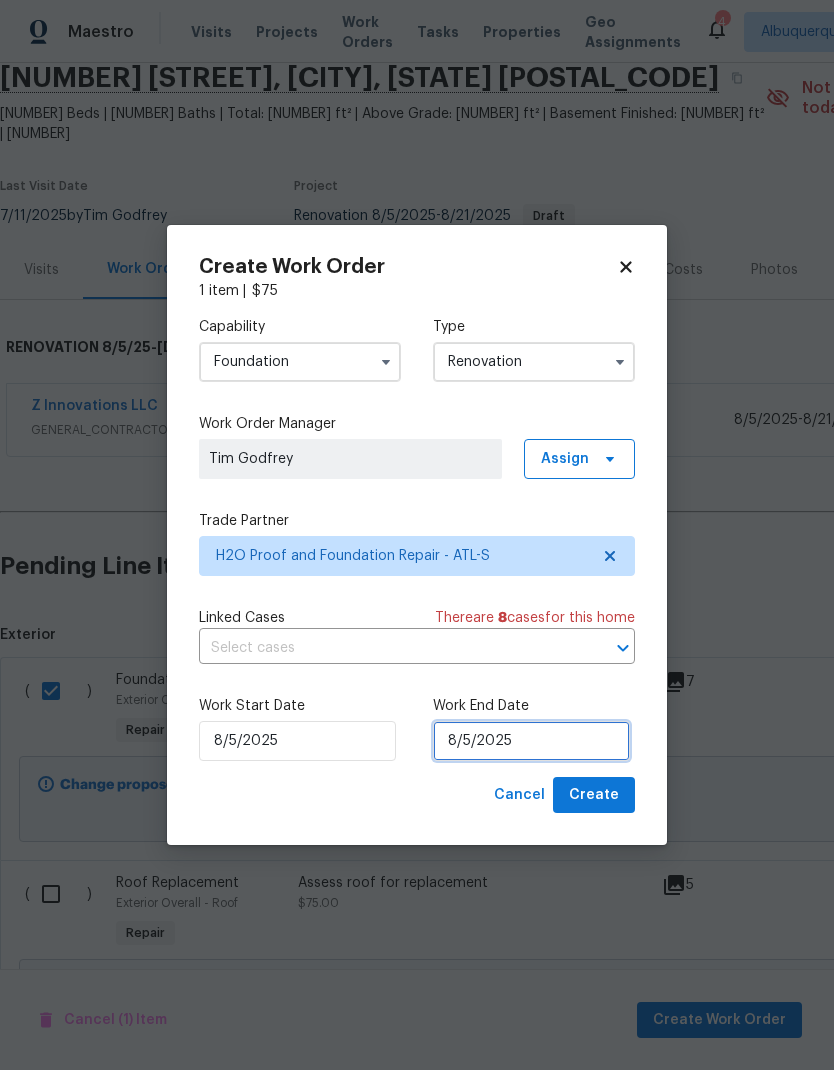 click on "8/5/2025" at bounding box center [531, 741] 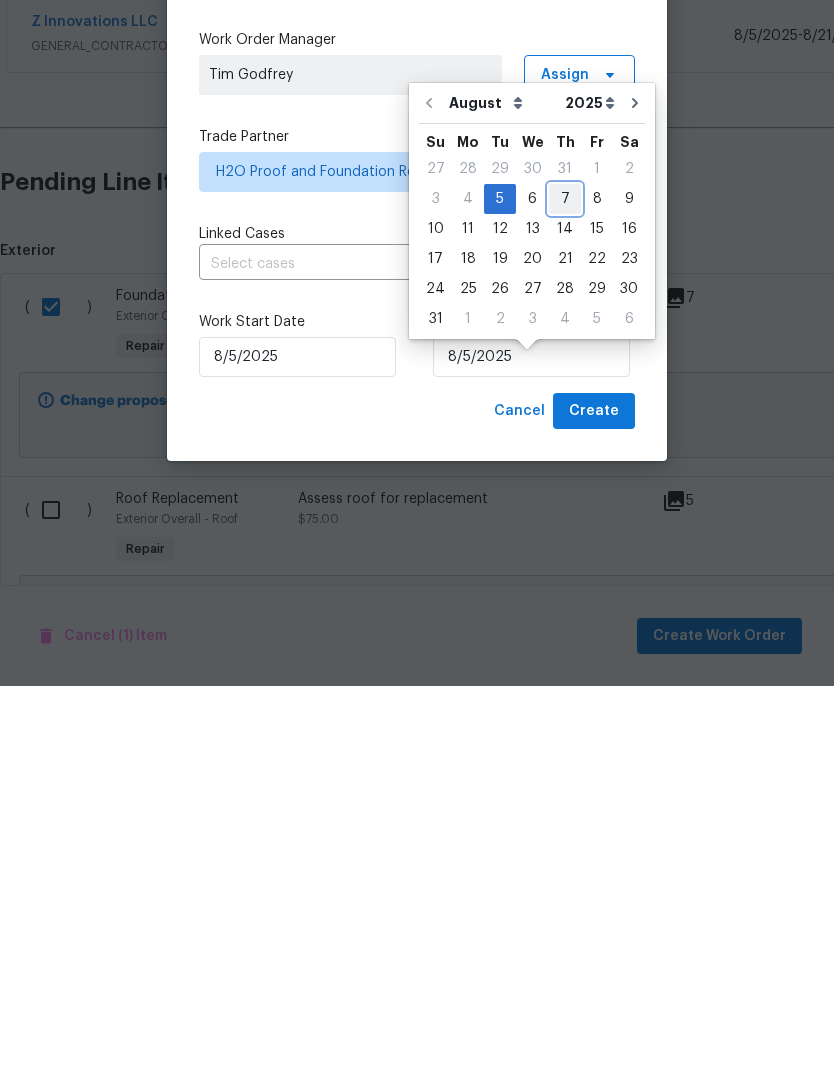 click on "7" at bounding box center [565, 583] 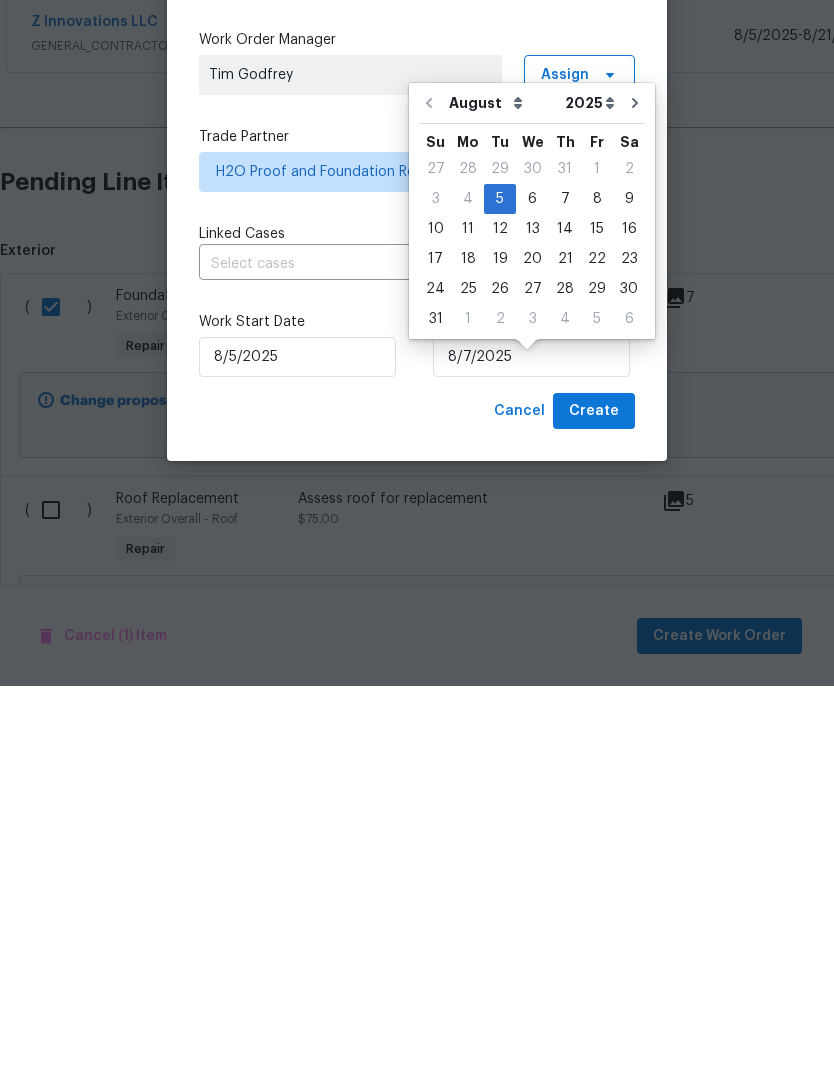 scroll, scrollTop: 80, scrollLeft: 0, axis: vertical 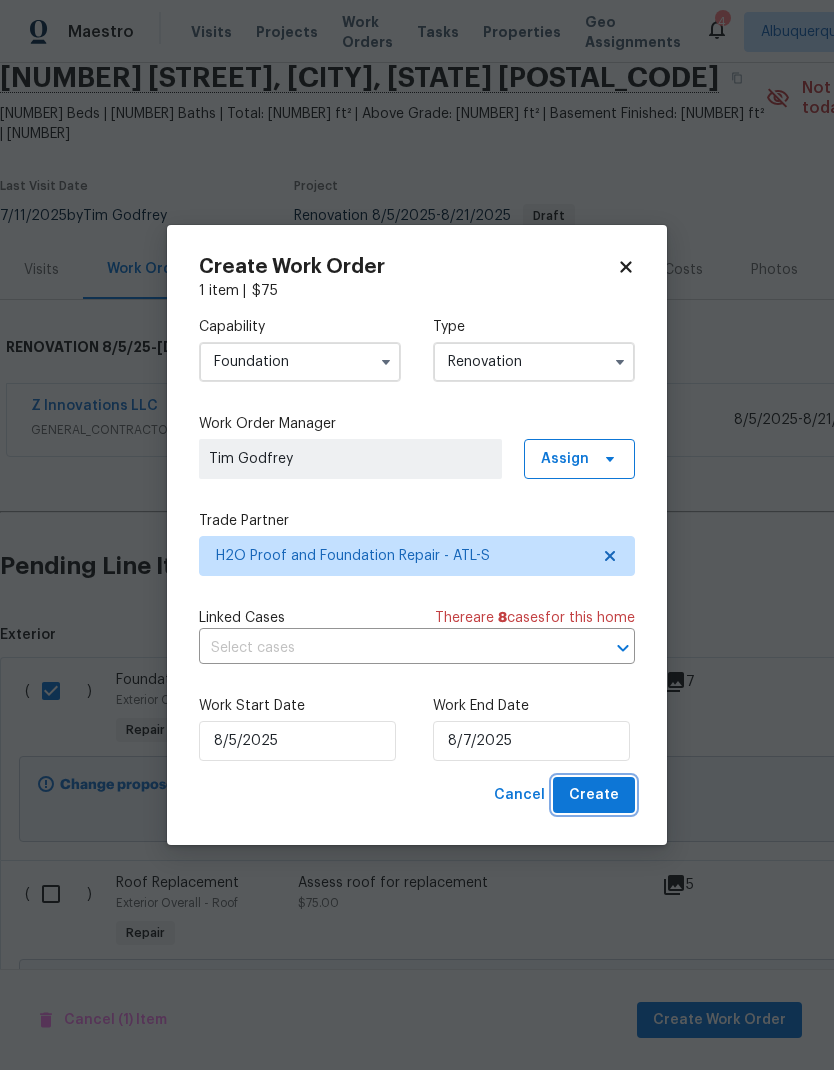 click on "Create" at bounding box center (594, 795) 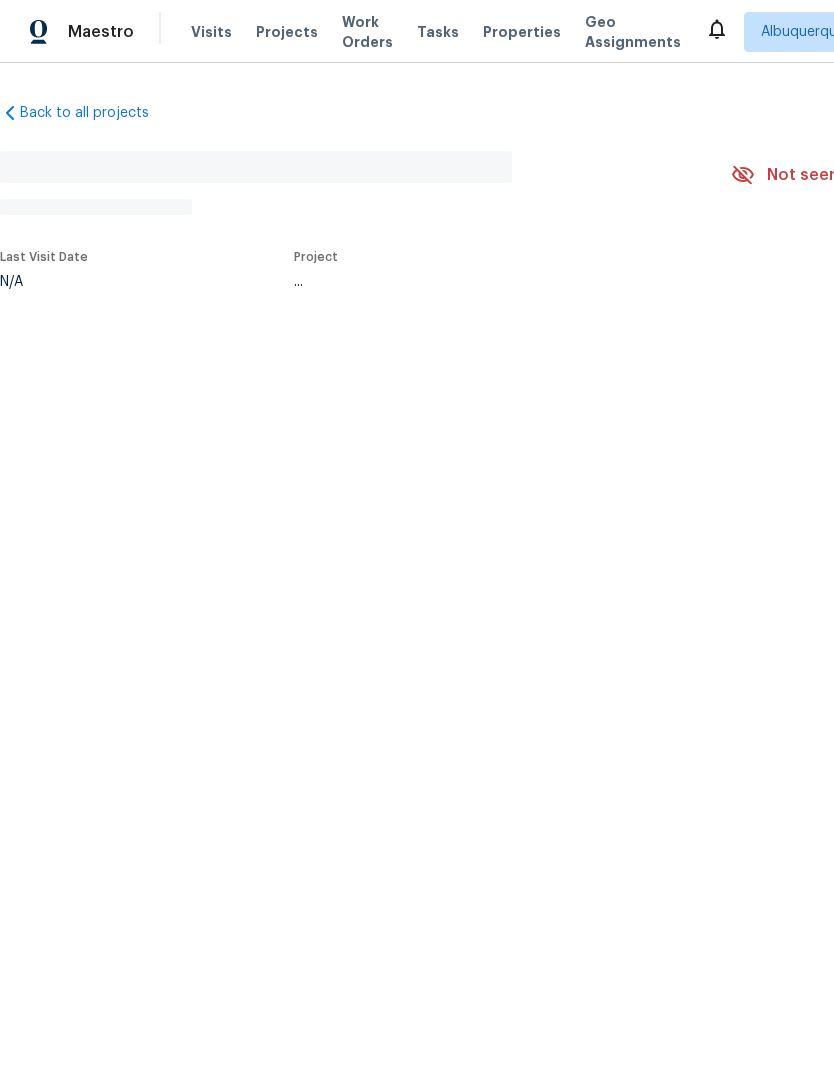 scroll, scrollTop: 0, scrollLeft: 0, axis: both 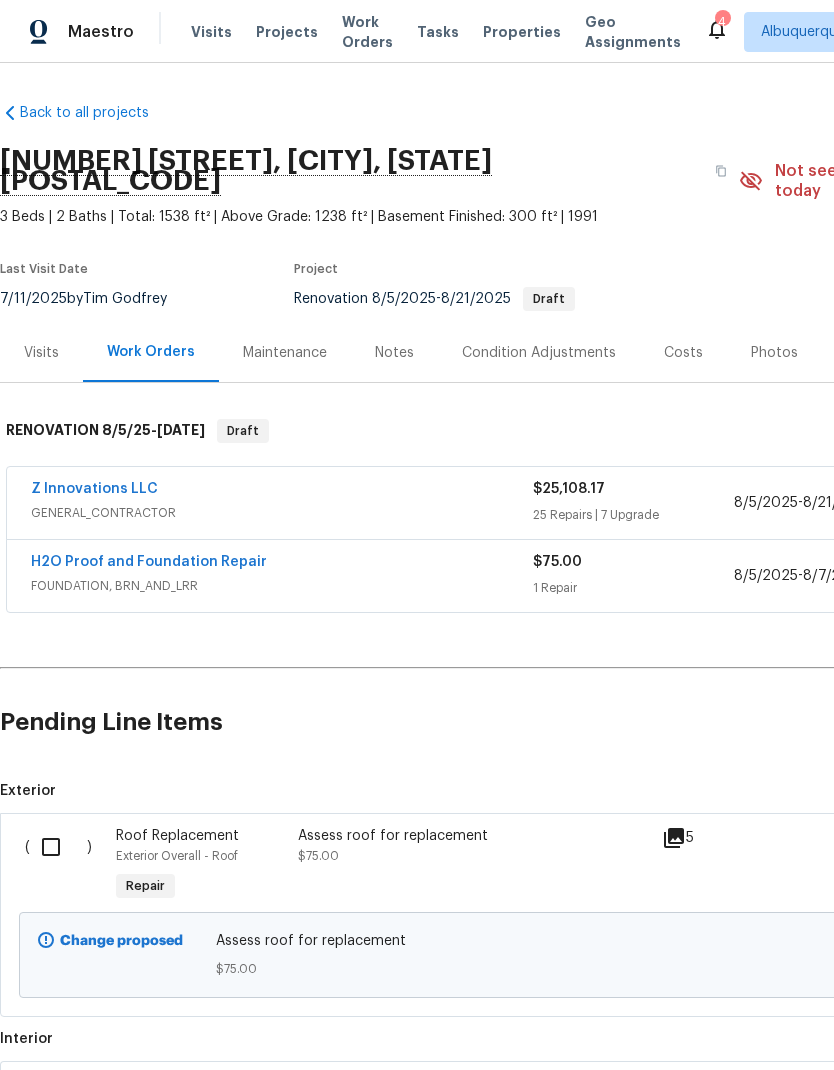 click at bounding box center [58, 847] 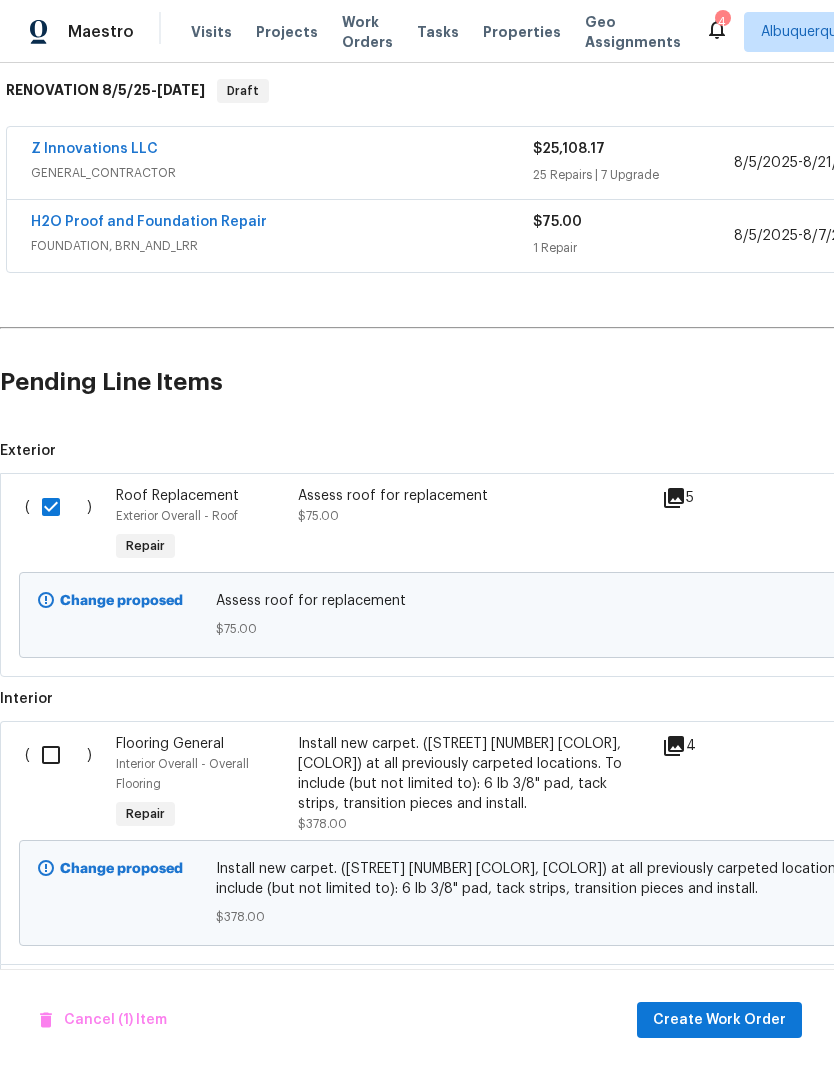 scroll, scrollTop: 342, scrollLeft: 0, axis: vertical 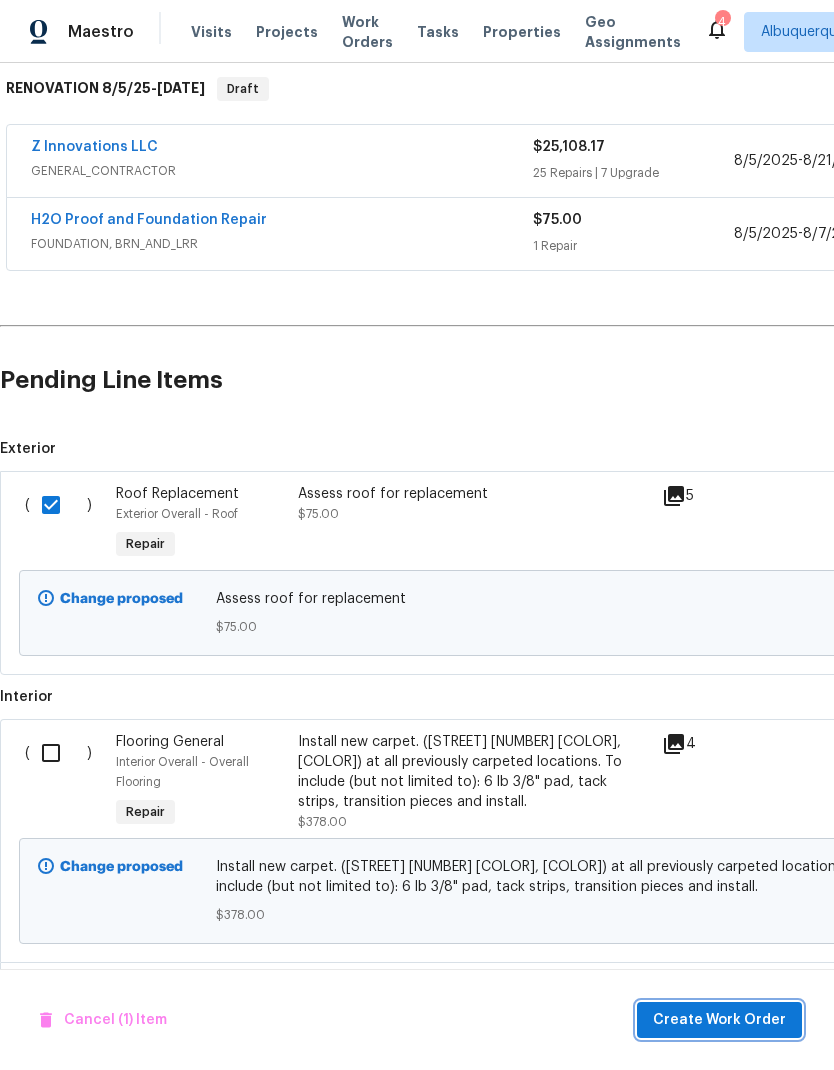 click on "Create Work Order" at bounding box center [719, 1020] 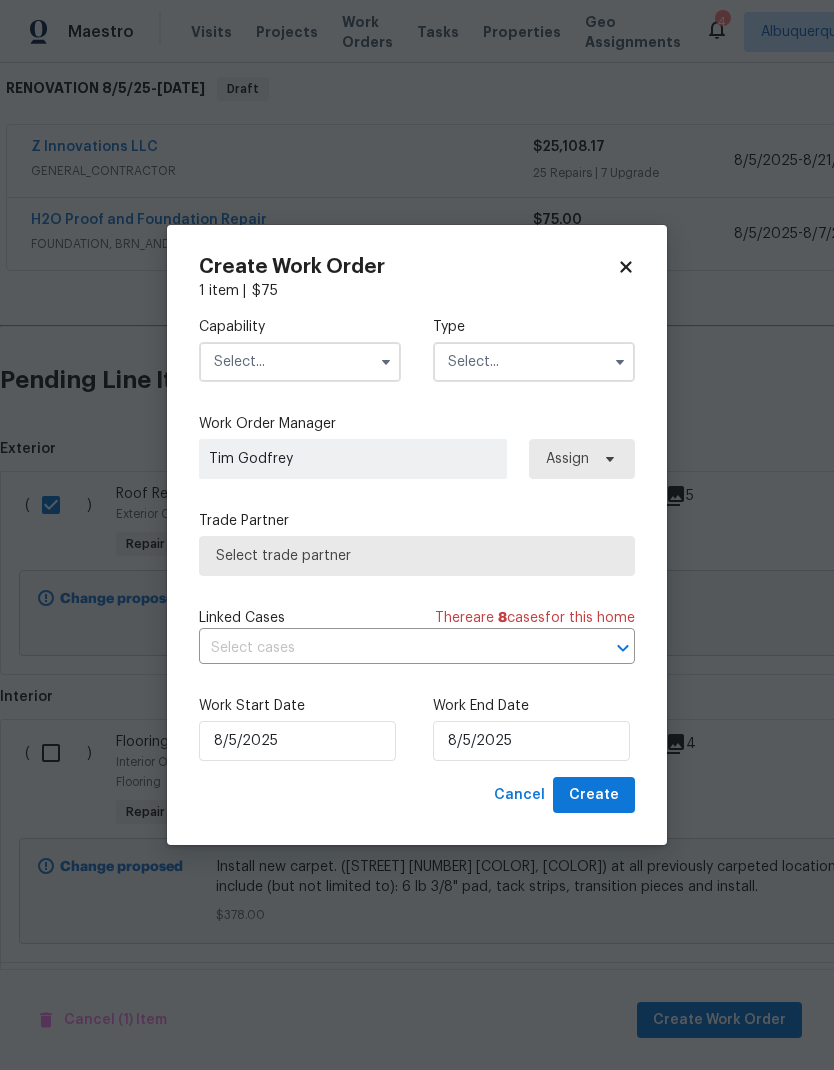 click 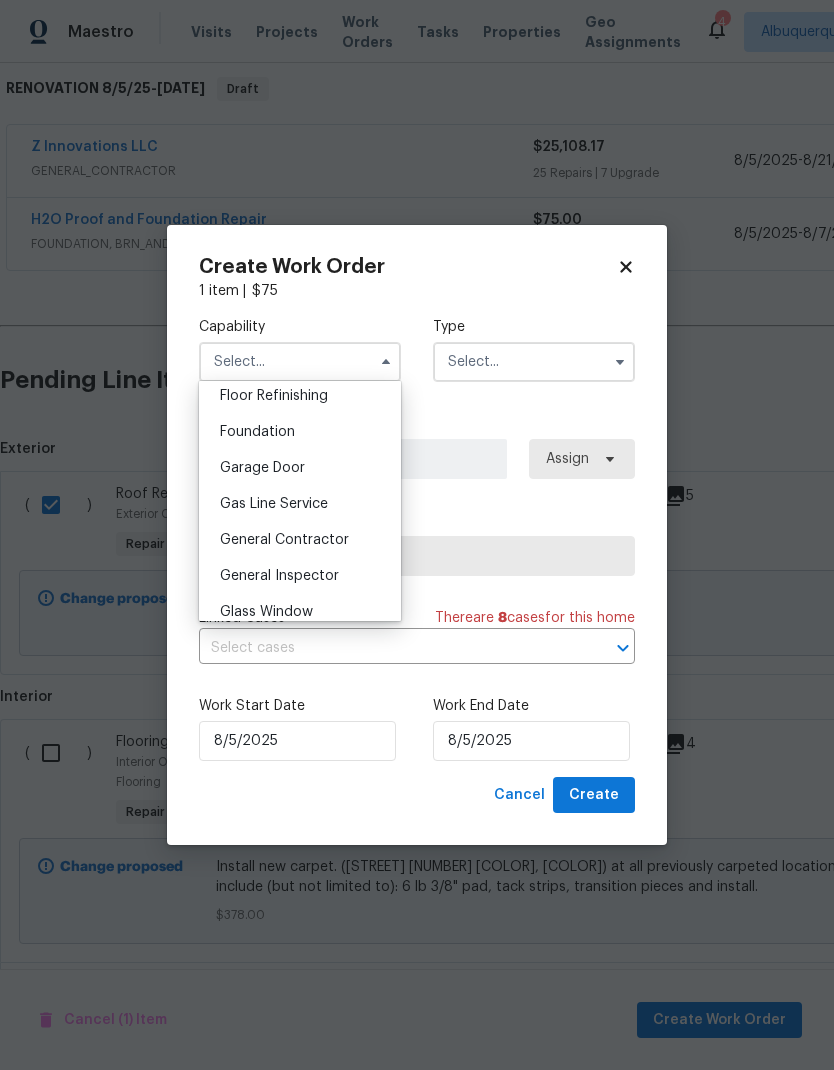 scroll, scrollTop: 850, scrollLeft: 0, axis: vertical 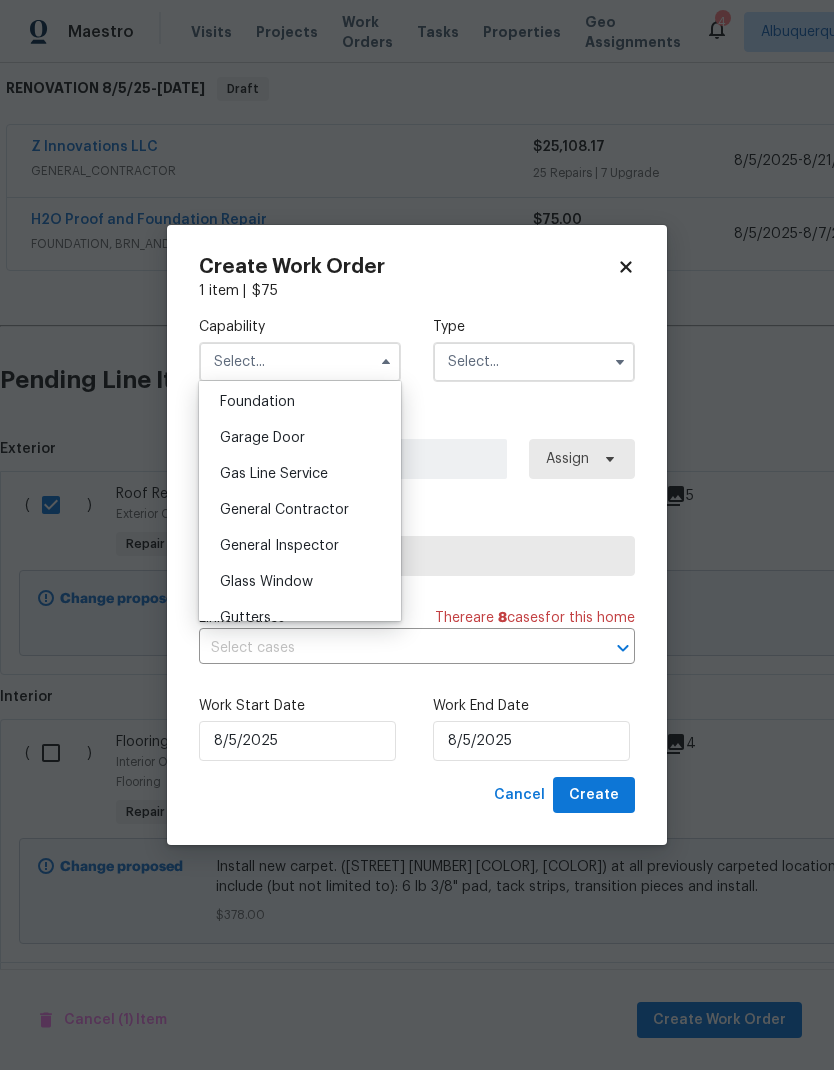 click on "General Contractor" at bounding box center (284, 510) 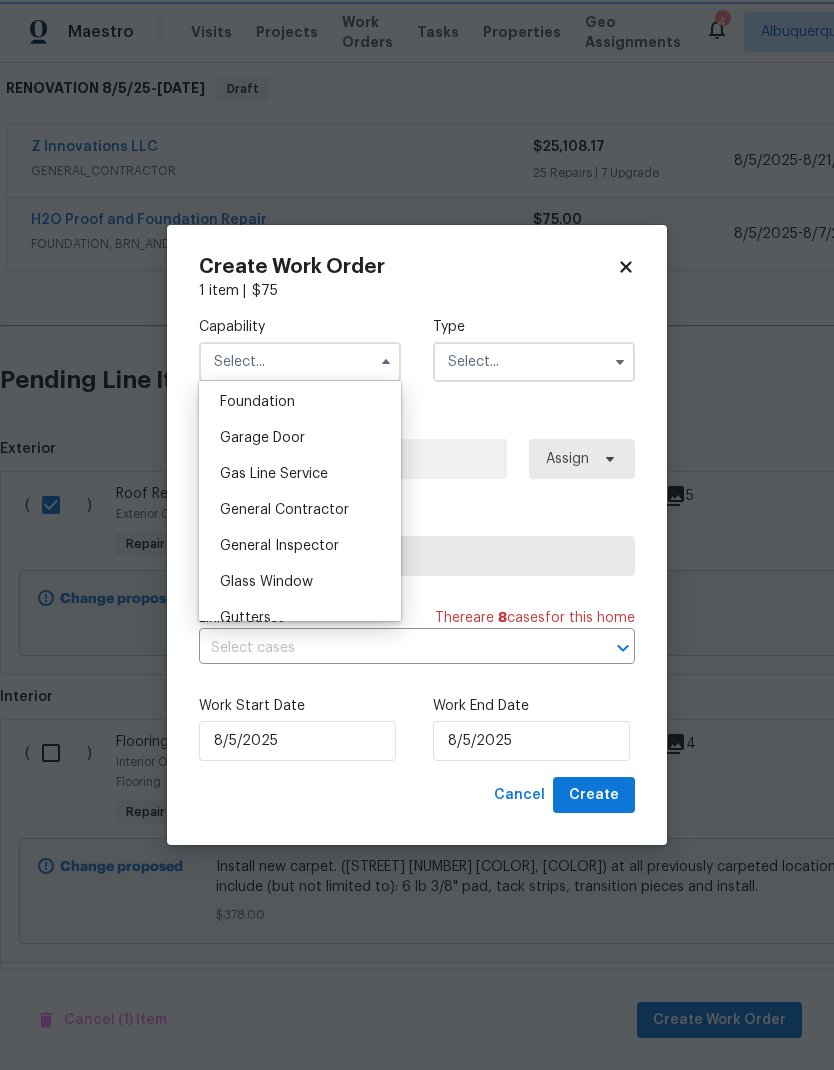 type on "General Contractor" 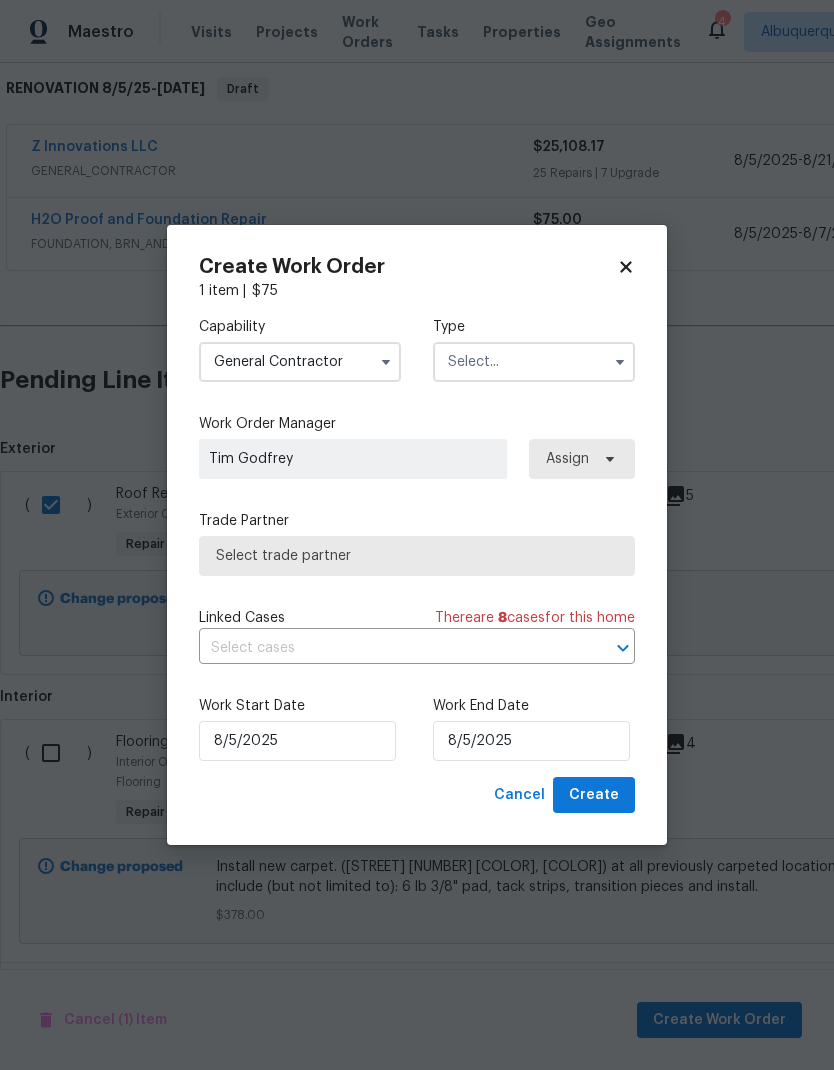 click at bounding box center [534, 362] 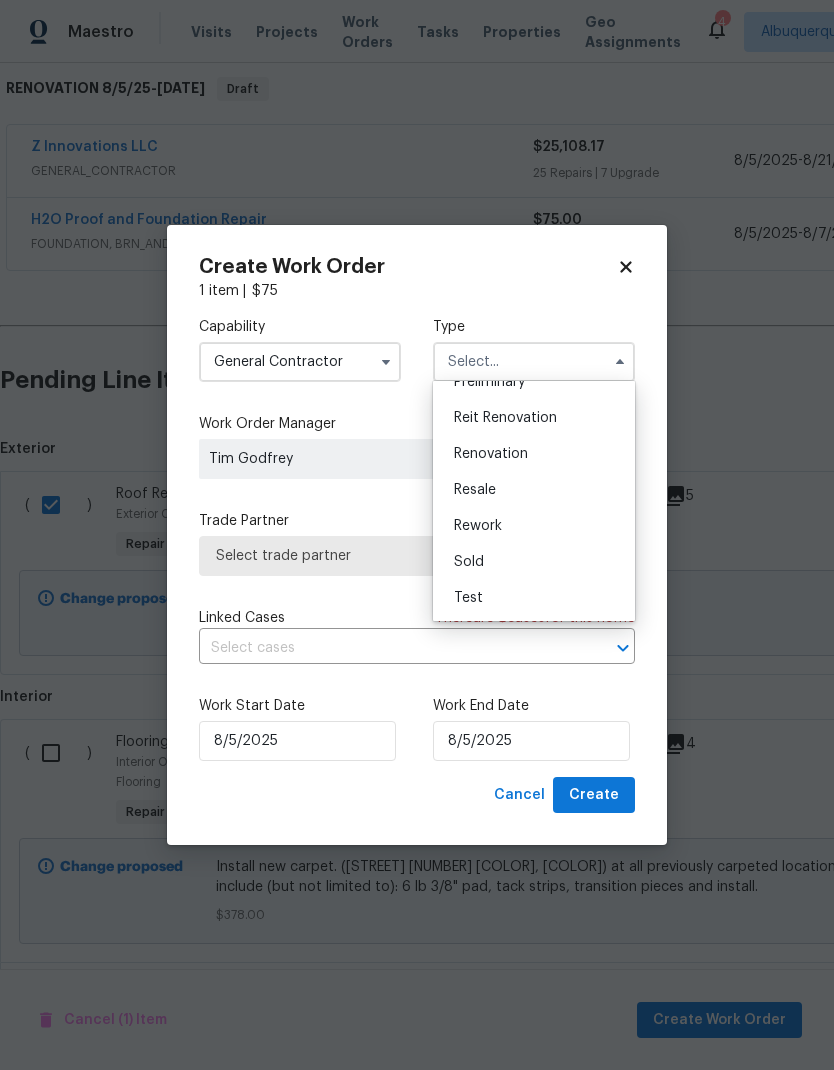 scroll, scrollTop: 454, scrollLeft: 0, axis: vertical 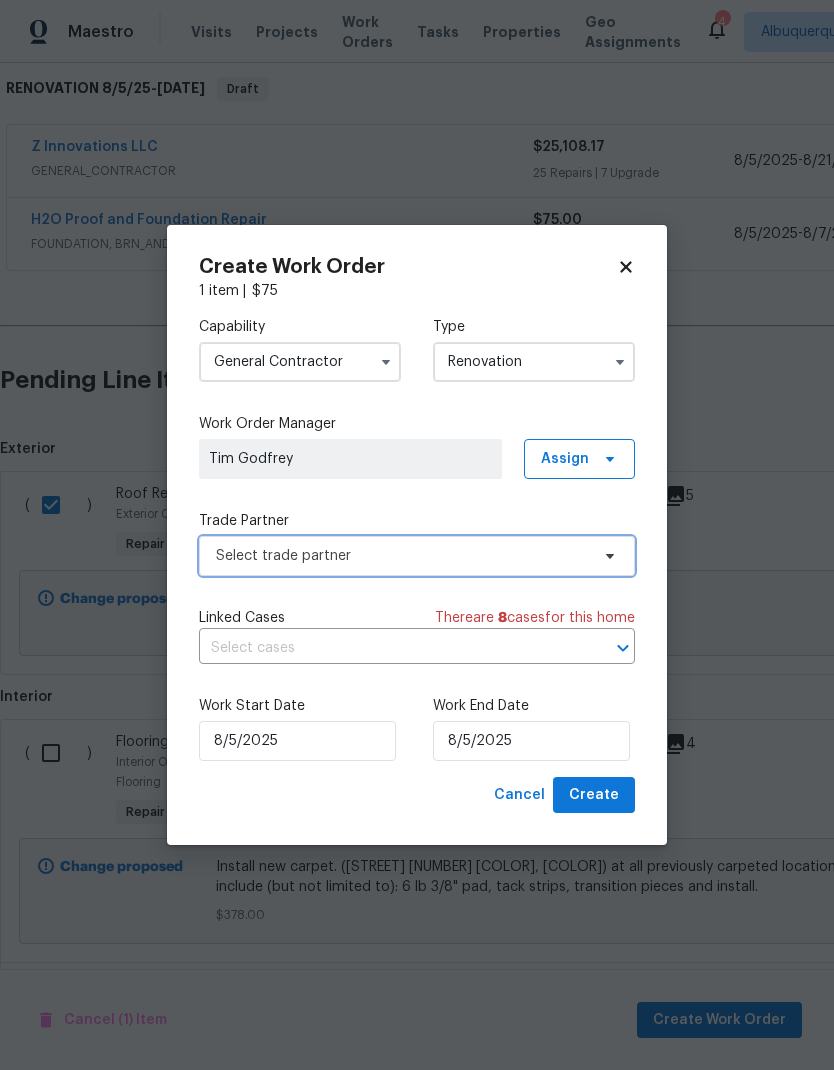 click 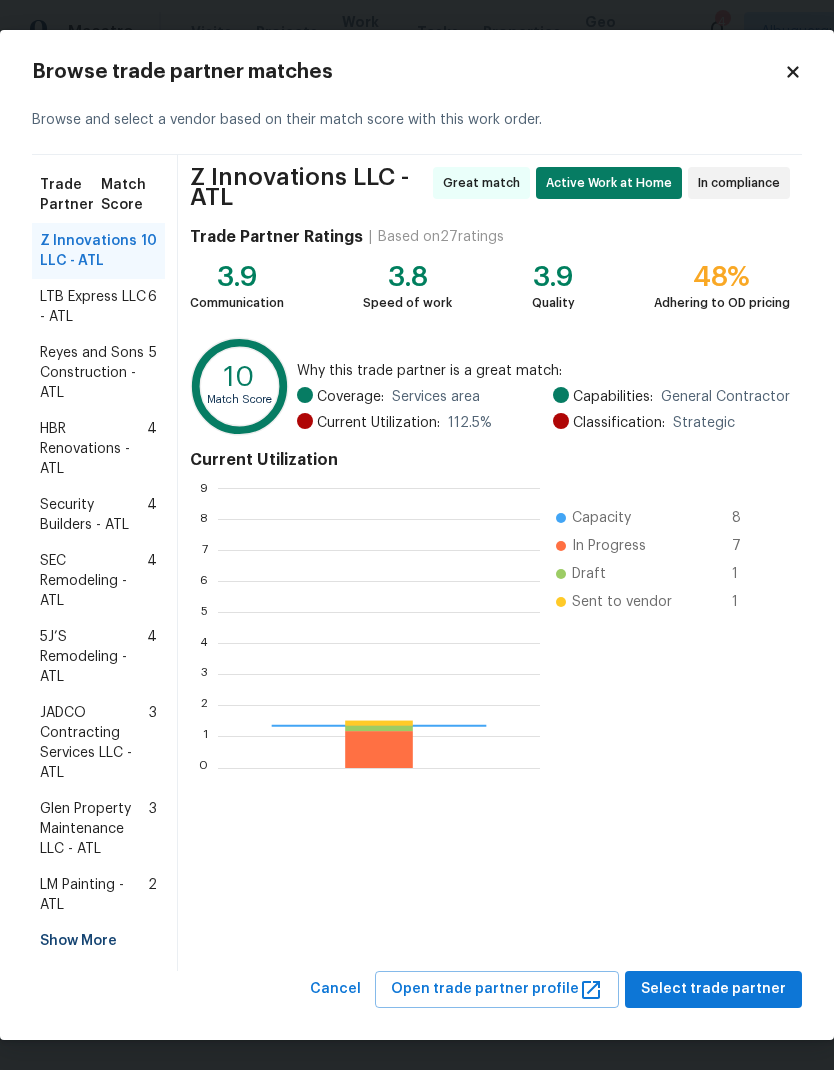 scroll, scrollTop: 2, scrollLeft: 2, axis: both 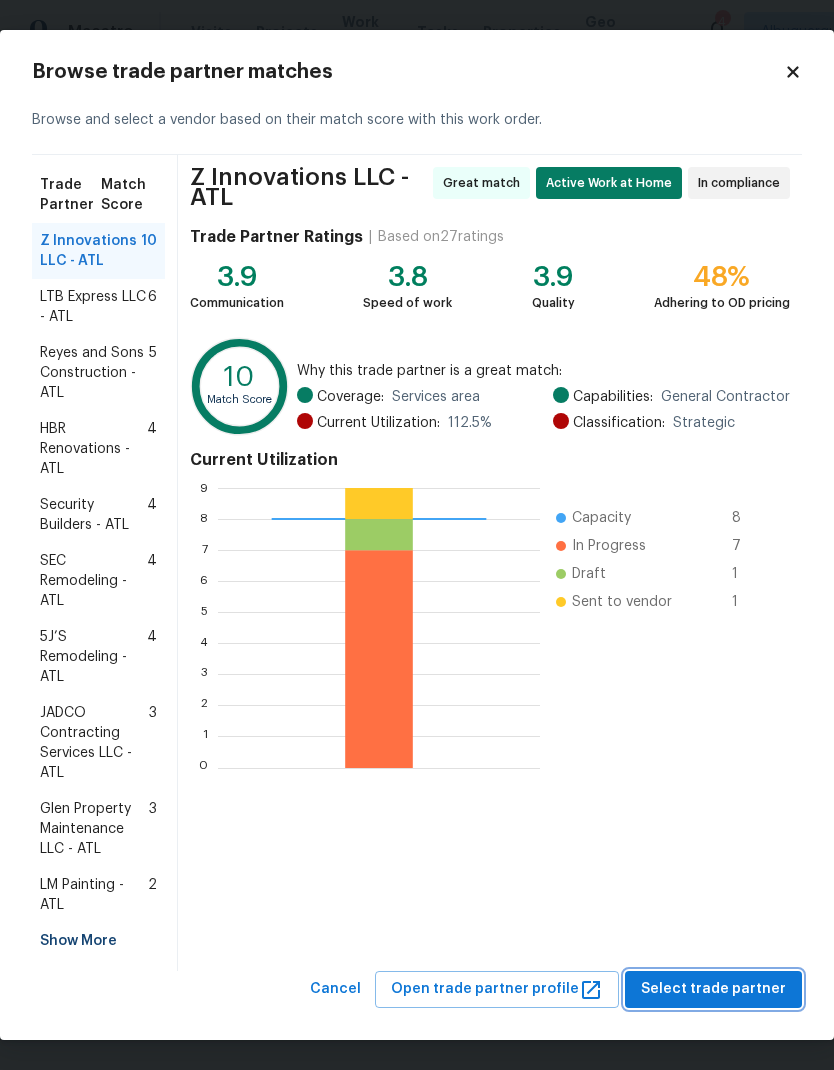click on "Select trade partner" at bounding box center [713, 989] 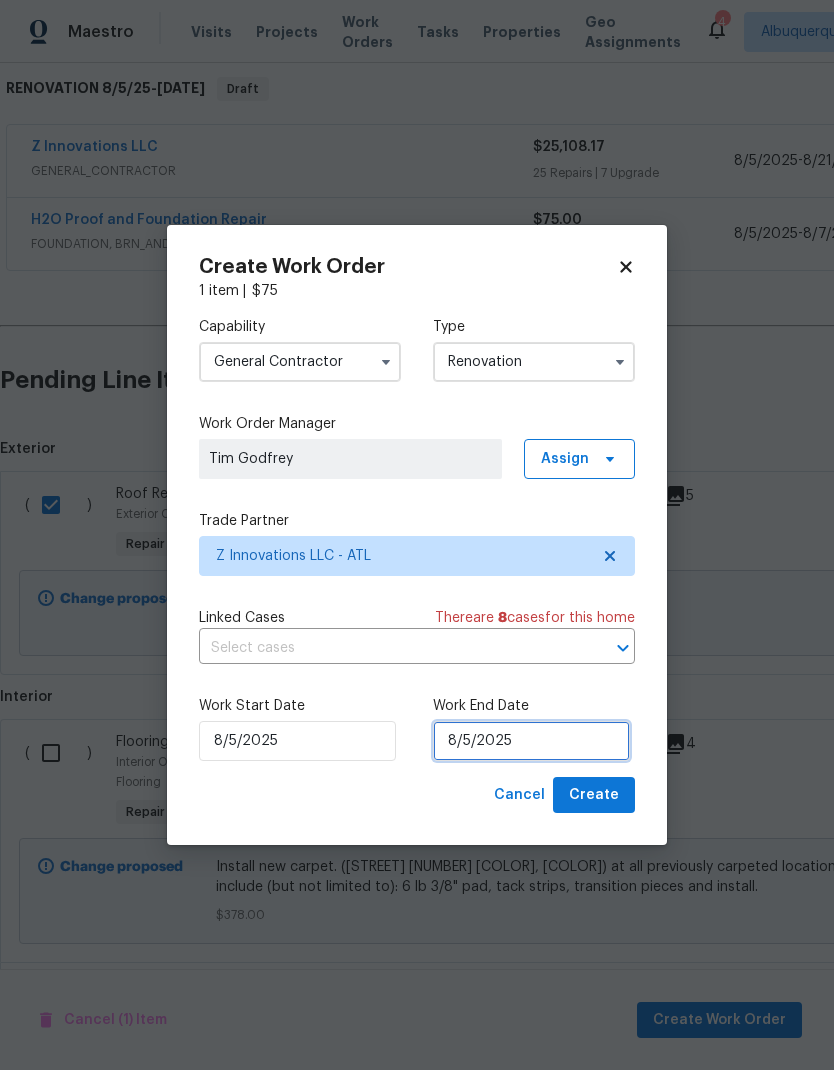 click on "8/5/2025" at bounding box center (531, 741) 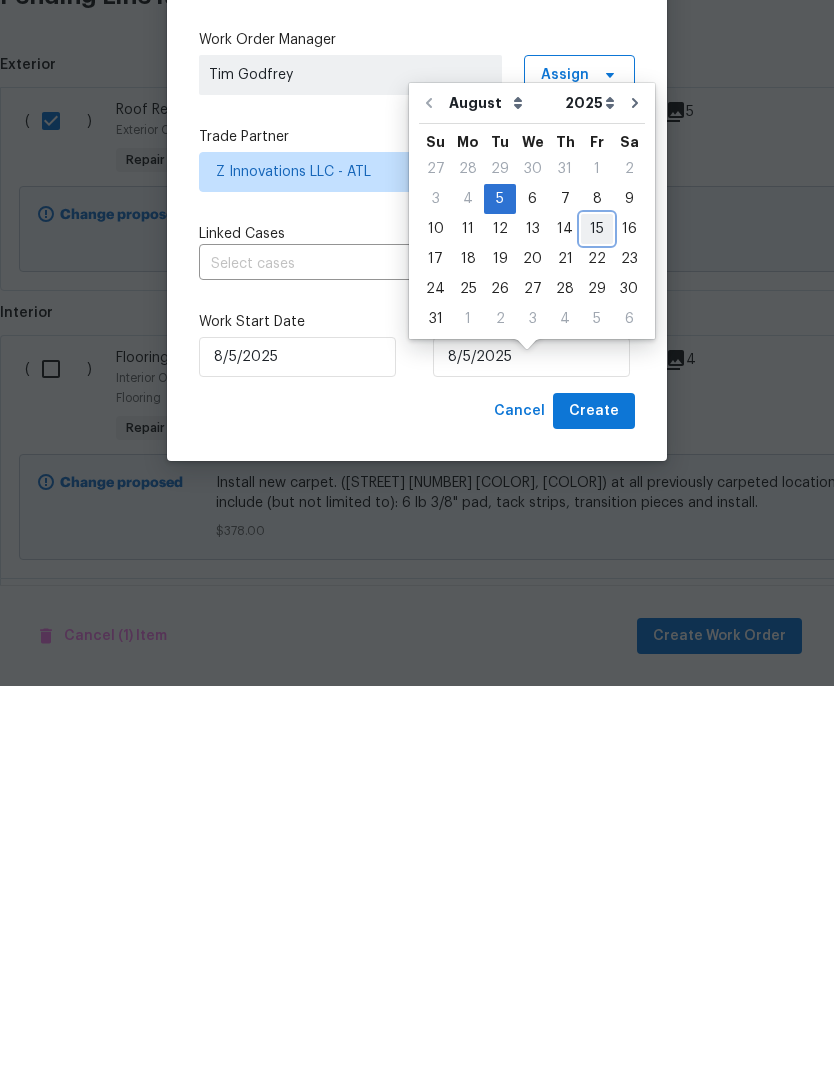 click on "15" at bounding box center (597, 613) 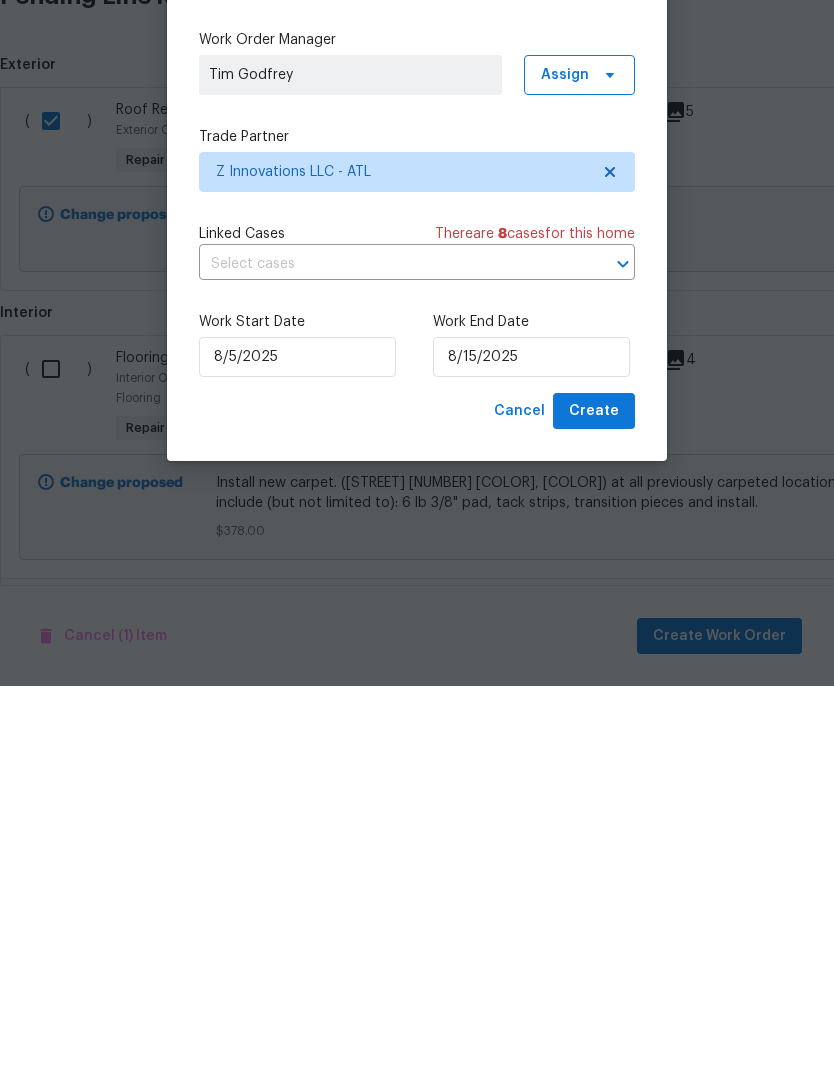scroll, scrollTop: 80, scrollLeft: 0, axis: vertical 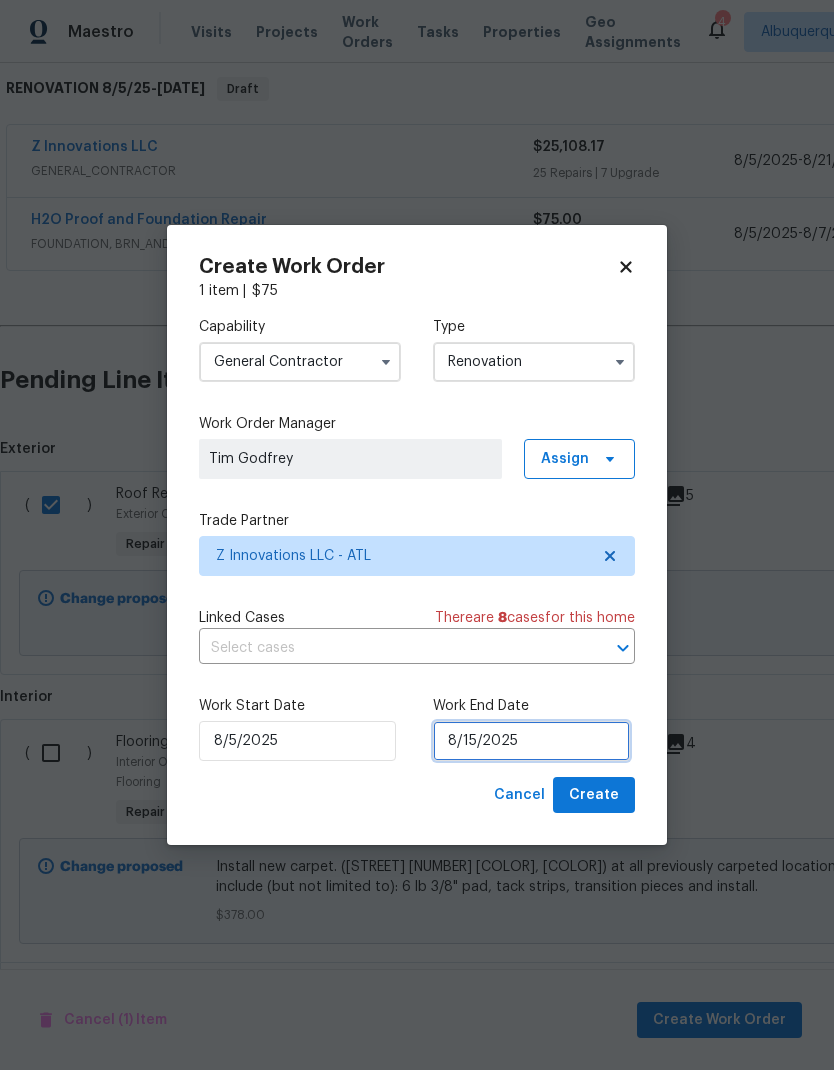click on "8/15/2025" at bounding box center [531, 741] 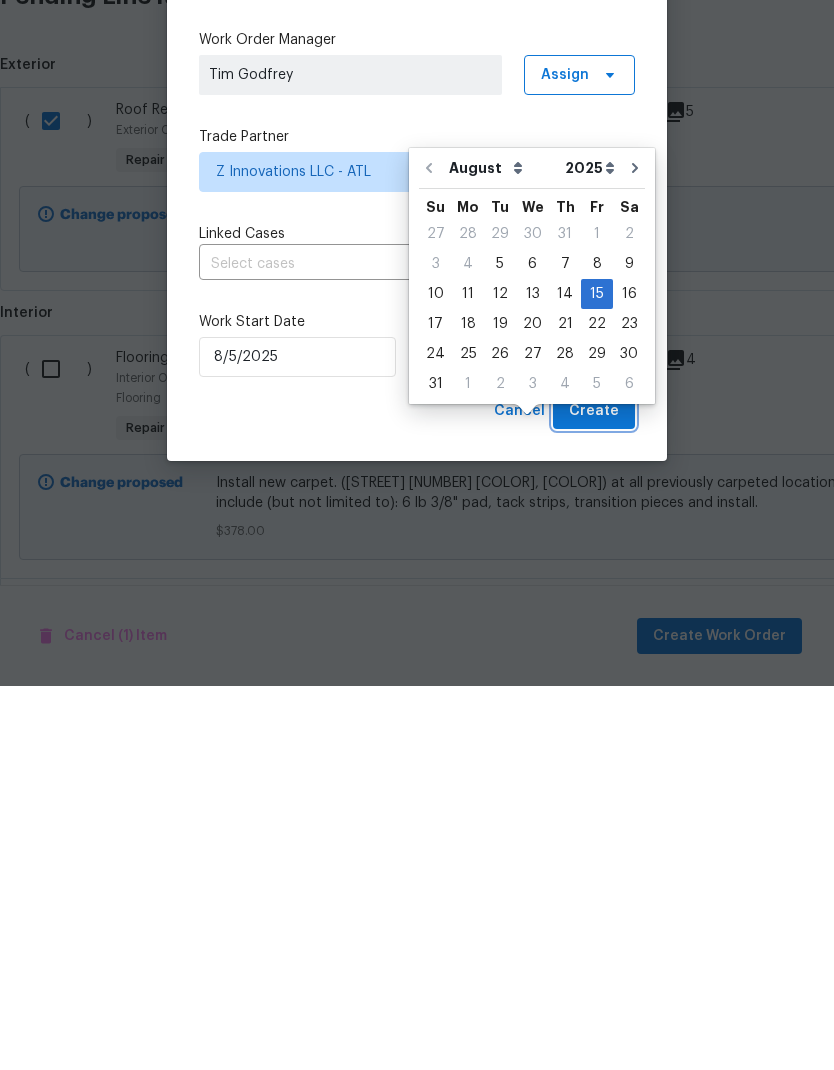 click on "Create" at bounding box center [594, 795] 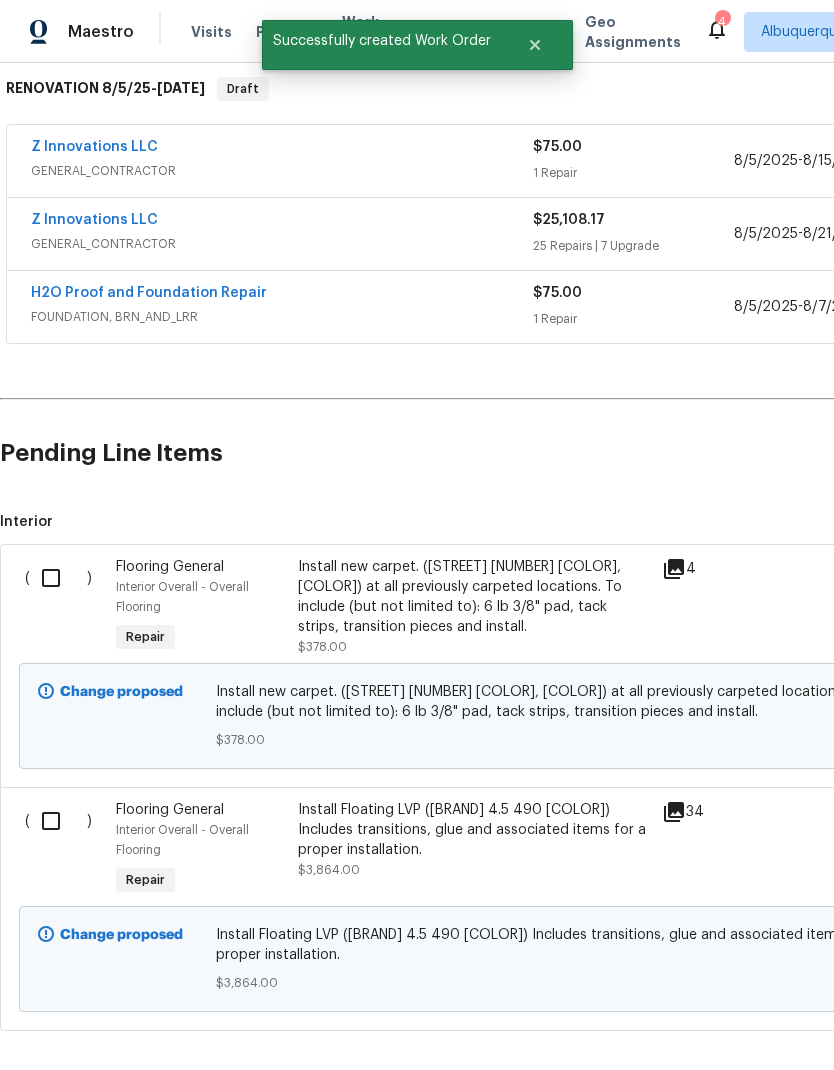 click at bounding box center [58, 578] 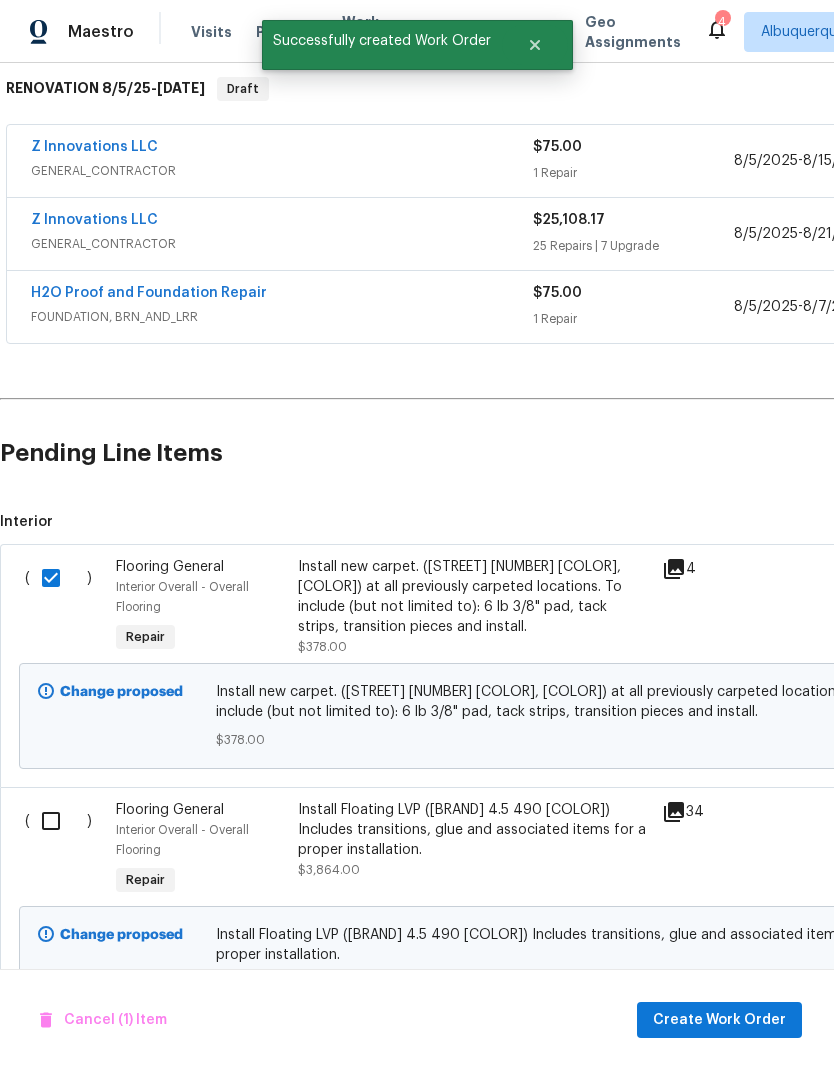 click at bounding box center (58, 821) 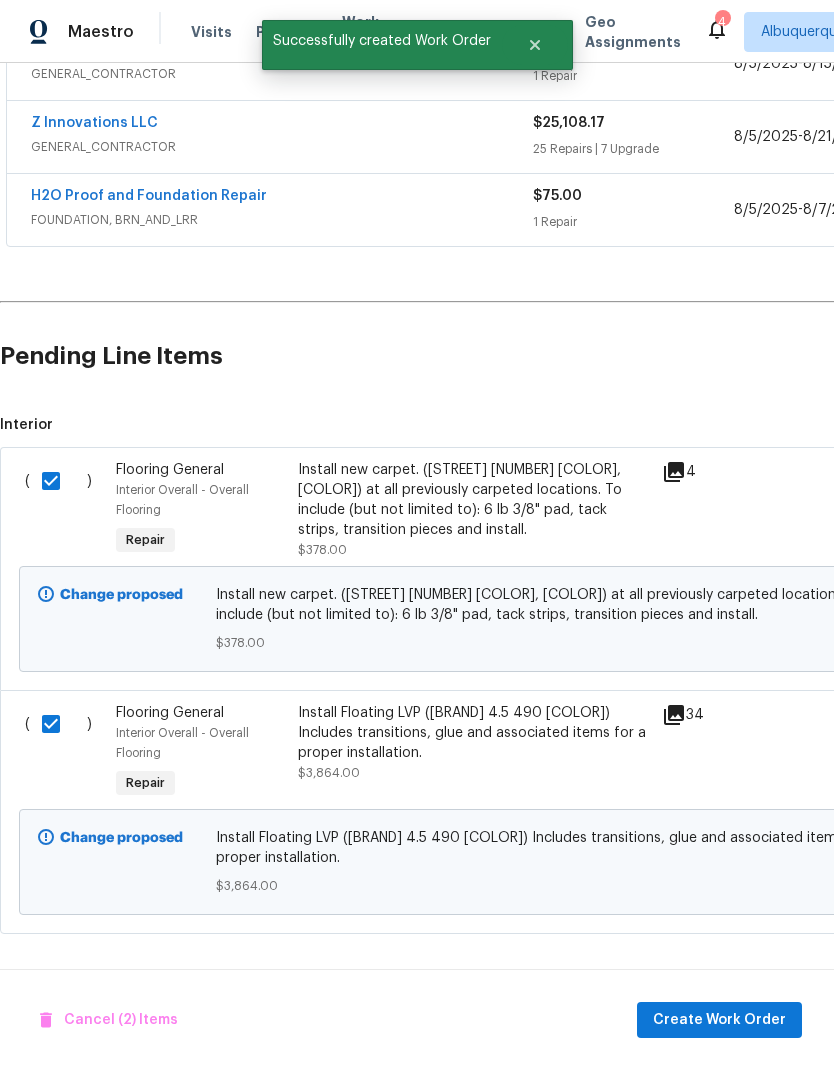 scroll, scrollTop: 440, scrollLeft: 0, axis: vertical 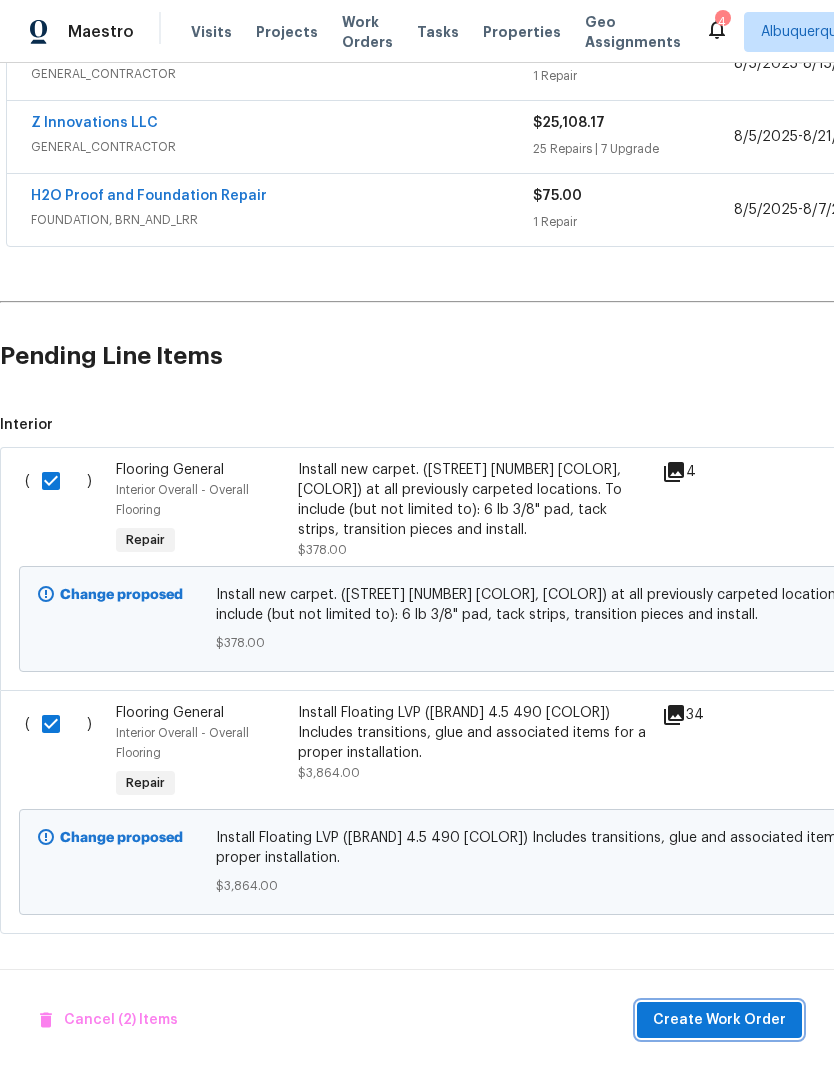 click on "Create Work Order" at bounding box center [719, 1020] 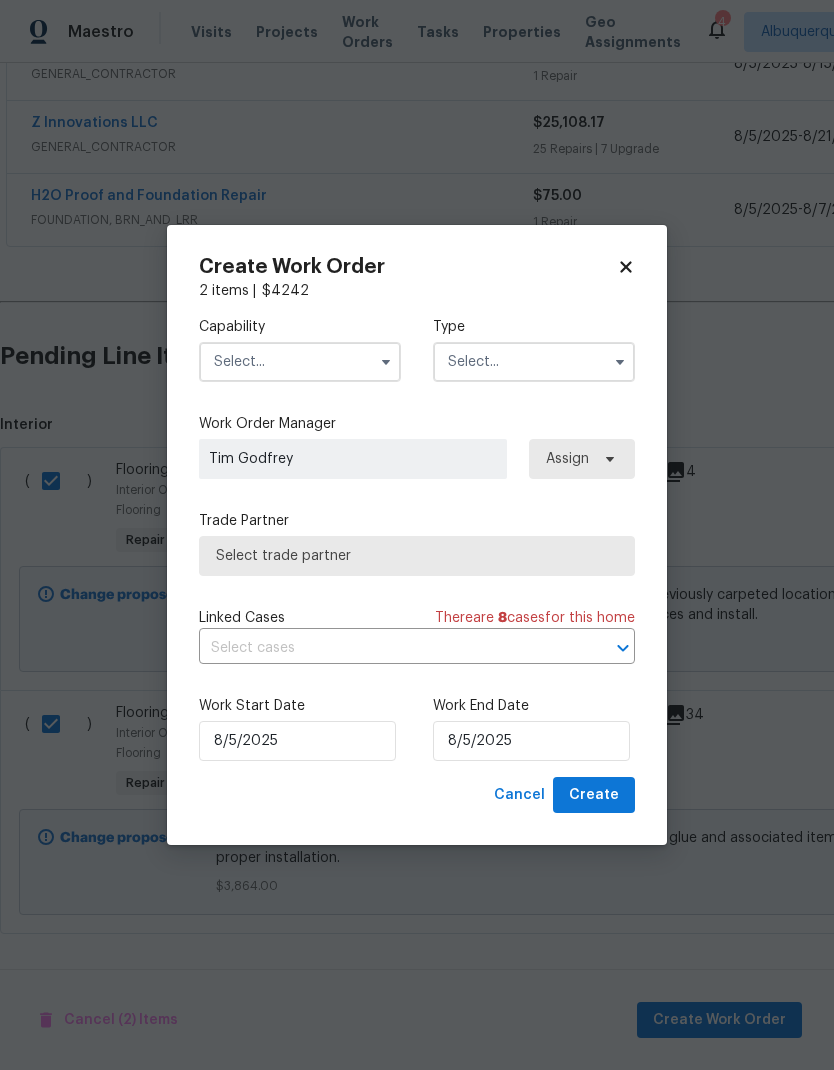 click 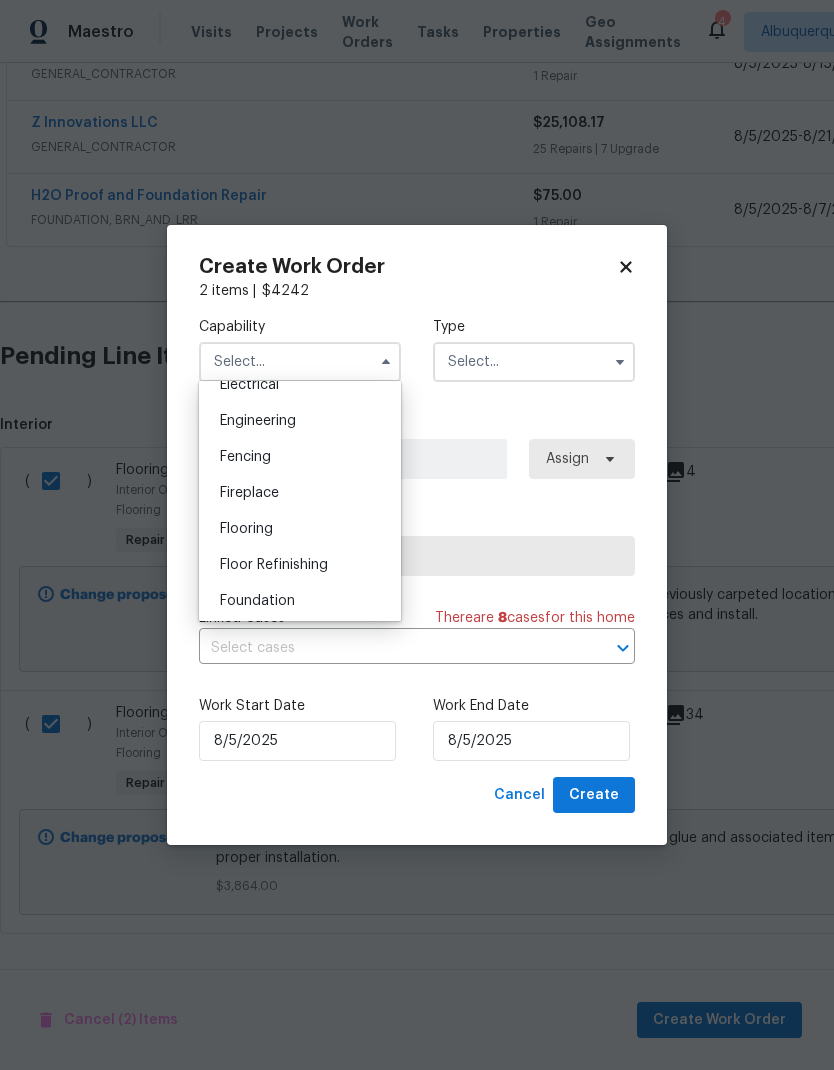 scroll, scrollTop: 657, scrollLeft: 0, axis: vertical 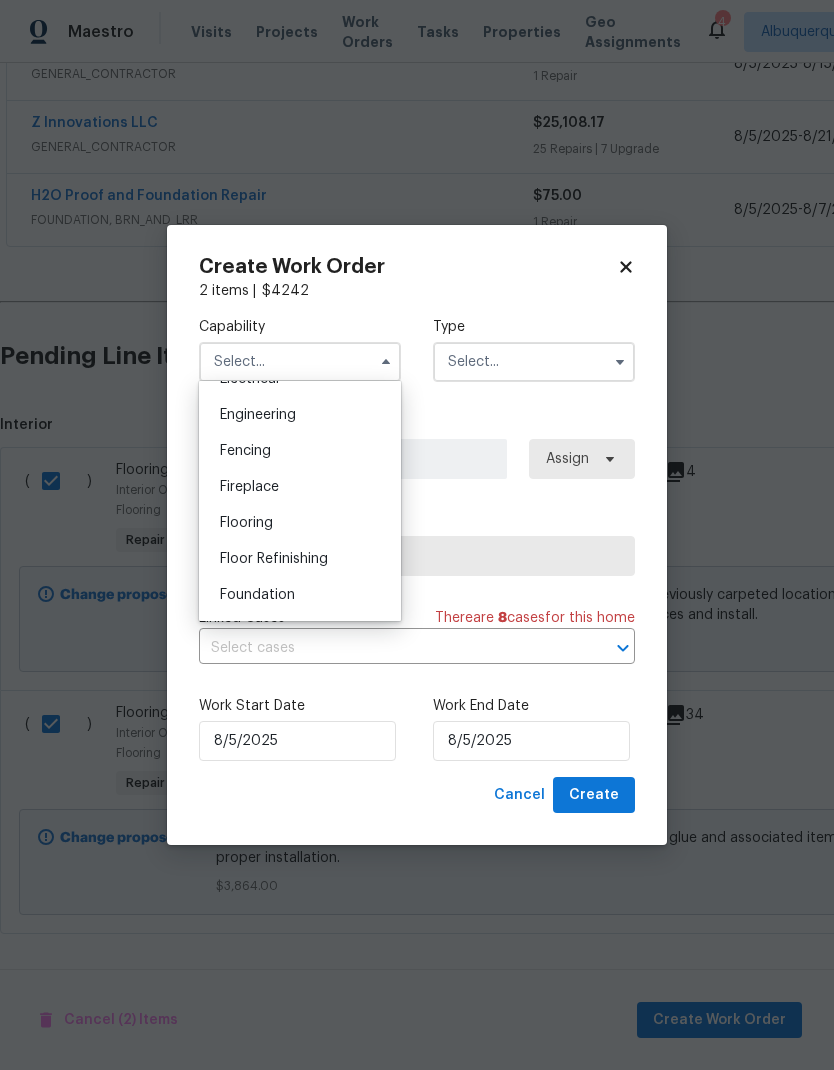 click on "Flooring" at bounding box center [300, 523] 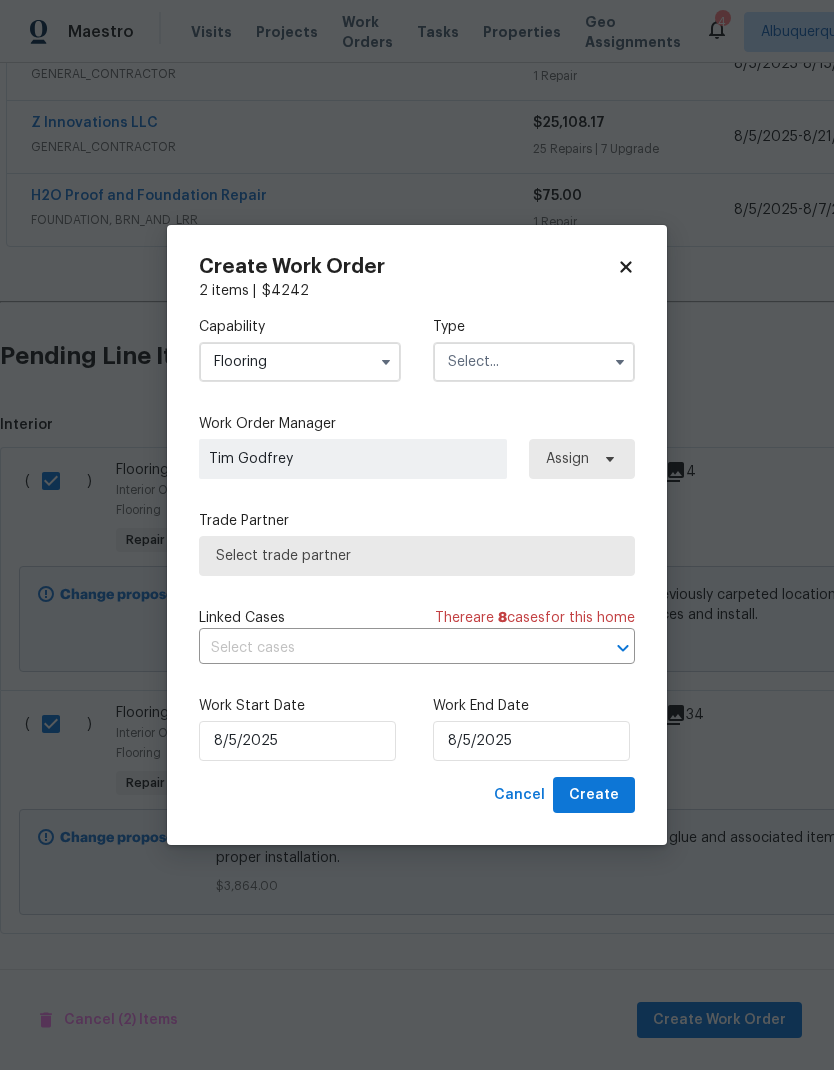 click at bounding box center [534, 362] 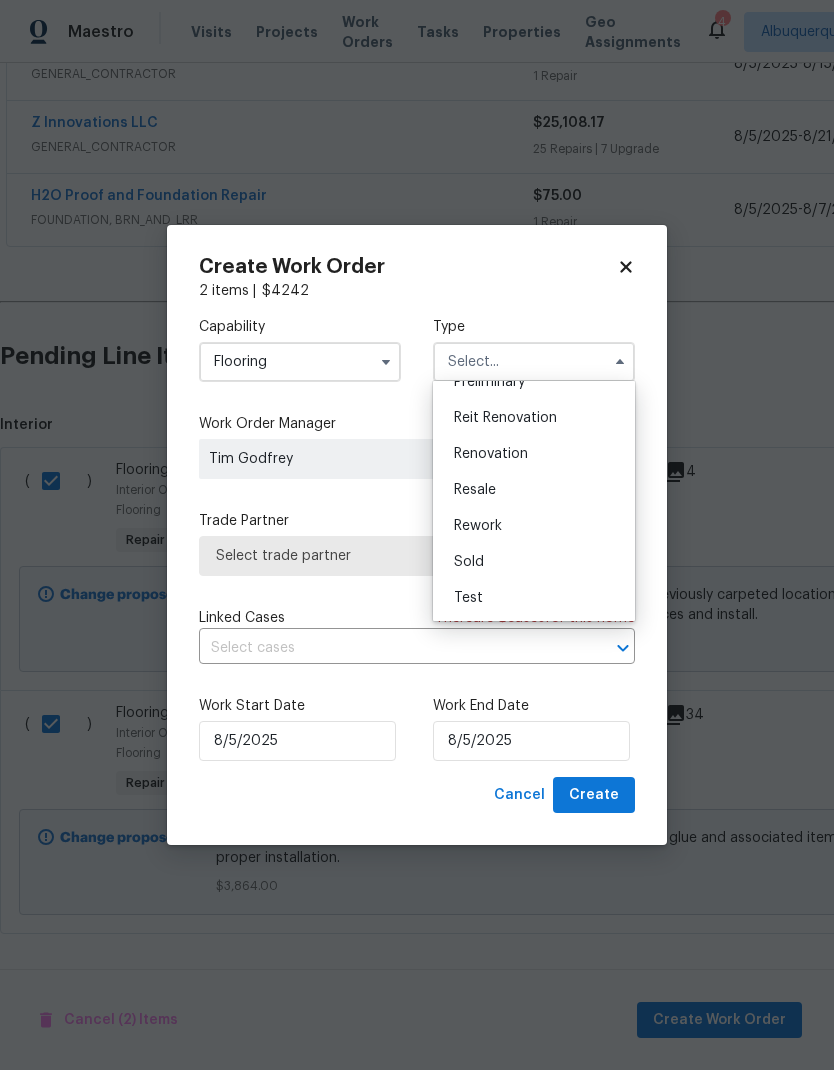scroll, scrollTop: 454, scrollLeft: 0, axis: vertical 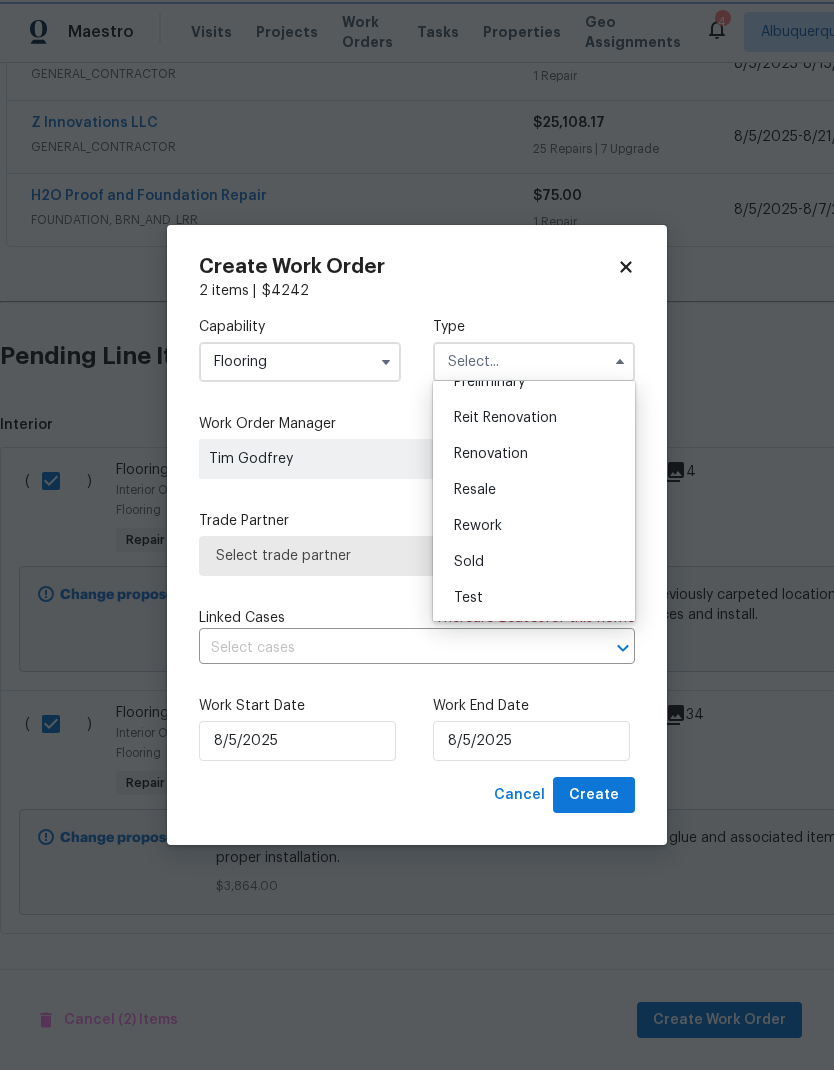 type on "Renovation" 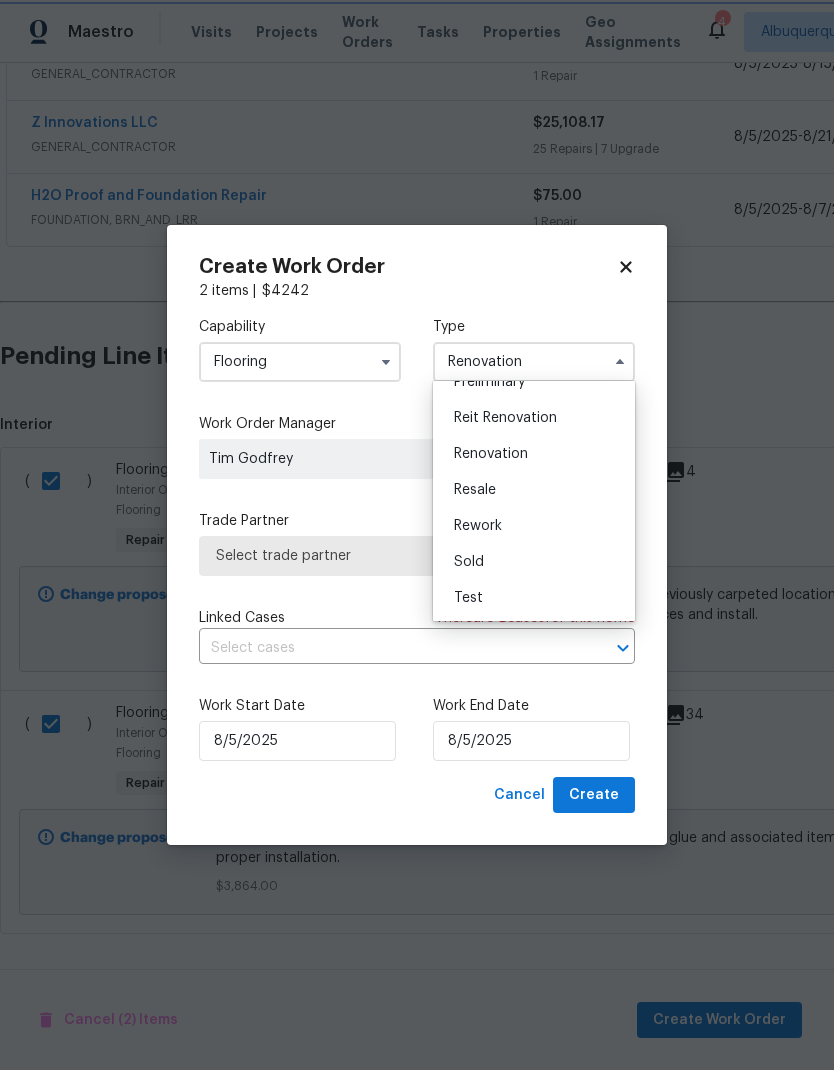 scroll, scrollTop: 0, scrollLeft: 0, axis: both 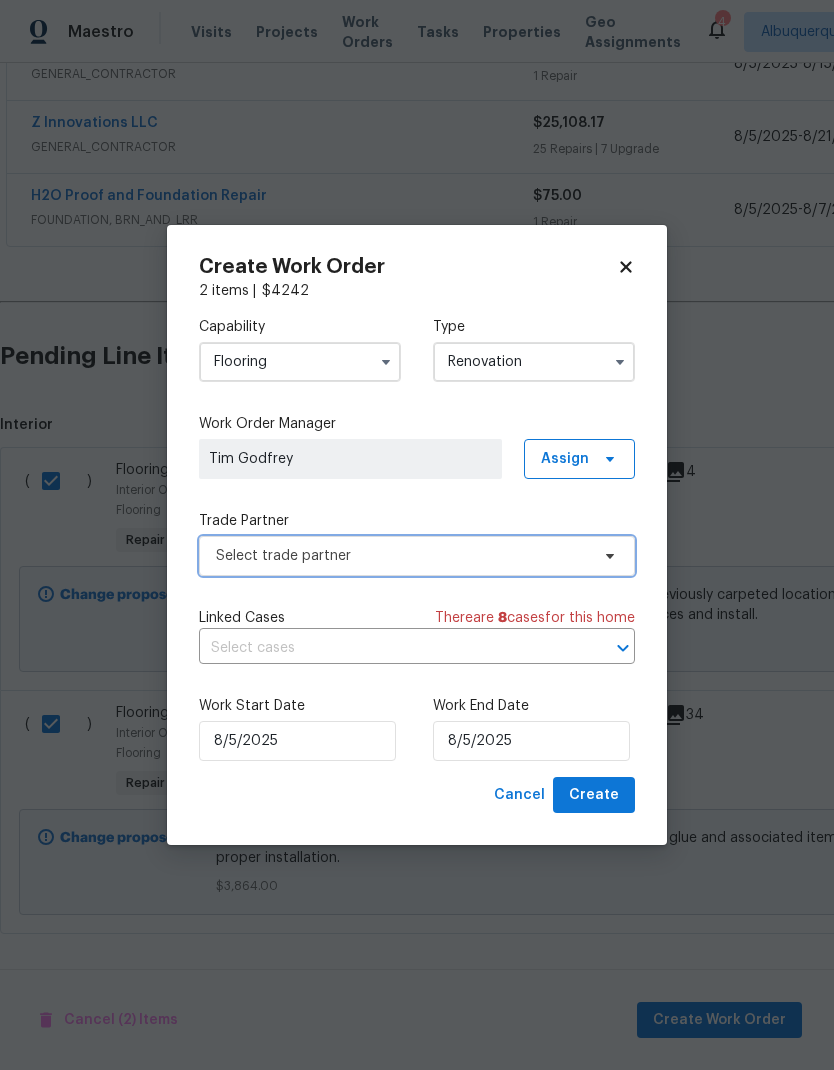 click on "Select trade partner" at bounding box center (402, 556) 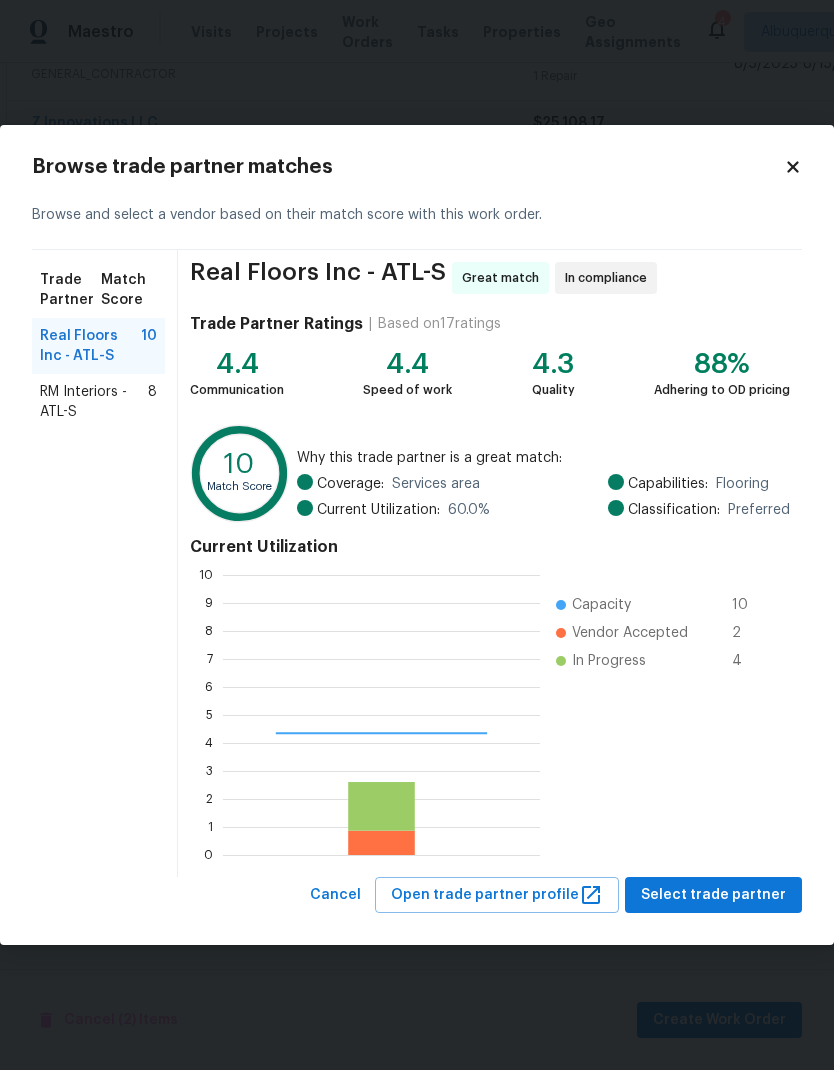 scroll, scrollTop: 2, scrollLeft: 2, axis: both 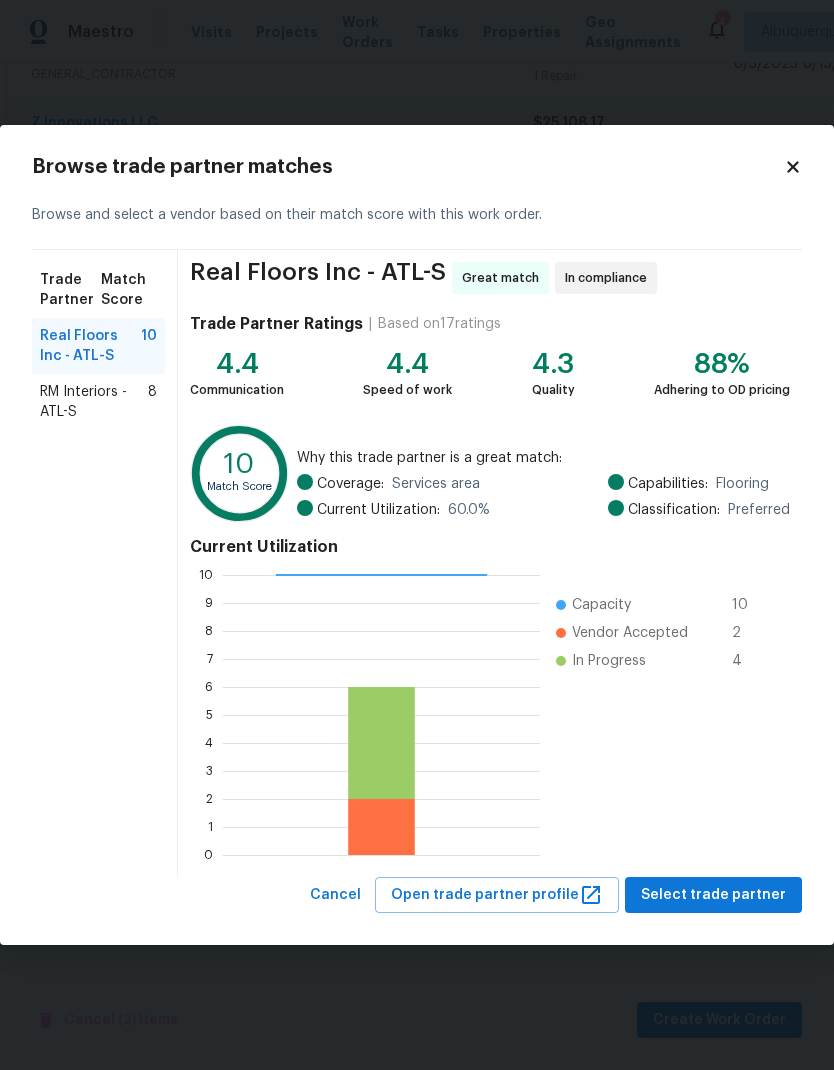 click on "RM Interiors - ATL-S" at bounding box center (94, 402) 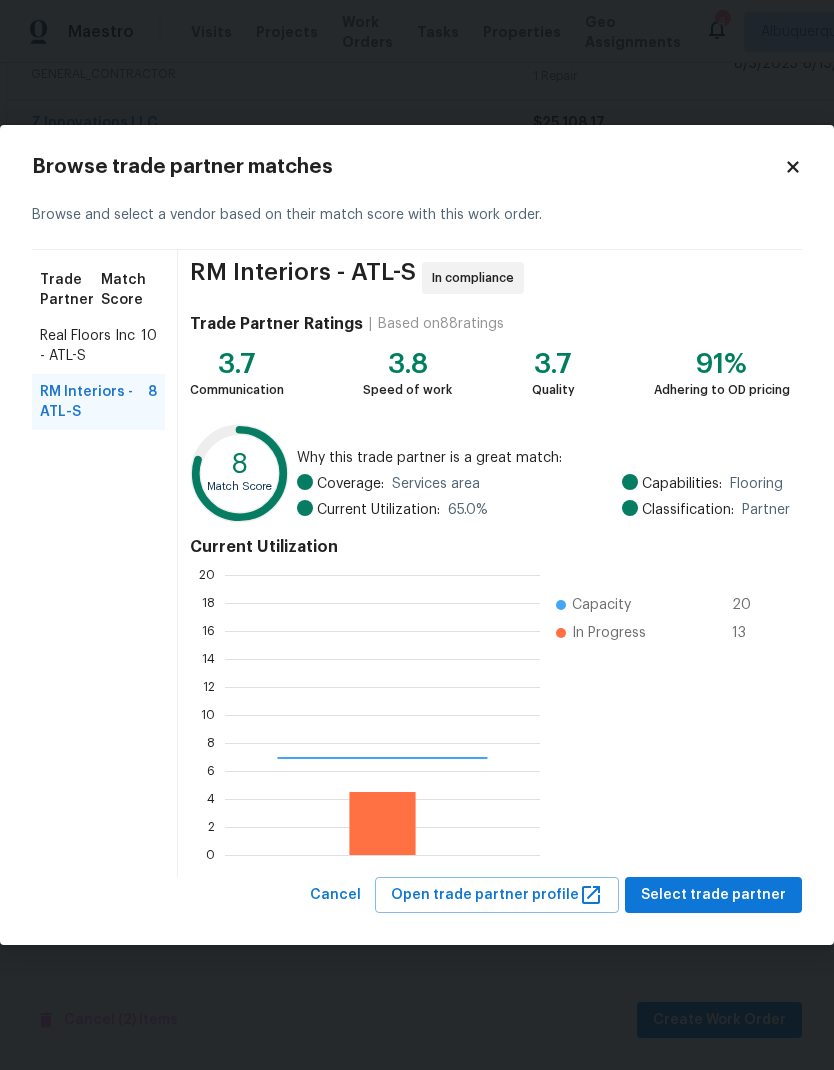 scroll, scrollTop: 2, scrollLeft: 2, axis: both 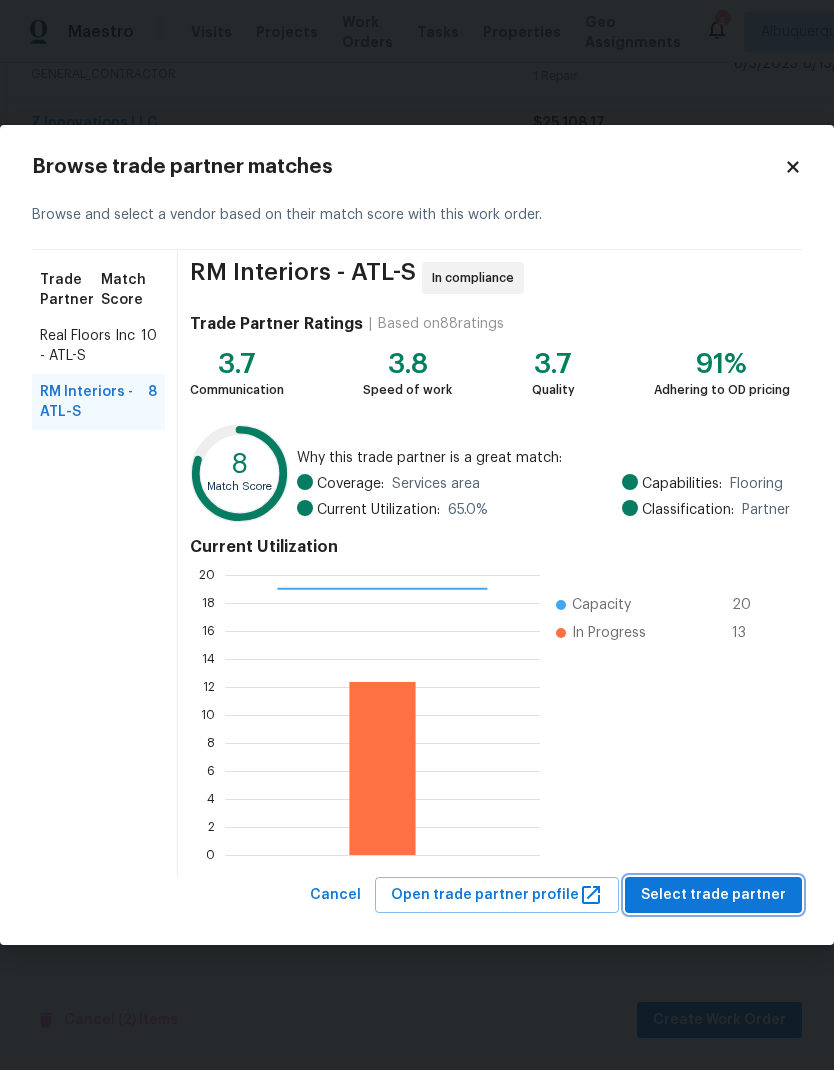 click on "Select trade partner" at bounding box center [713, 895] 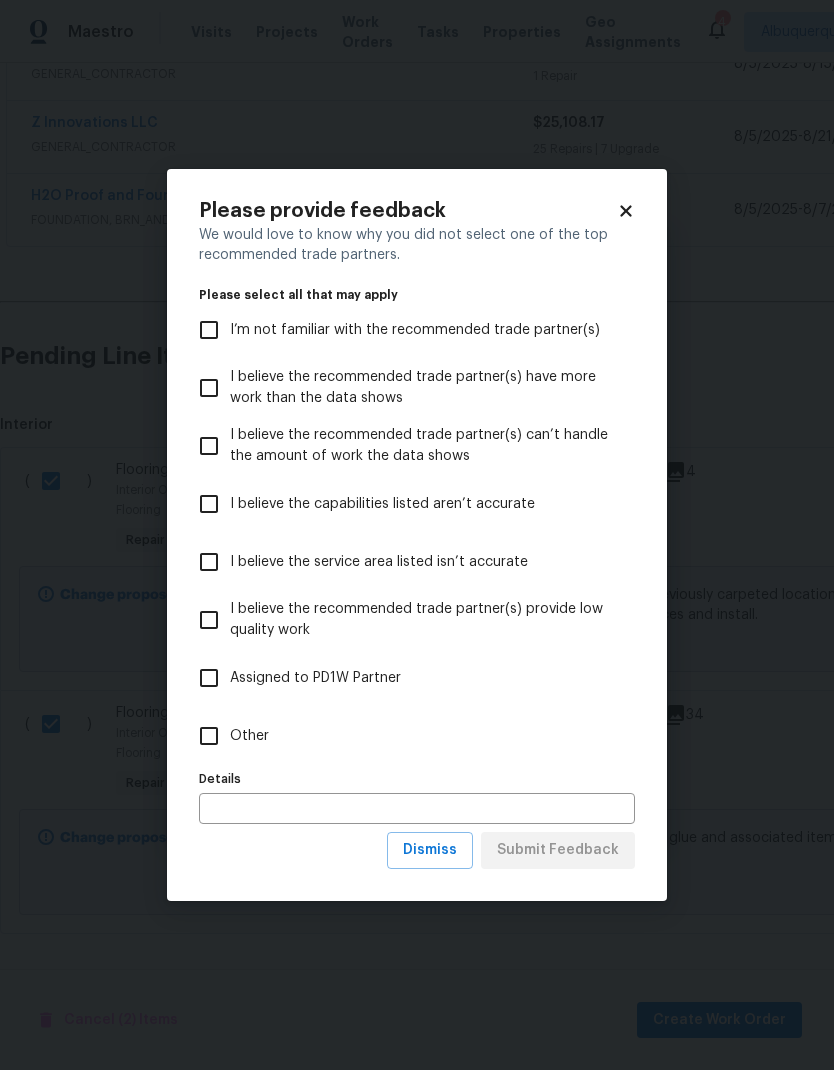 click on "Other" at bounding box center [209, 736] 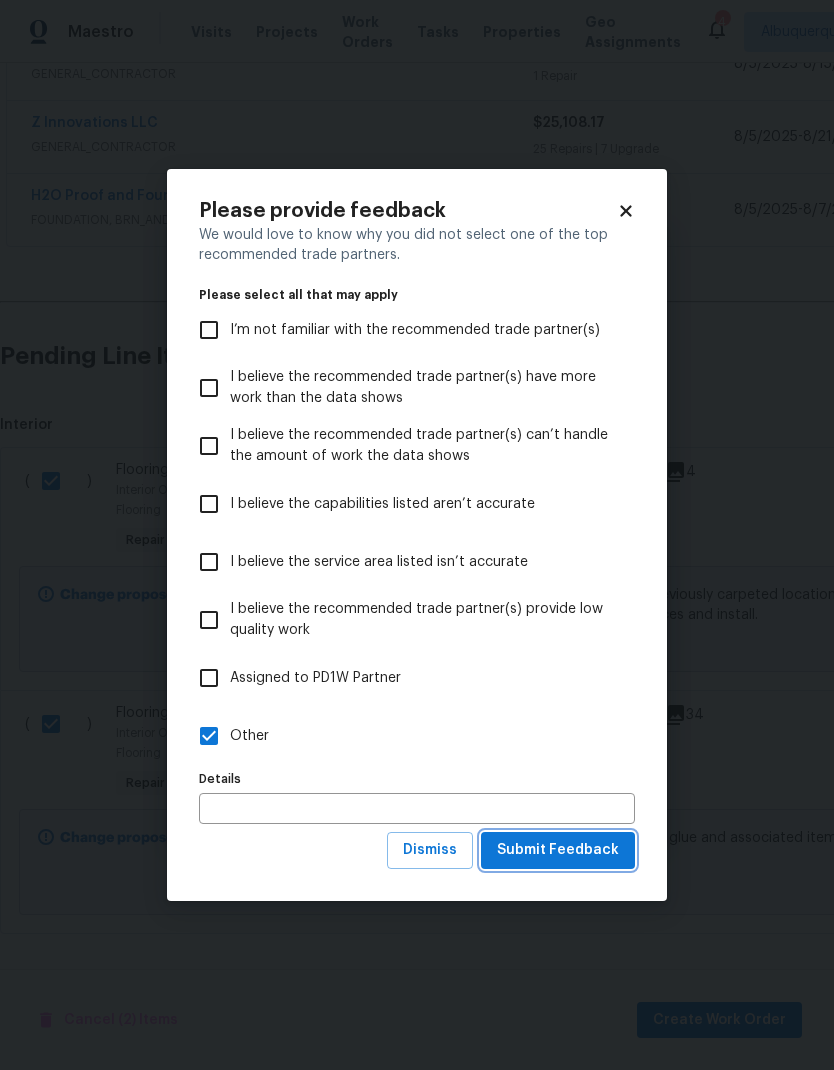click on "Submit Feedback" at bounding box center (558, 850) 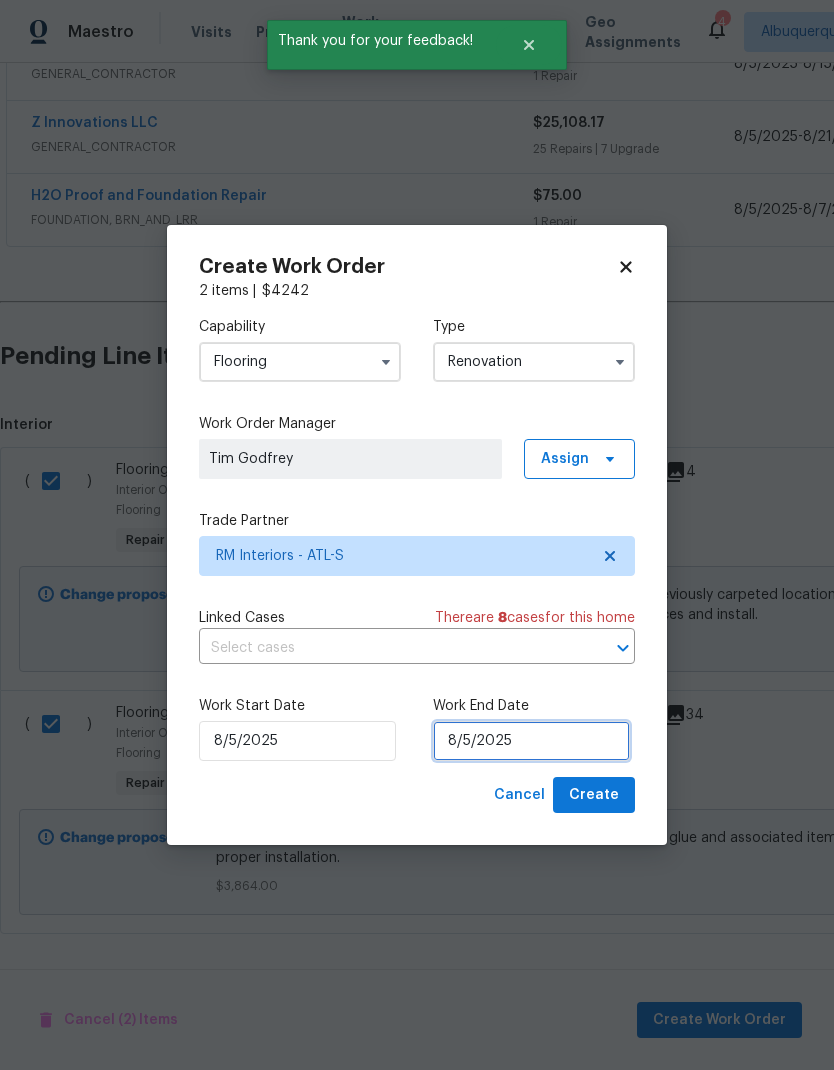 click on "8/5/2025" at bounding box center [531, 741] 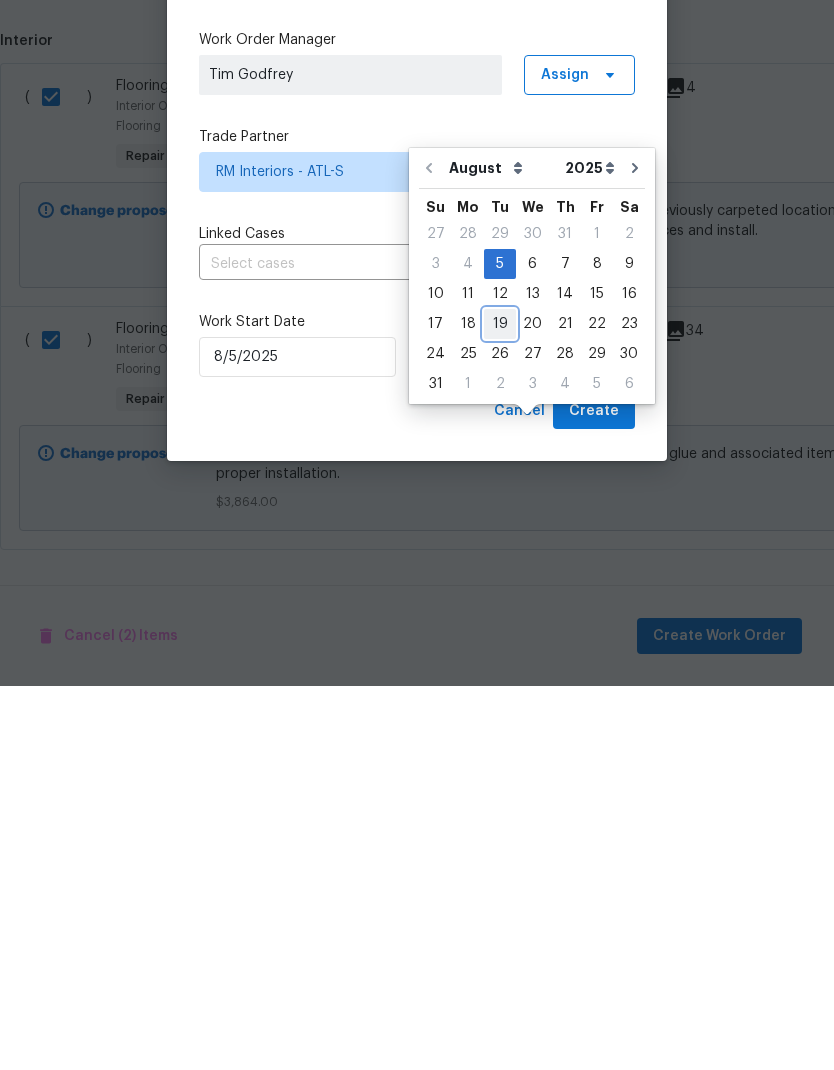 click on "19" at bounding box center [500, 708] 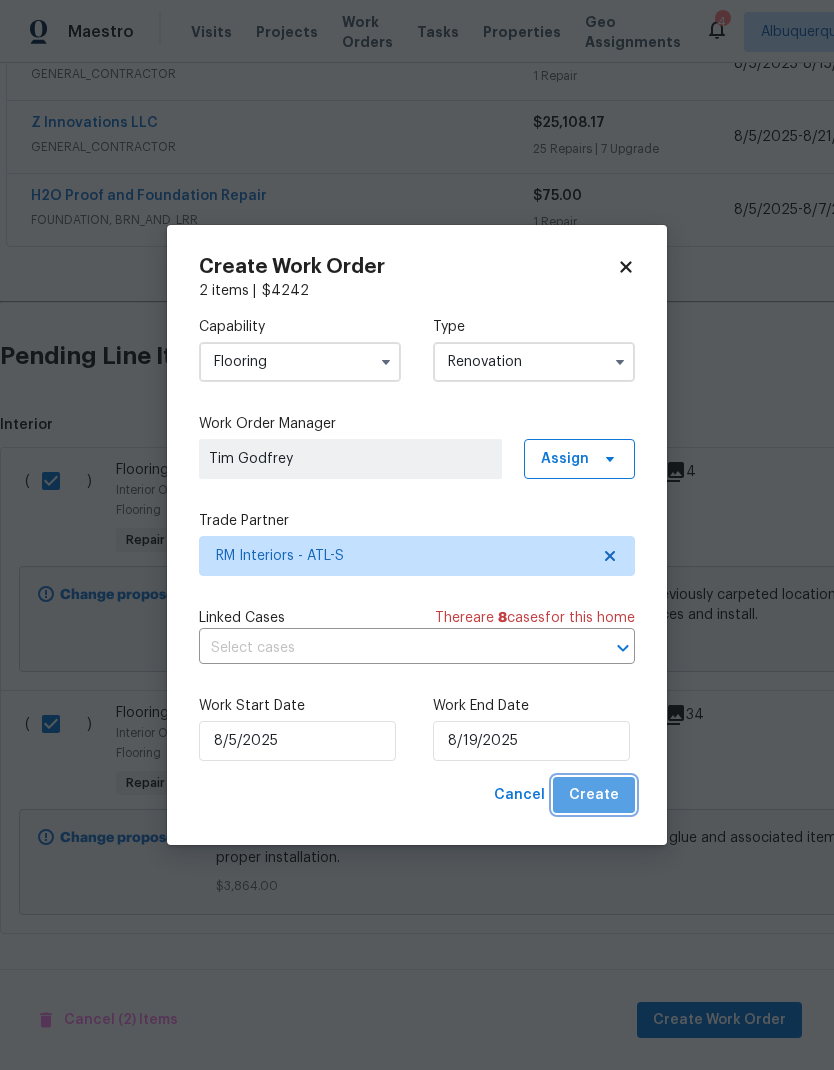click on "Create" at bounding box center [594, 795] 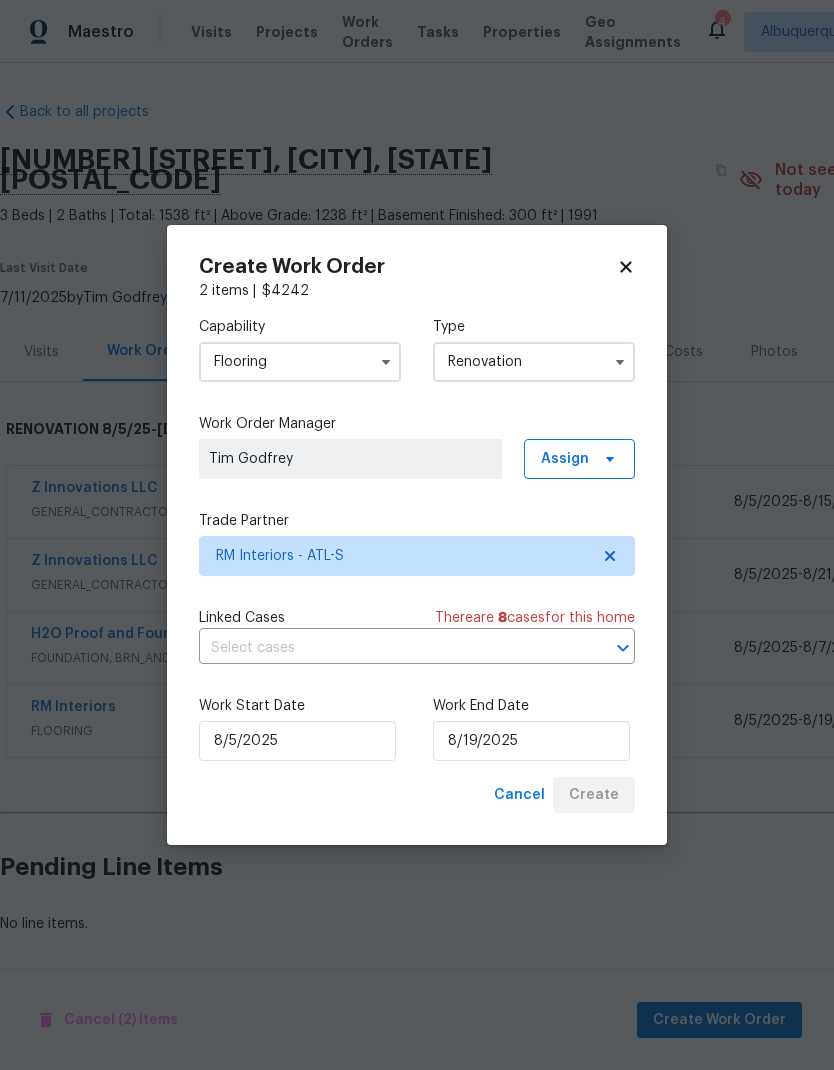 scroll, scrollTop: 0, scrollLeft: 0, axis: both 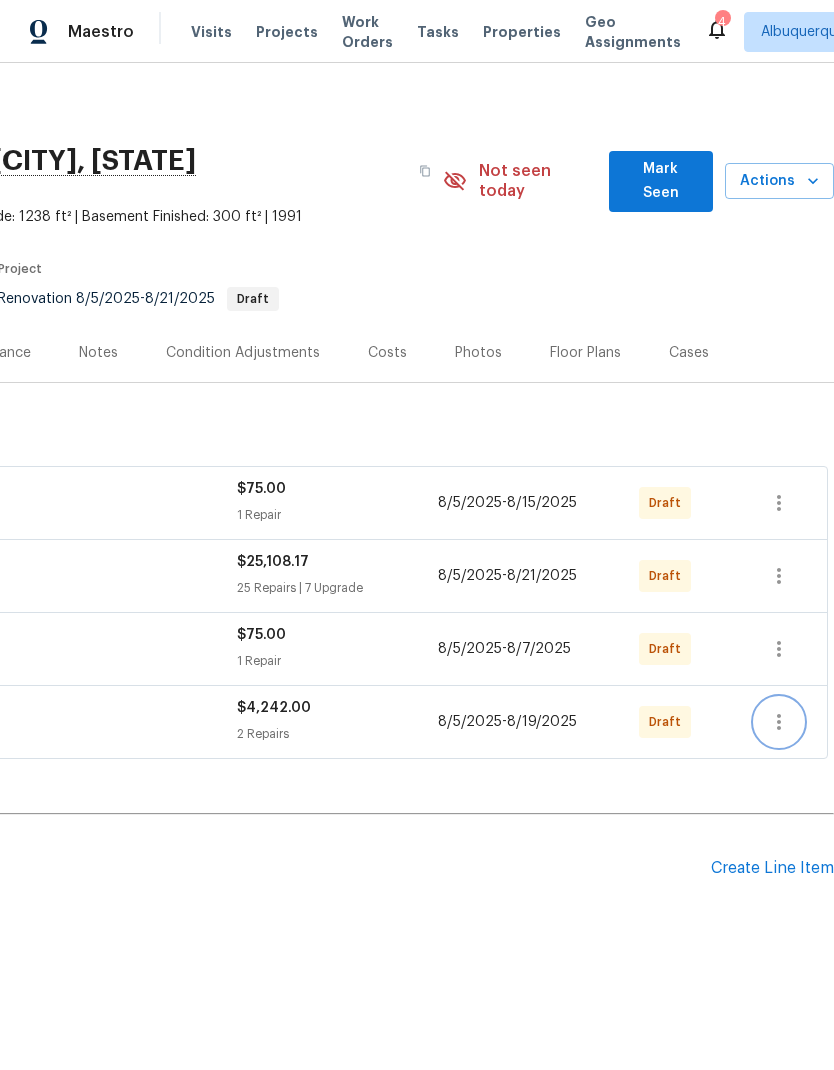 click 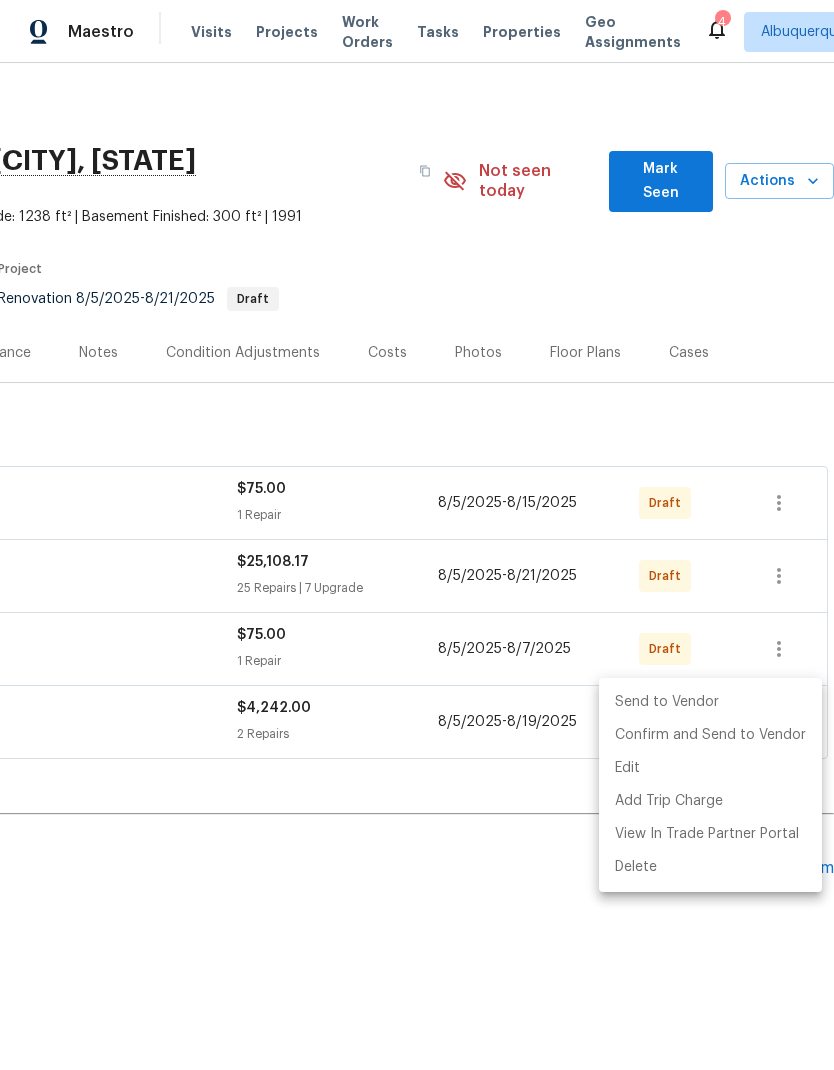 click on "Send to Vendor" at bounding box center (710, 702) 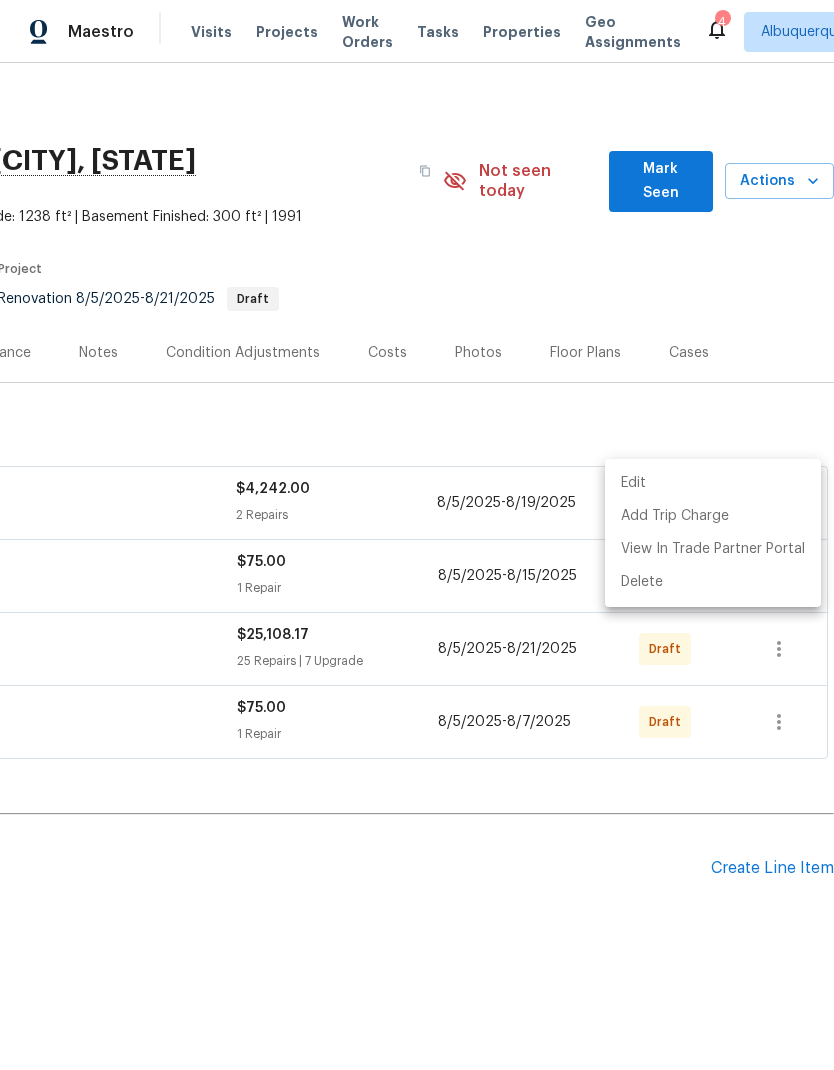 click at bounding box center [417, 535] 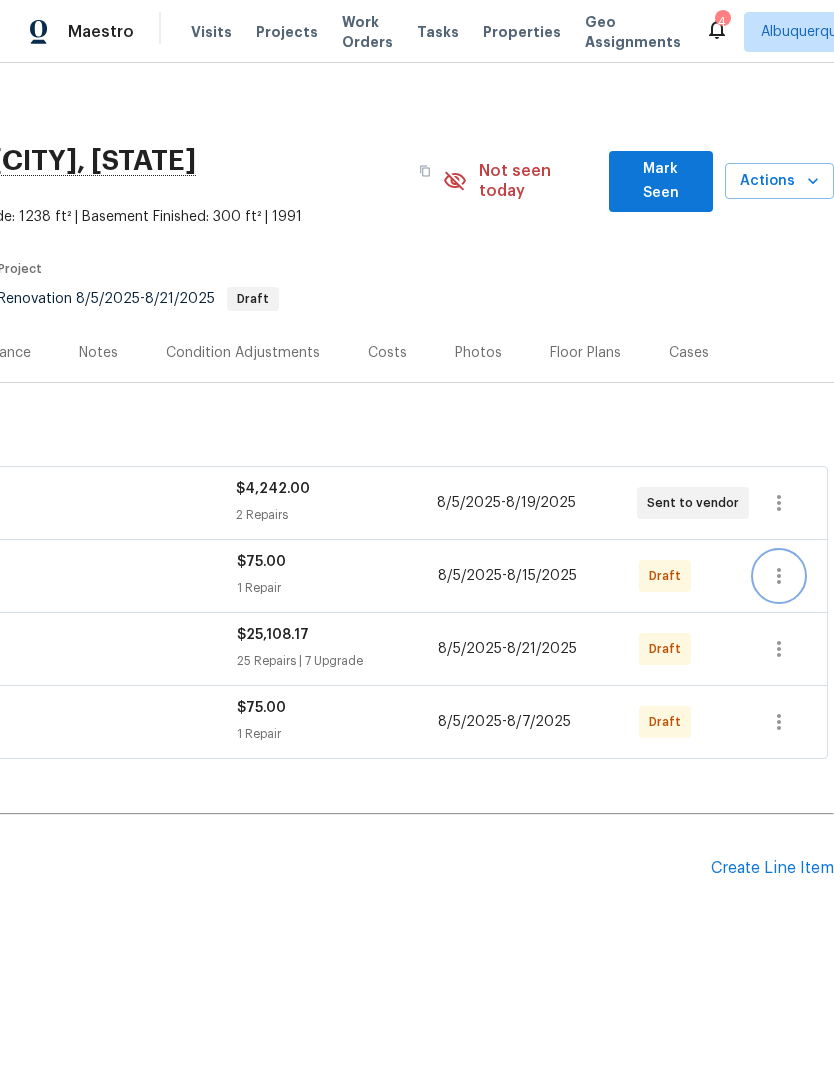 click 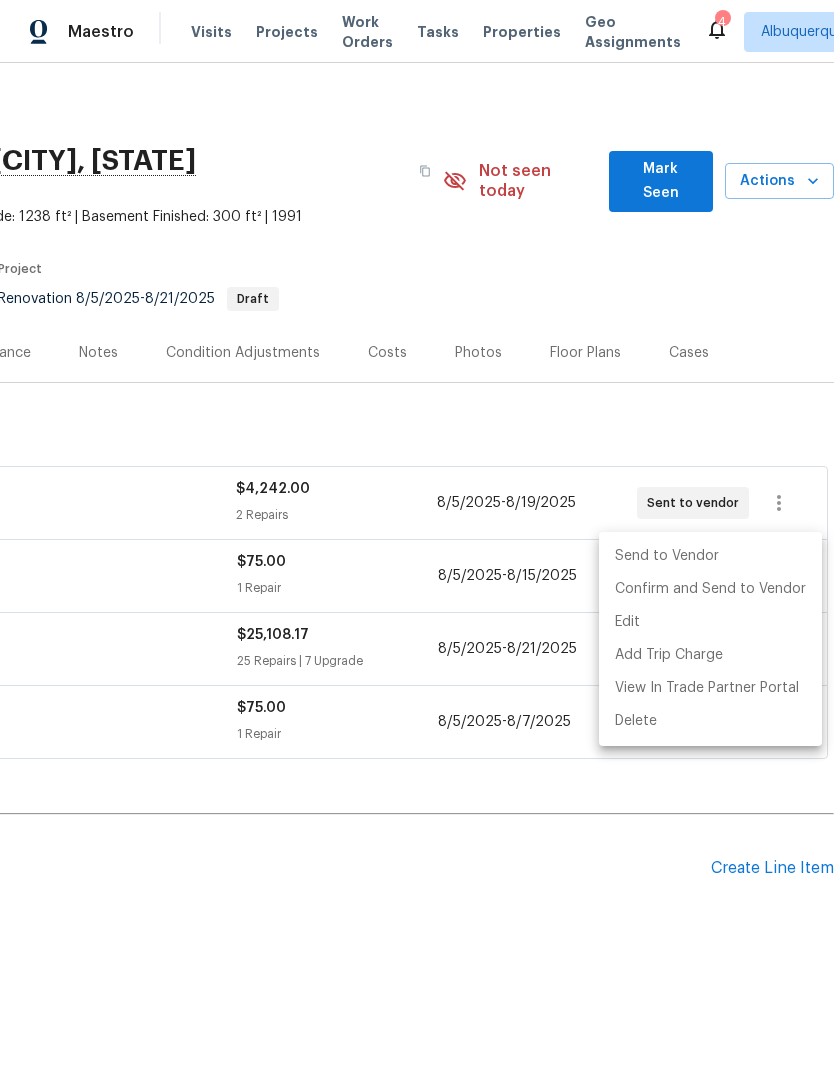 click on "Send to Vendor" at bounding box center (710, 556) 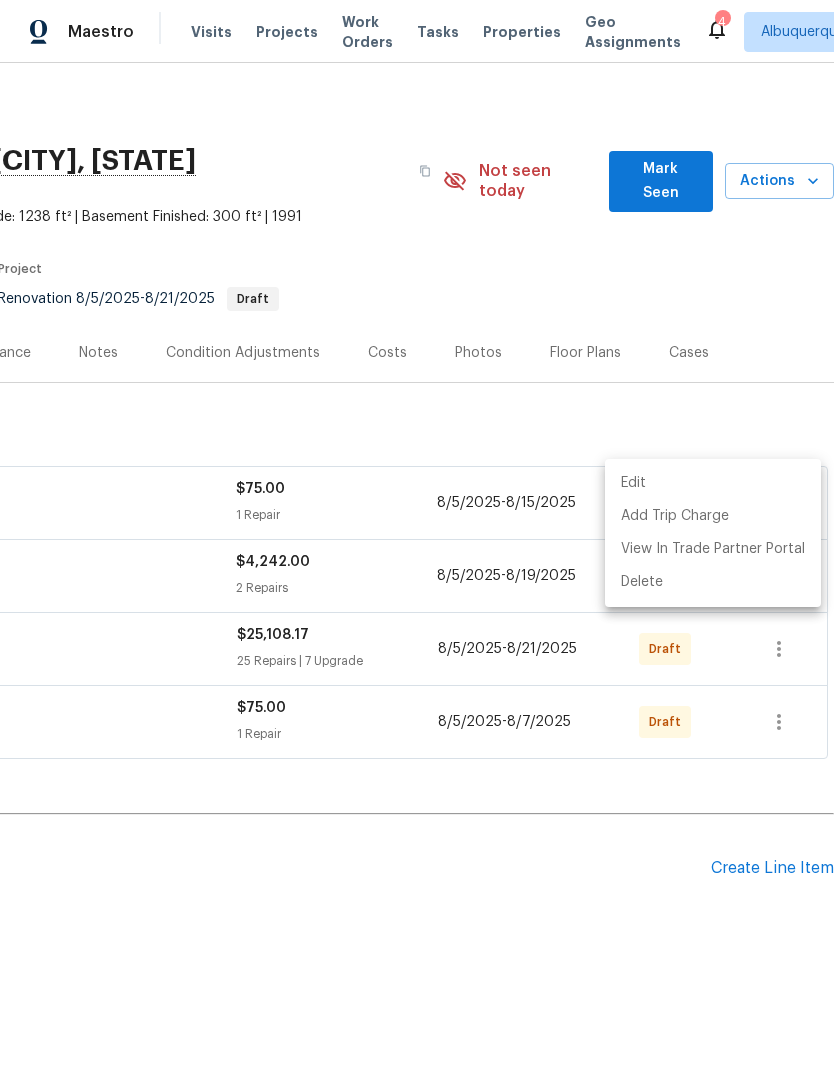 click at bounding box center [417, 535] 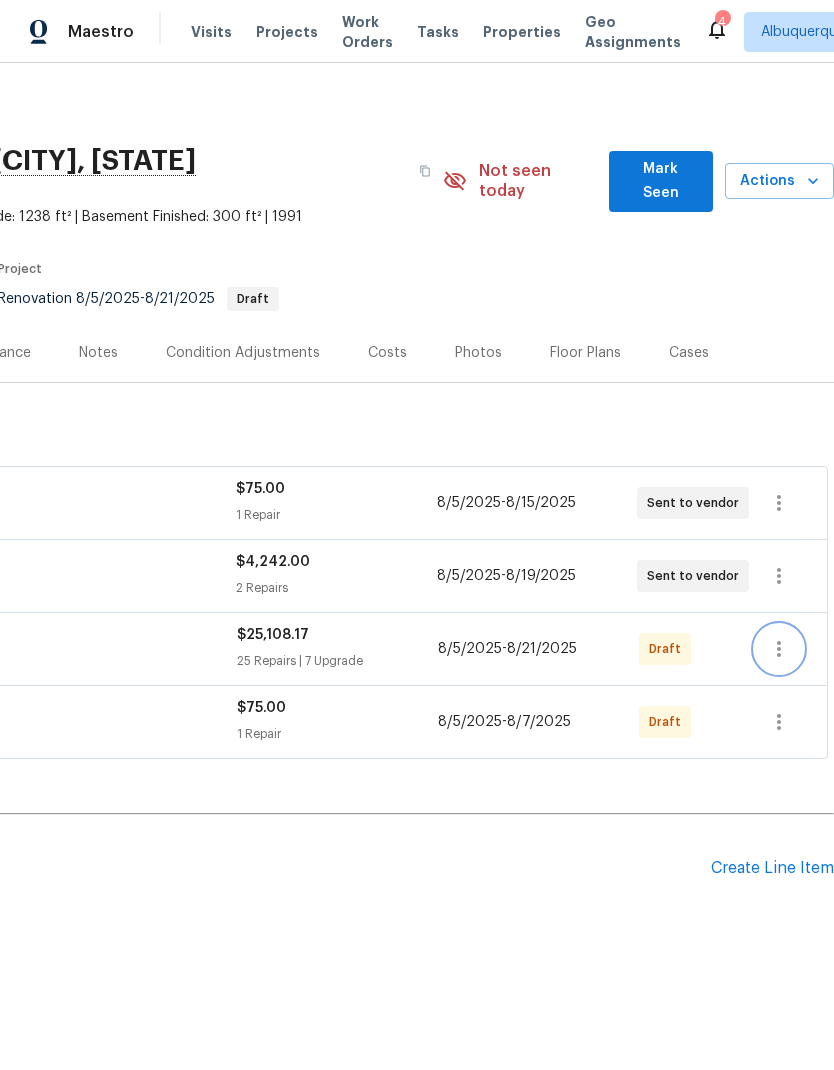 click 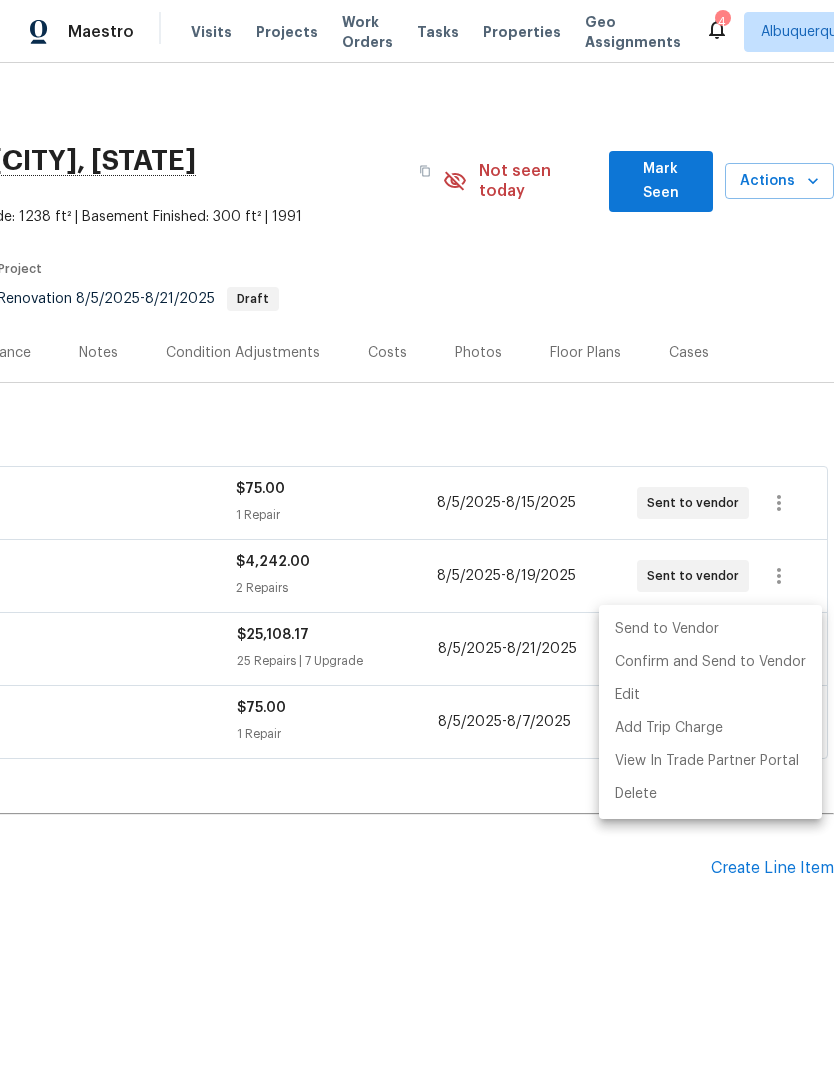 click on "Send to Vendor" at bounding box center (710, 629) 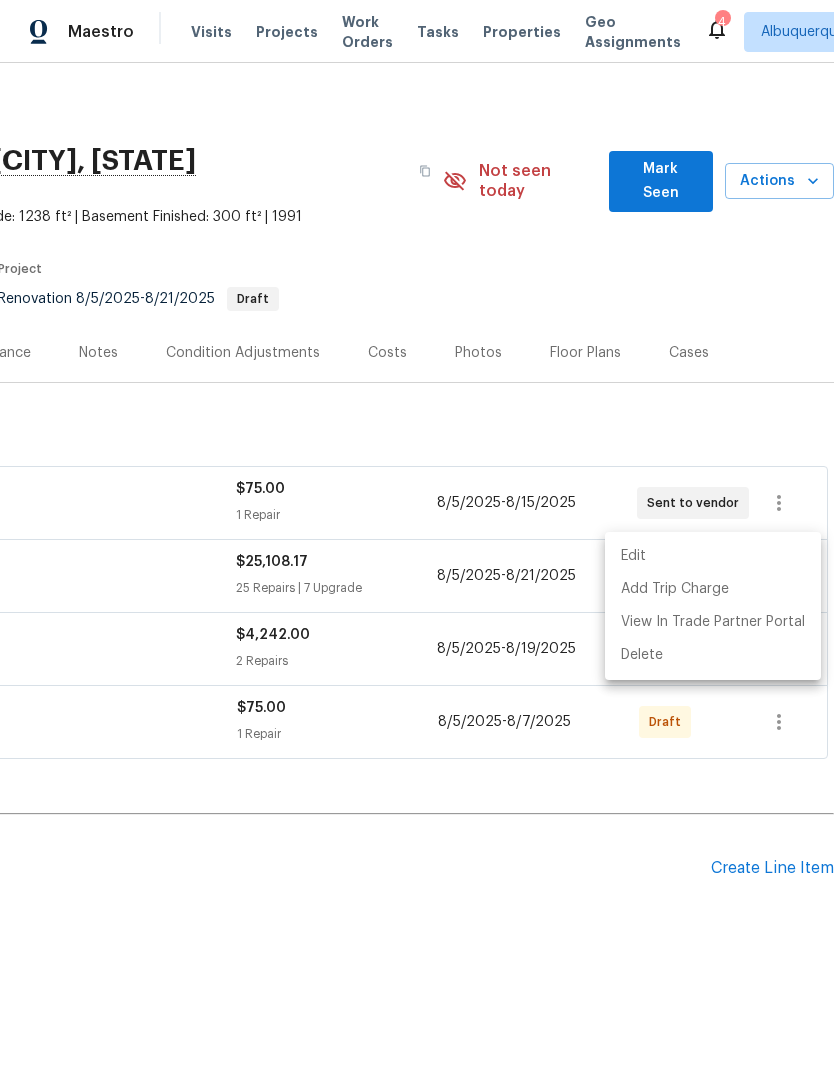 click at bounding box center [417, 535] 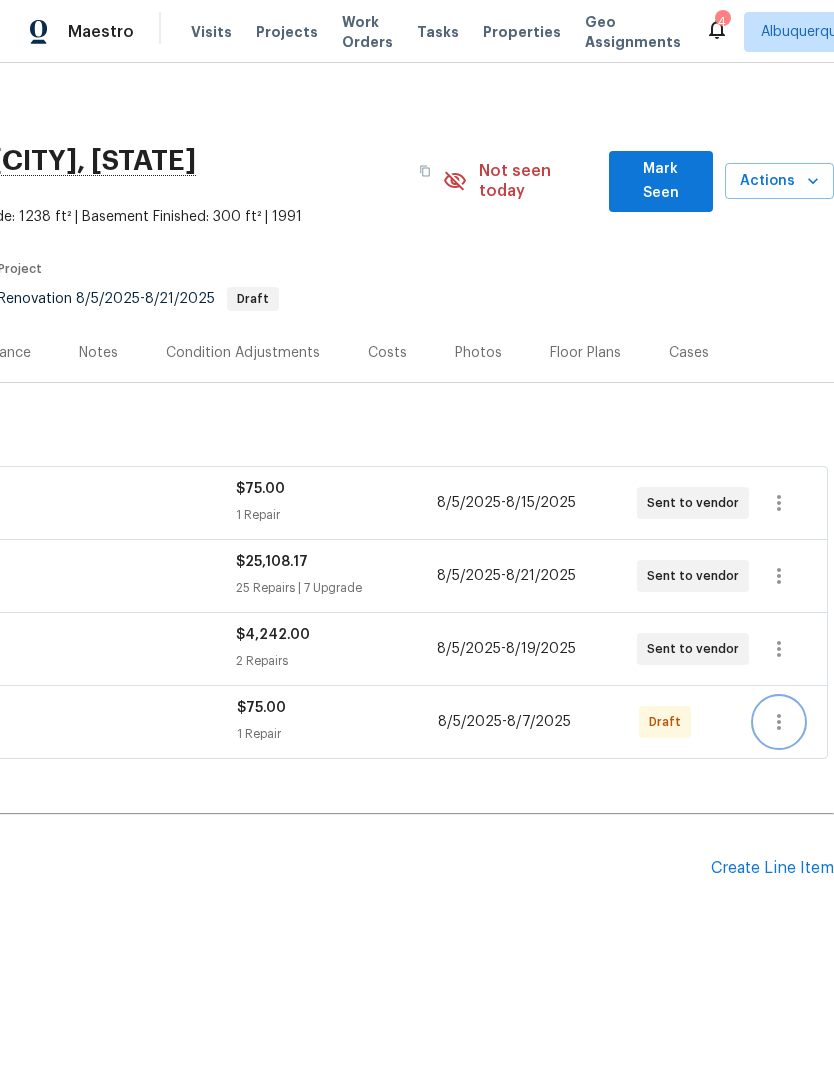 click 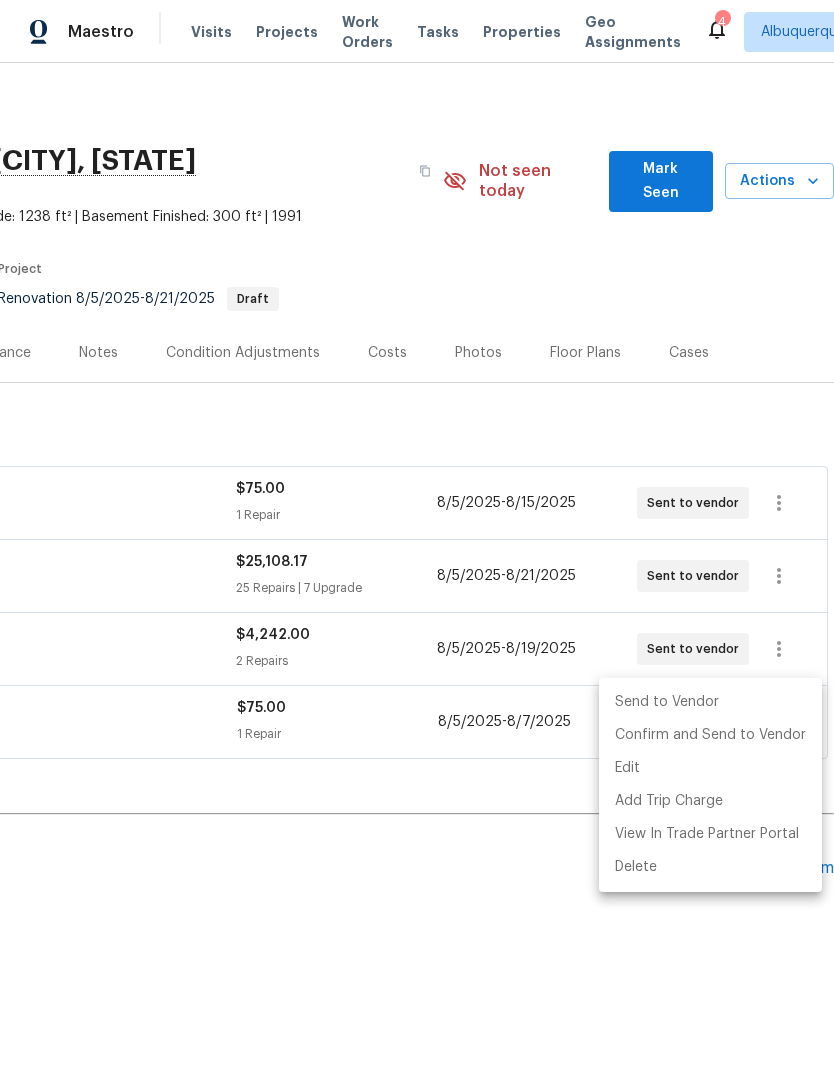 click on "Send to Vendor" at bounding box center [710, 702] 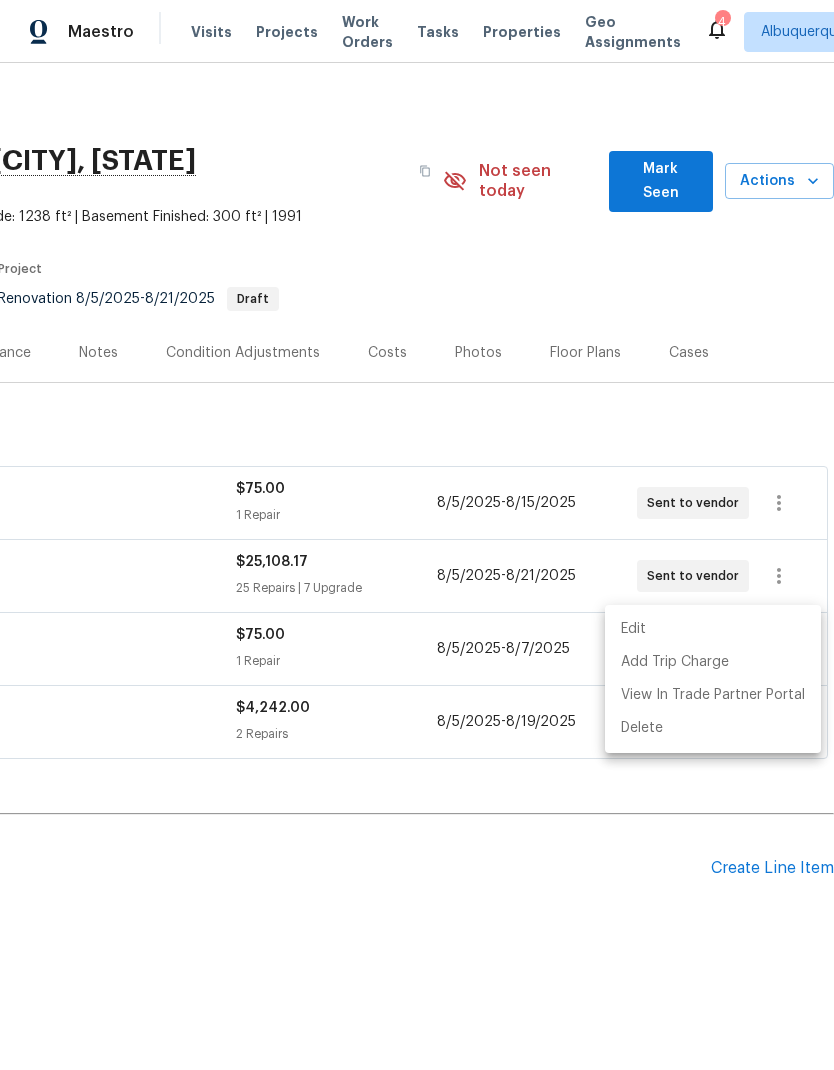 click at bounding box center [417, 535] 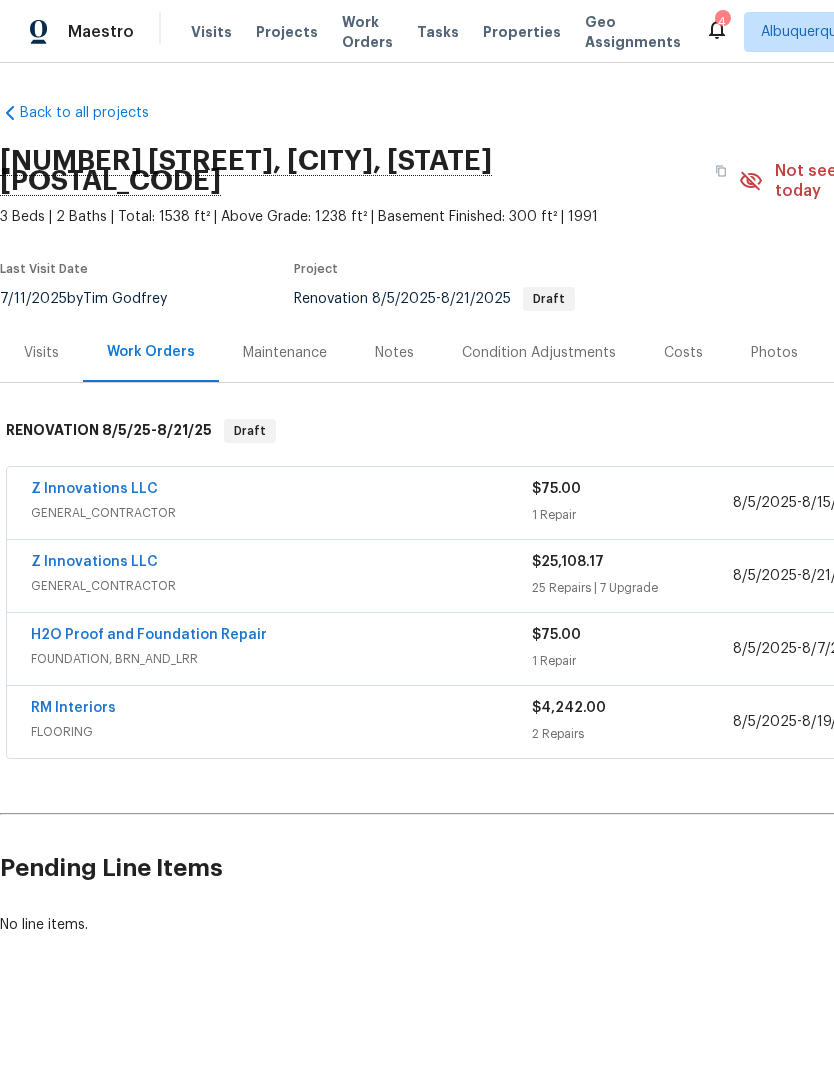 scroll, scrollTop: 0, scrollLeft: 0, axis: both 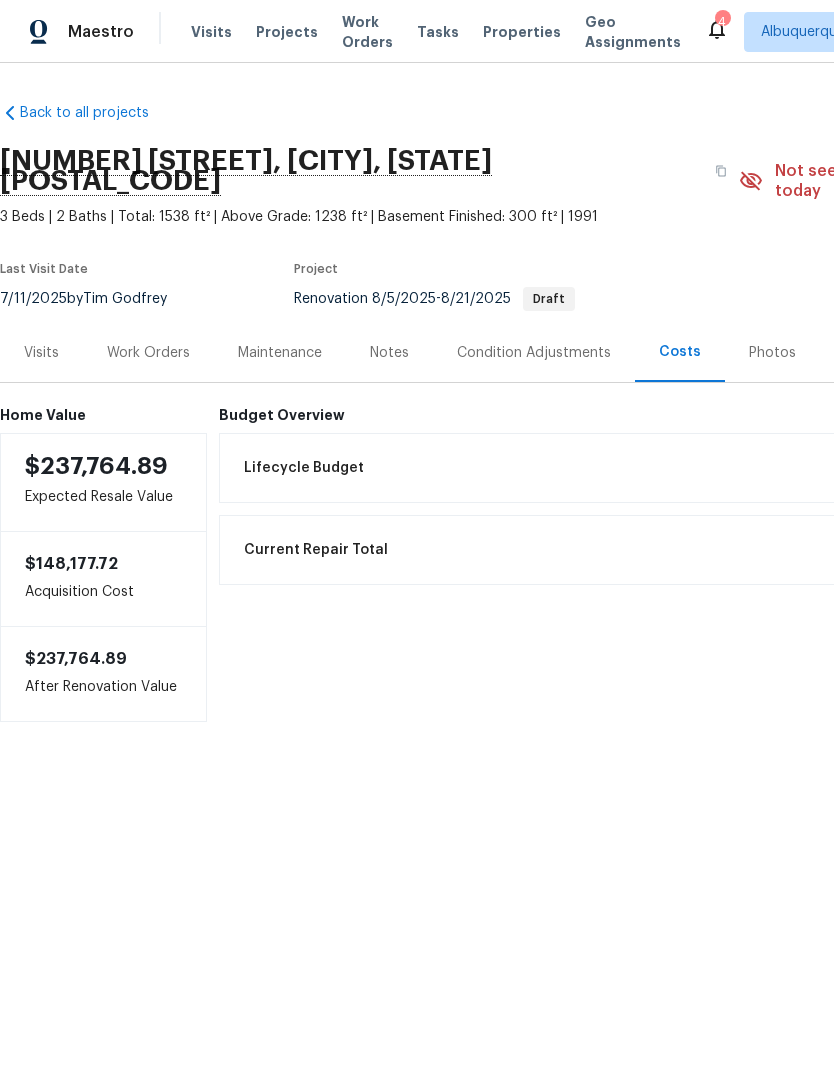 click on "Work Orders" at bounding box center [148, 353] 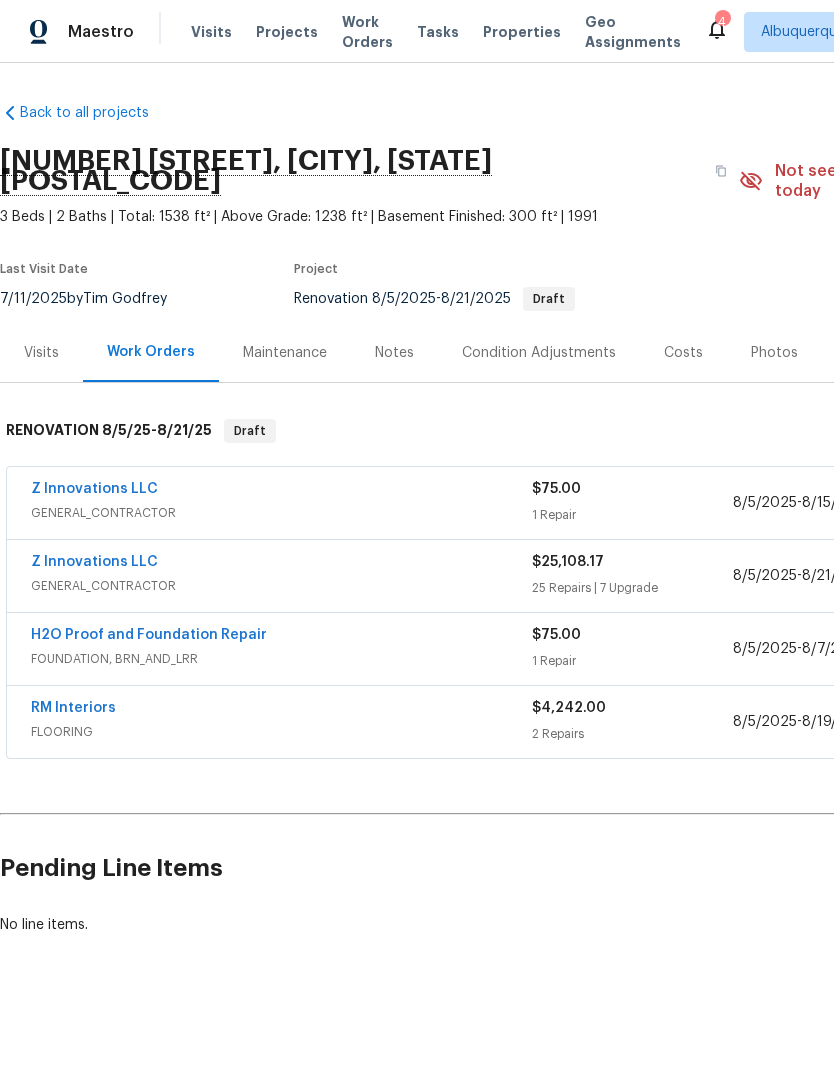 click on "Z Innovations LLC" at bounding box center (94, 562) 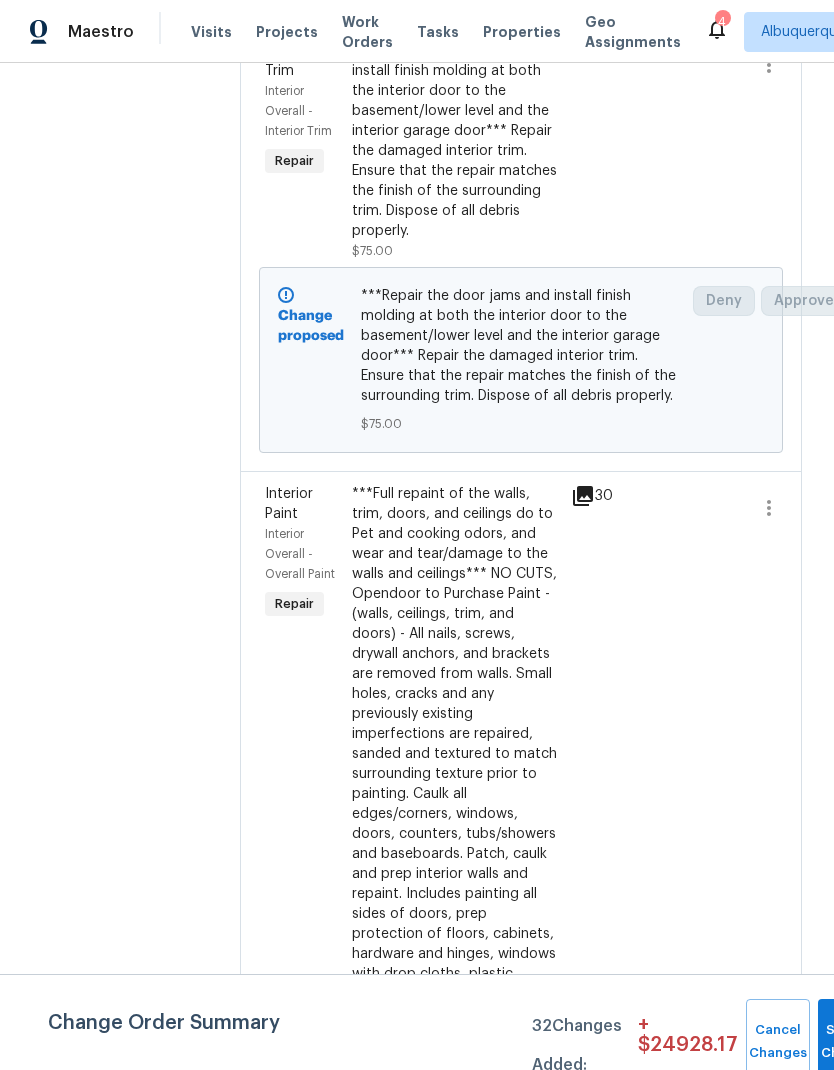scroll, scrollTop: 8154, scrollLeft: 0, axis: vertical 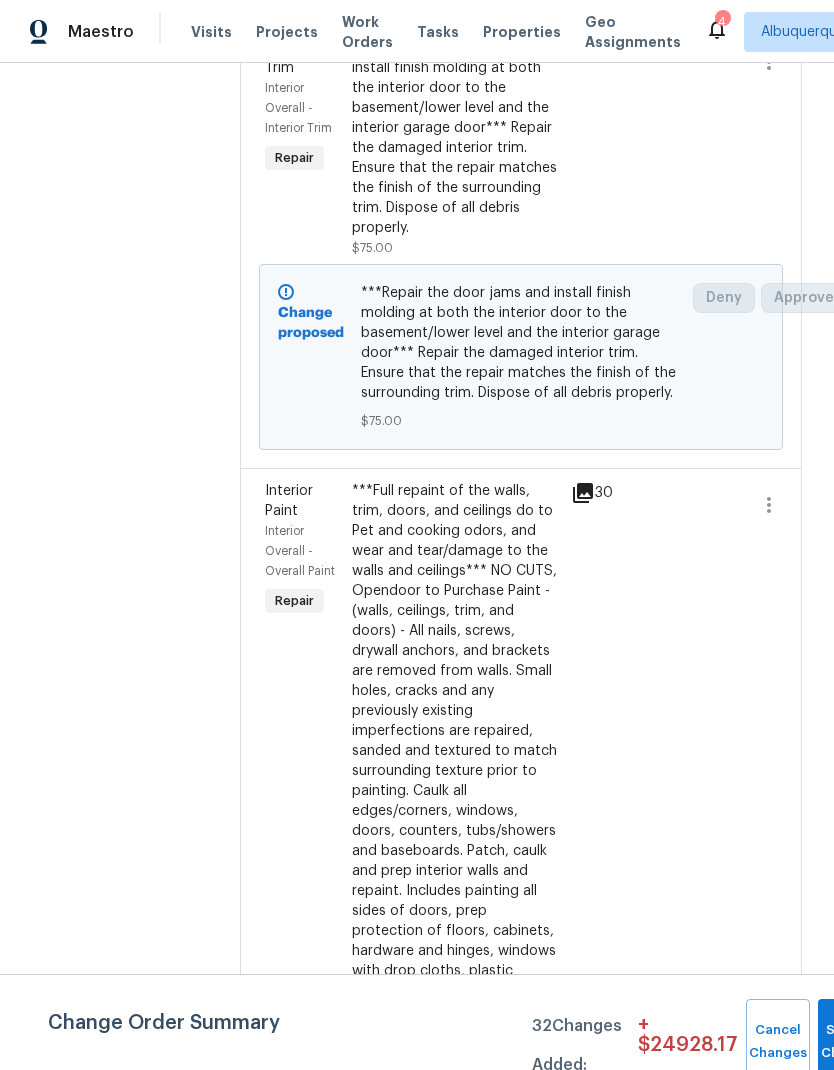 click on "***Full repaint of the walls, trim, doors, and ceilings do to Pet and cooking odors, and wear and tear/damage to the walls and ceilings***
NO CUTS, Opendoor to Purchase Paint - (walls, ceilings, trim, and doors) - All nails, screws, drywall anchors, and brackets are removed from walls. Small holes, cracks and any previously existing imperfections are repaired, sanded and textured to match surrounding texture prior to painting. Caulk all edges/corners, windows, doors, counters, tubs/showers and baseboards. Patch, caulk and prep interior walls and repaint. Includes painting all sides of doors, prep protection of floors, cabinets, hardware and hinges, windows with drop cloths, plastic sheeting and masking. Clean up and removal of prep debris and any paint overspray" at bounding box center [455, 761] 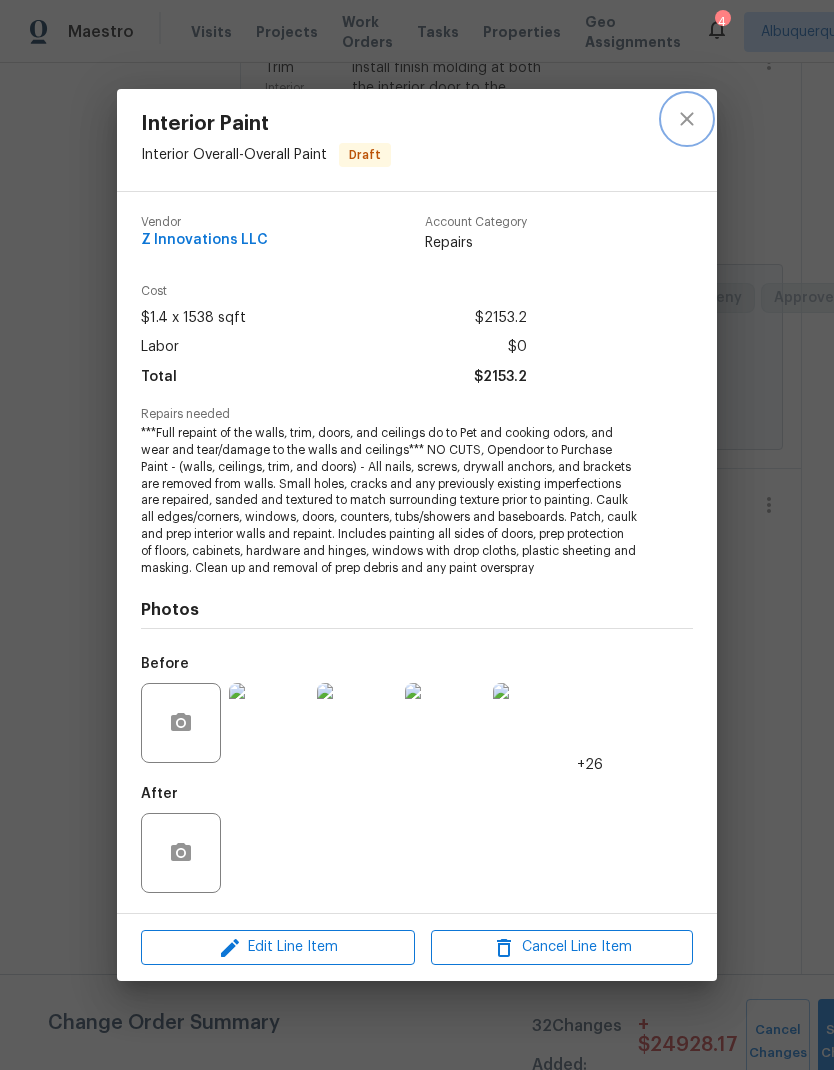 click 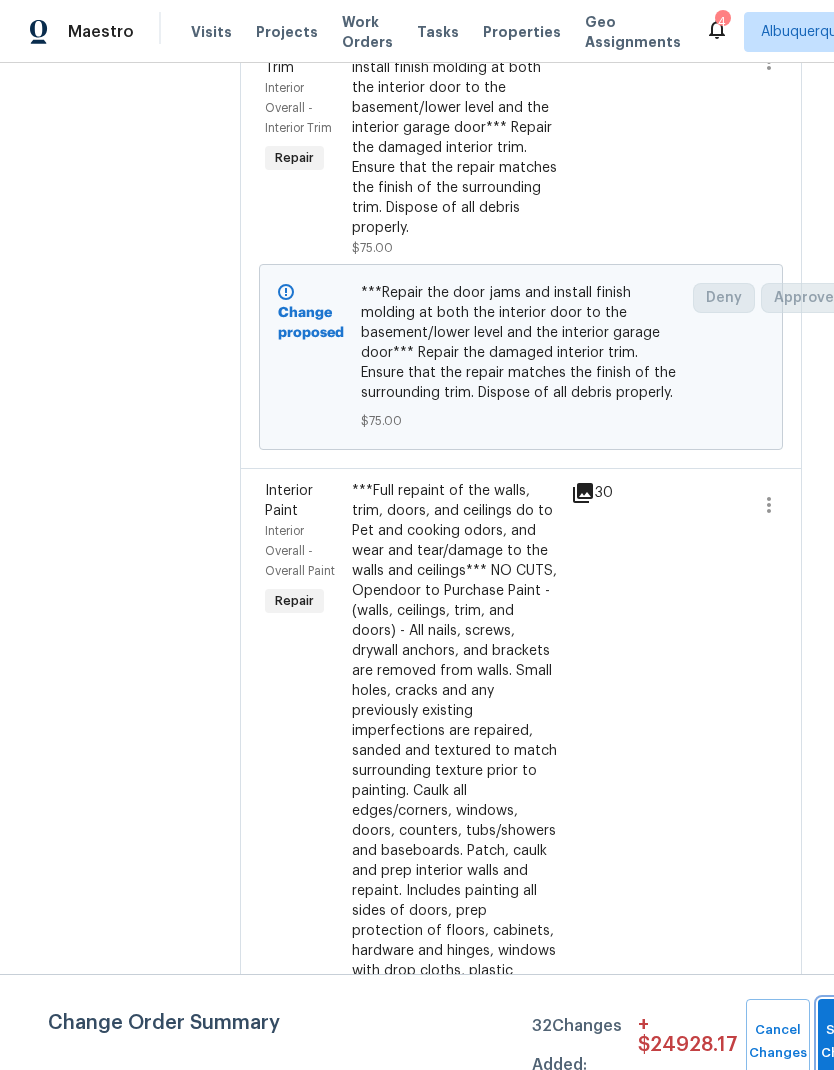 click on "Submit Changes" at bounding box center (850, 1042) 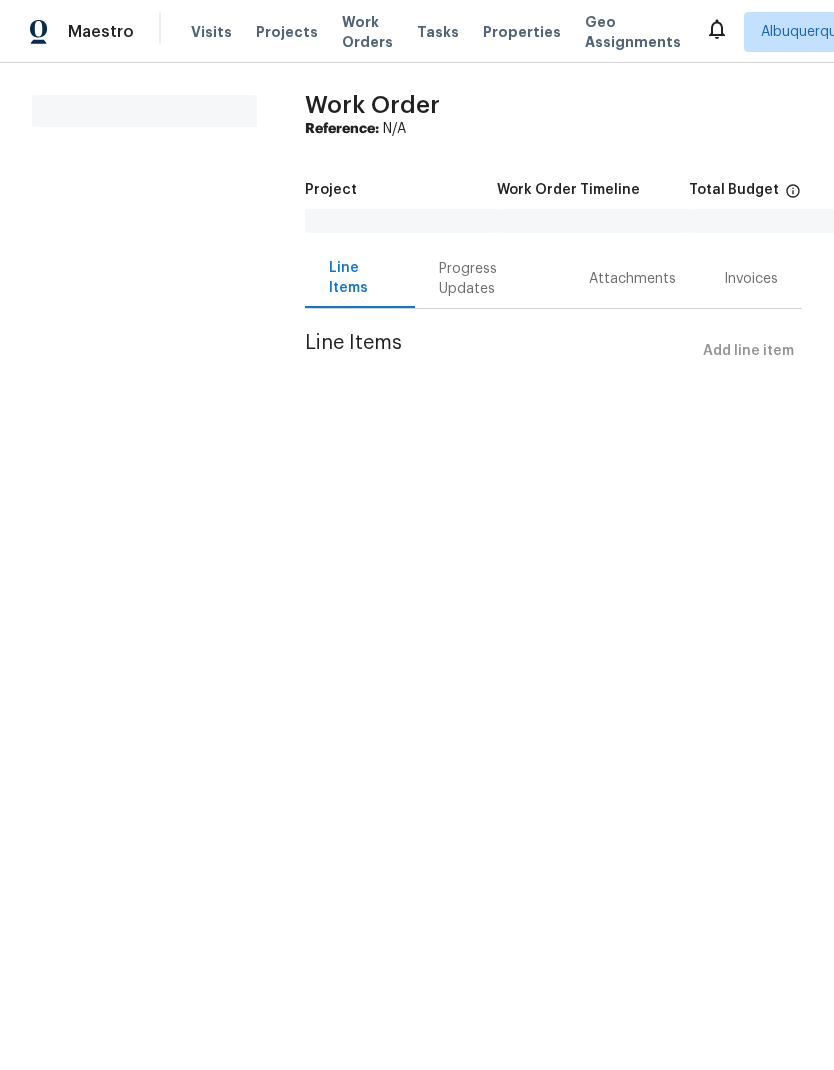 scroll, scrollTop: 0, scrollLeft: 0, axis: both 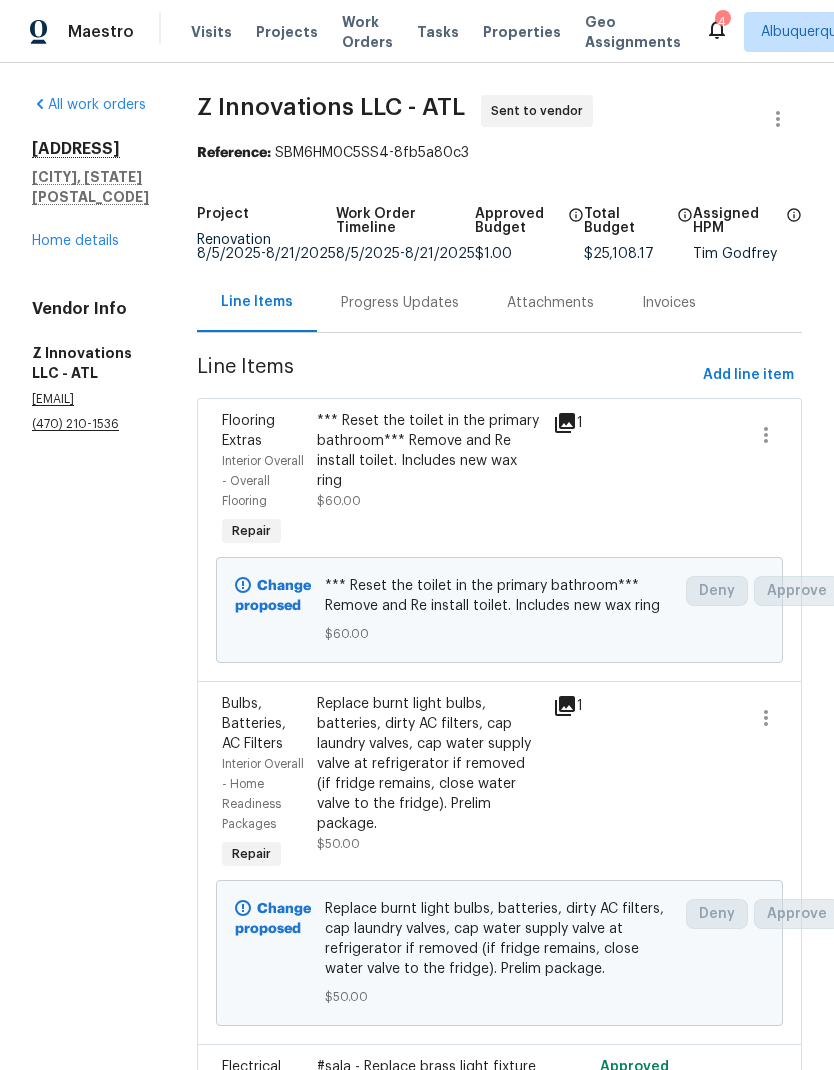 click on "[ADDRESS] [CITY], [STATE] [POSTAL_CODE] Home details" at bounding box center [90, 195] 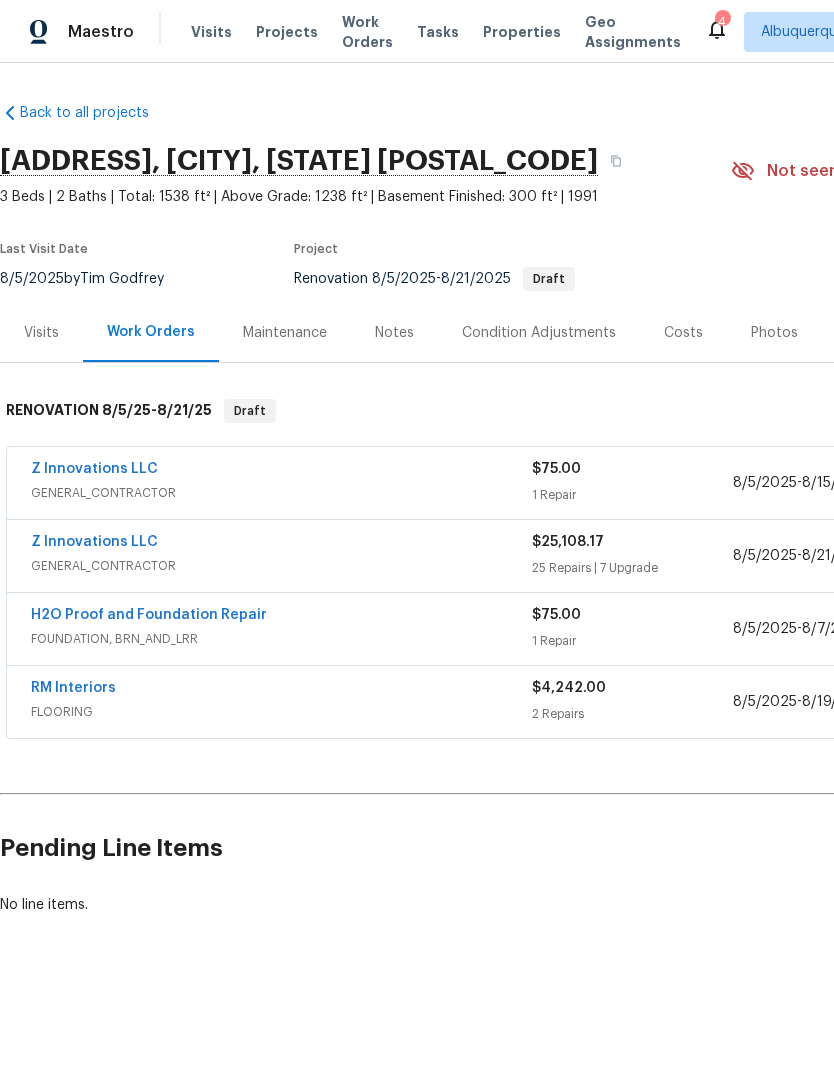 scroll, scrollTop: 0, scrollLeft: 0, axis: both 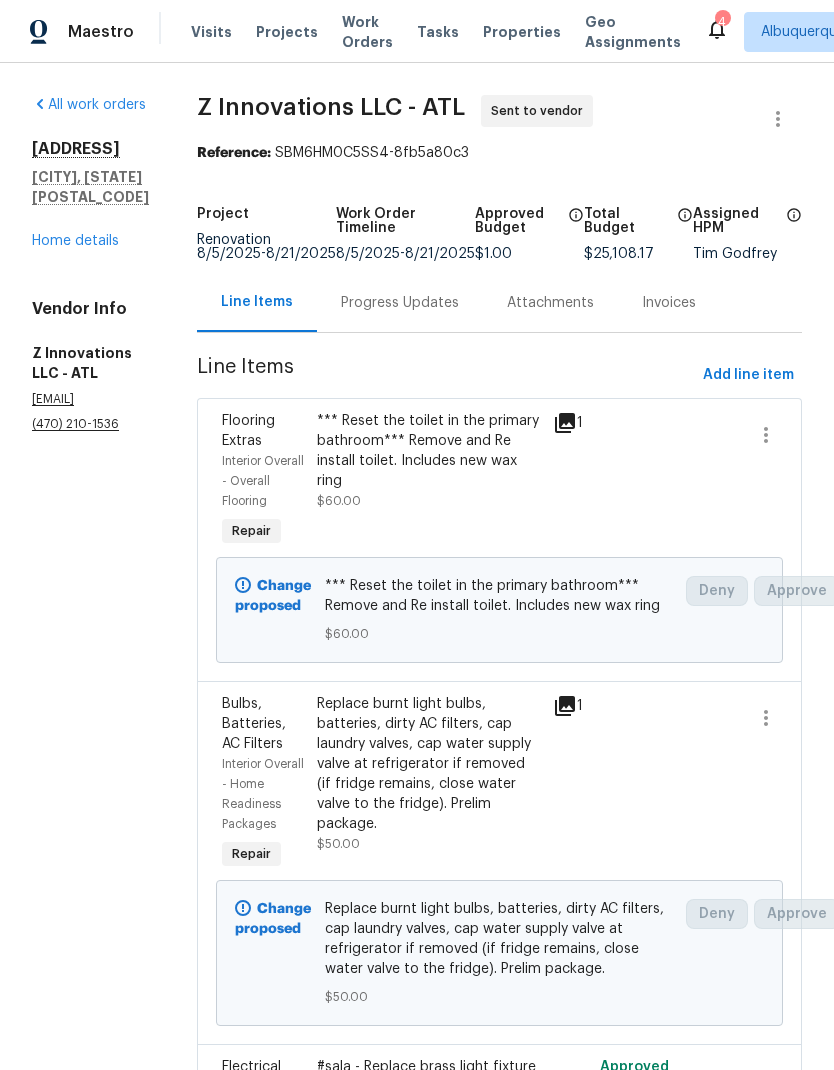 click on "Progress Updates" at bounding box center (400, 303) 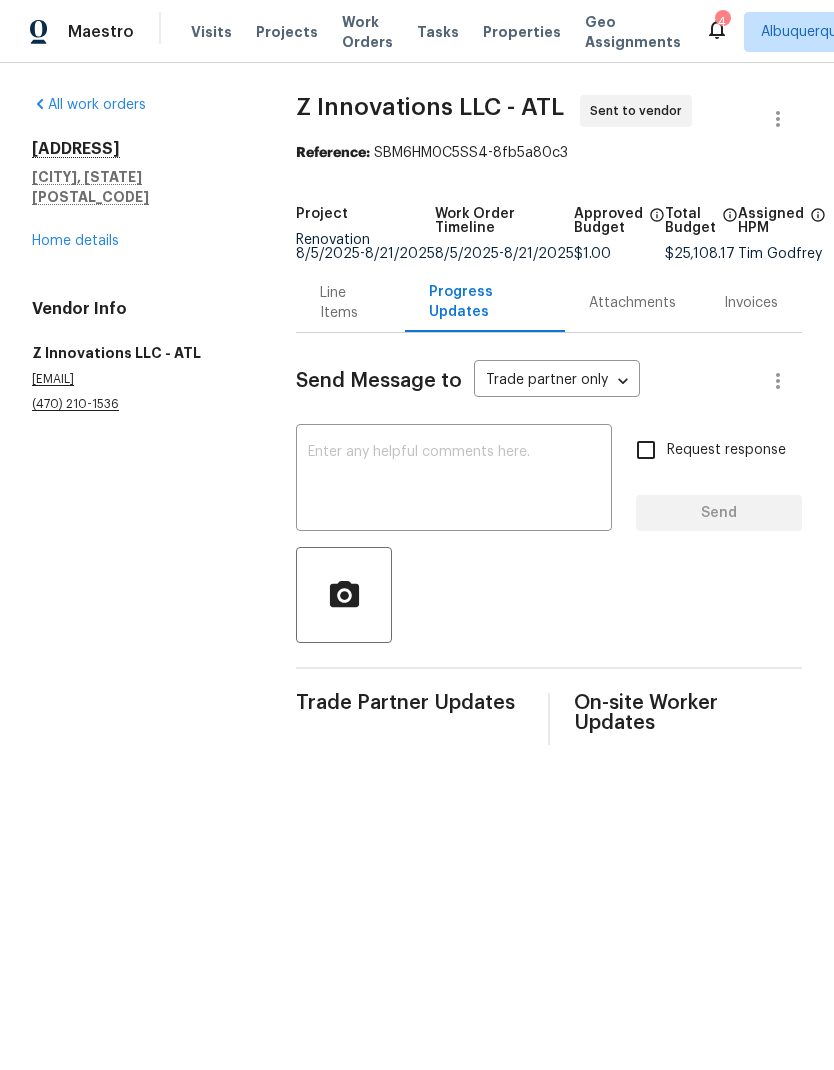 click at bounding box center (454, 480) 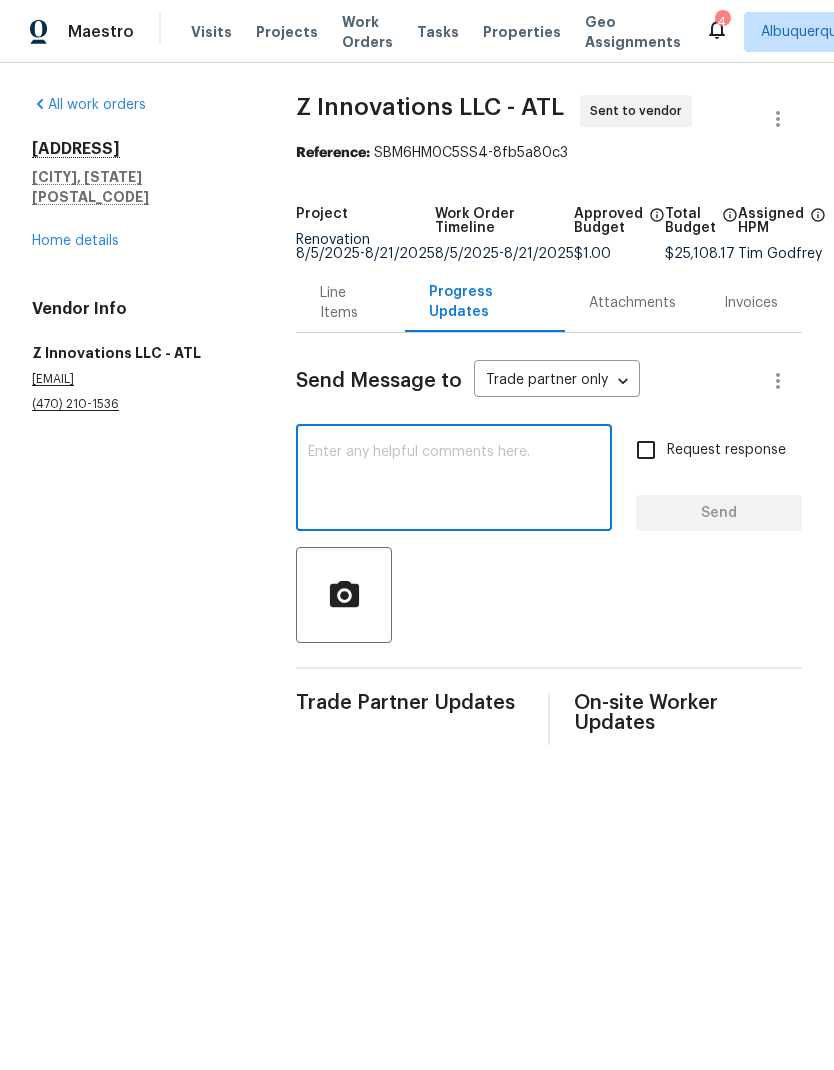 click at bounding box center [454, 480] 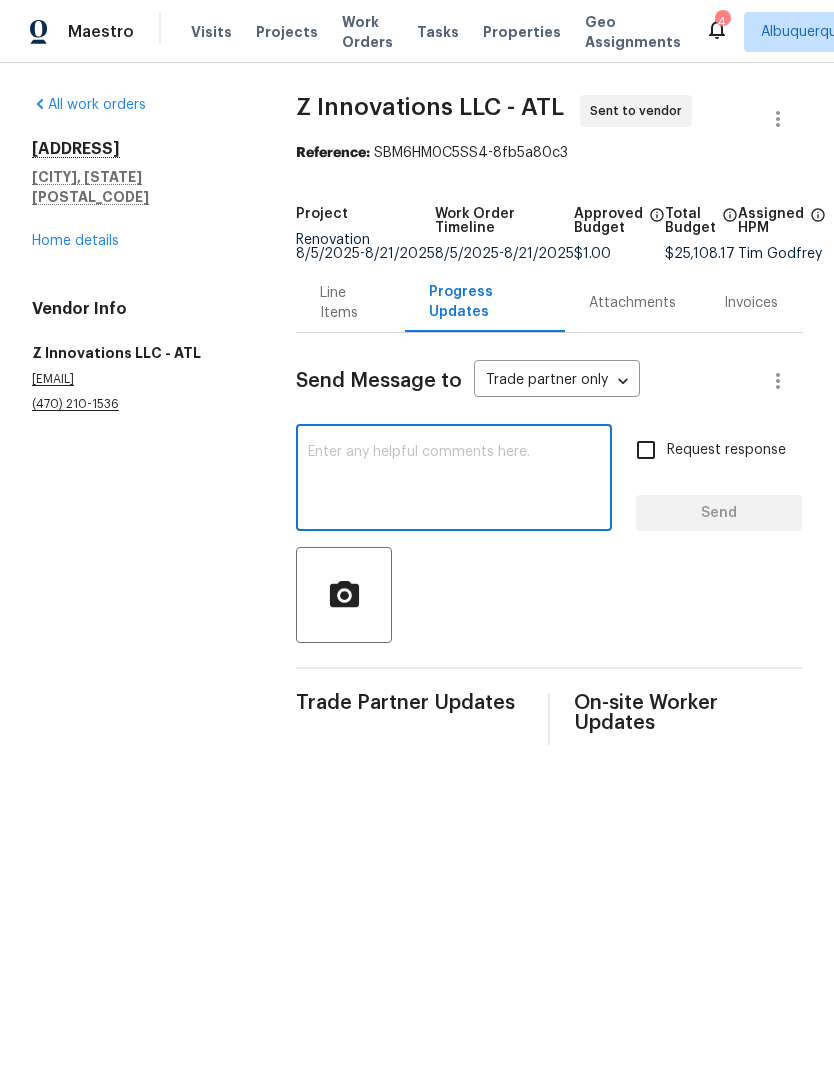 paste on "The carpet in the basement is being replaced in this home. This work will be done by…
RM Interiors - [CITY]
[EMAIL]
[PHONE]…
Please coordinate the installation date with them. Thanks!" 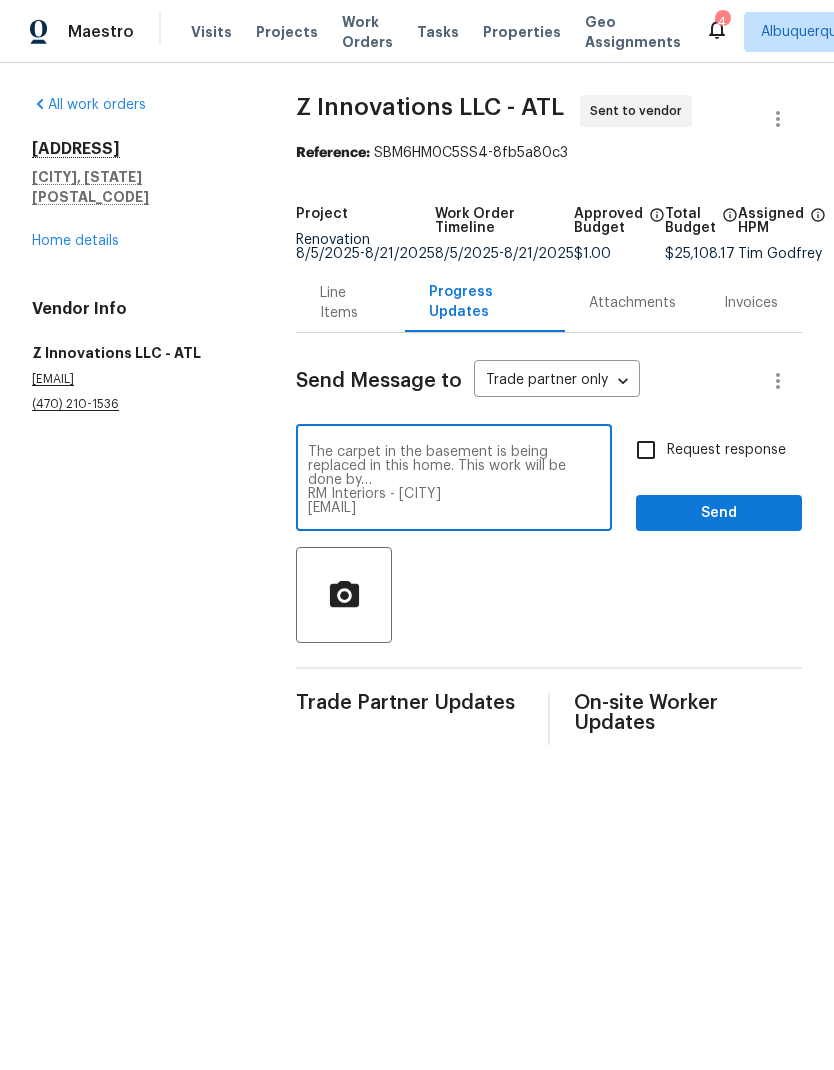 scroll, scrollTop: 0, scrollLeft: 0, axis: both 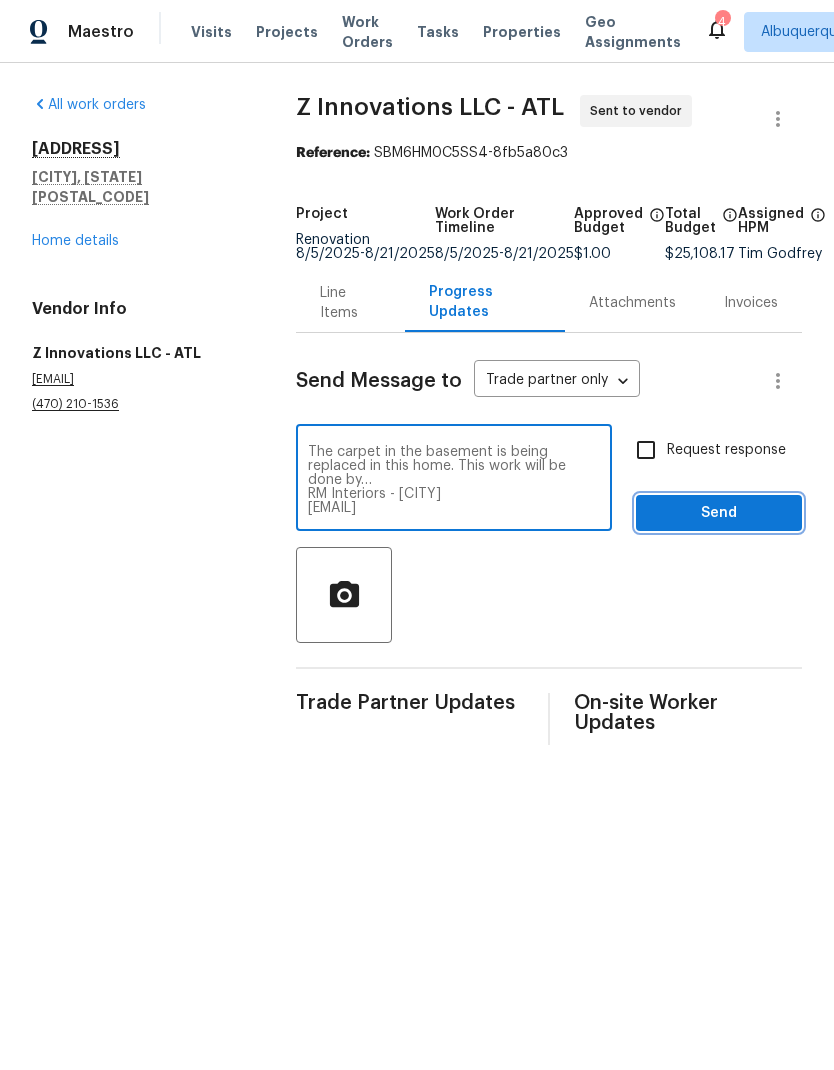 click on "Send" at bounding box center [719, 513] 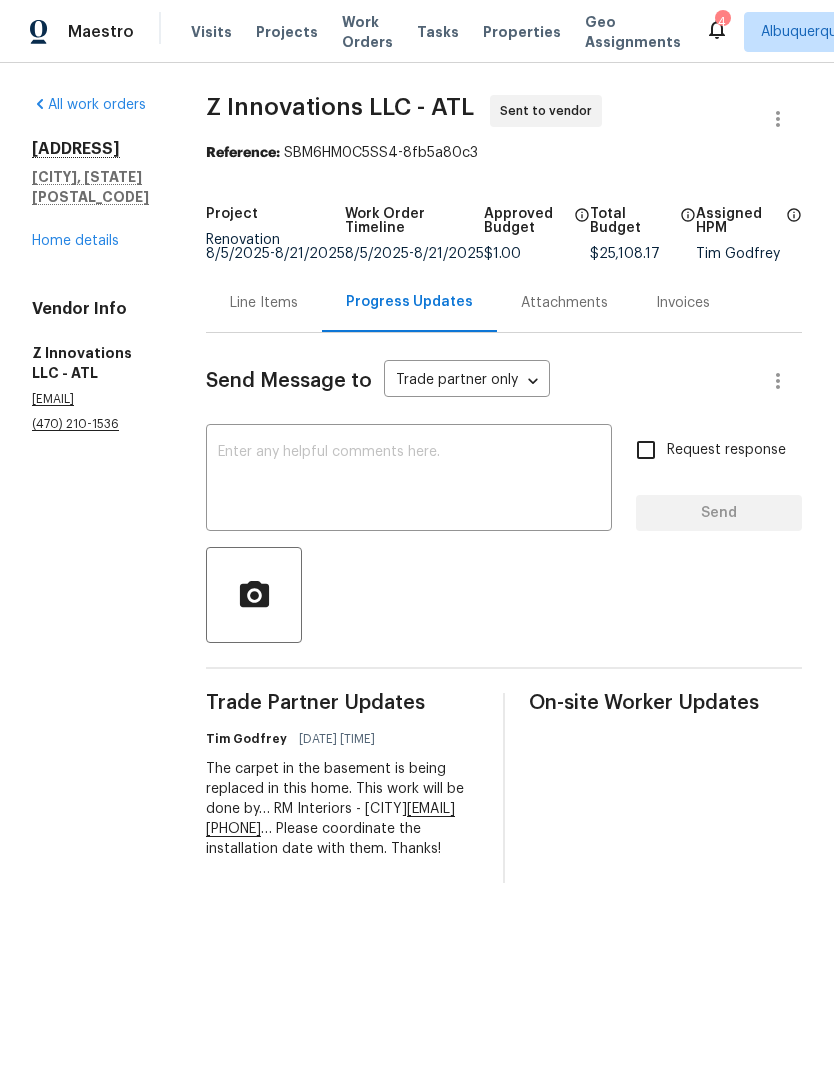 click on "x ​" at bounding box center (409, 480) 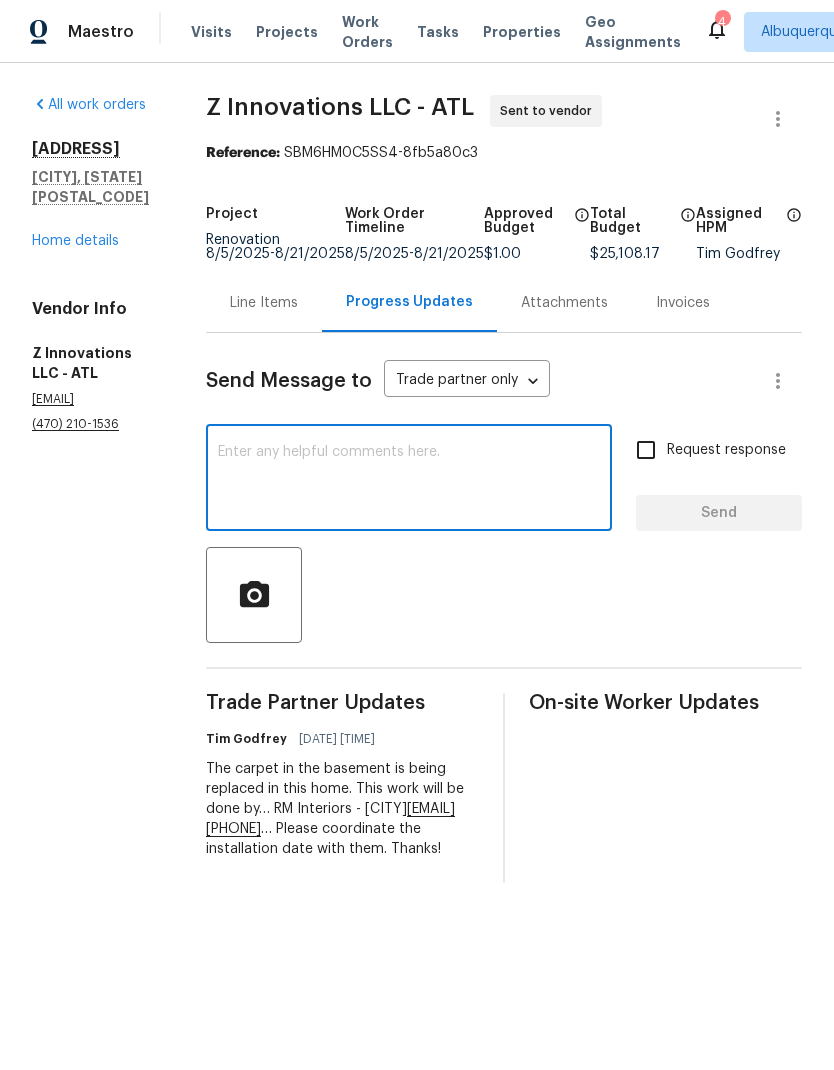 click at bounding box center [409, 480] 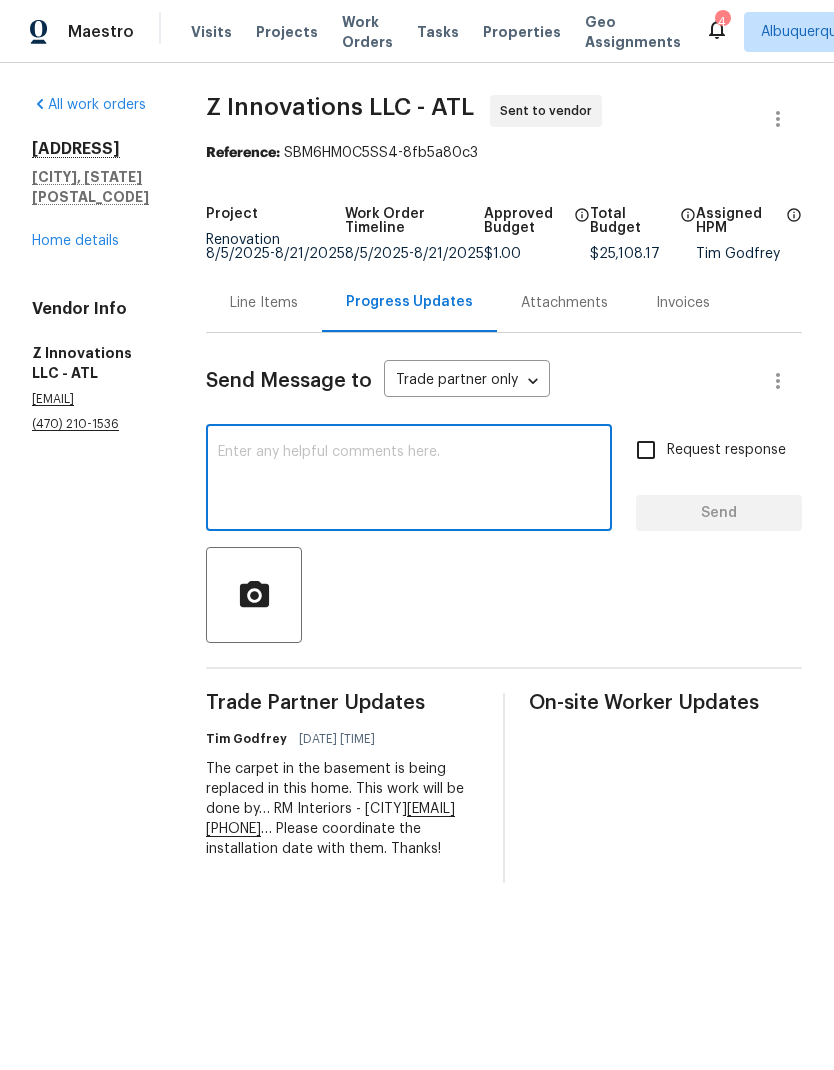 paste on "Please send measurements for the dishwasher opening as well as the microwave that is going in the place of the vent hood, and the gas range. I need the measurements so that I can order the appliances. Also, let me know when you want me to order the appliances. It is about a two day delivery timeframe." 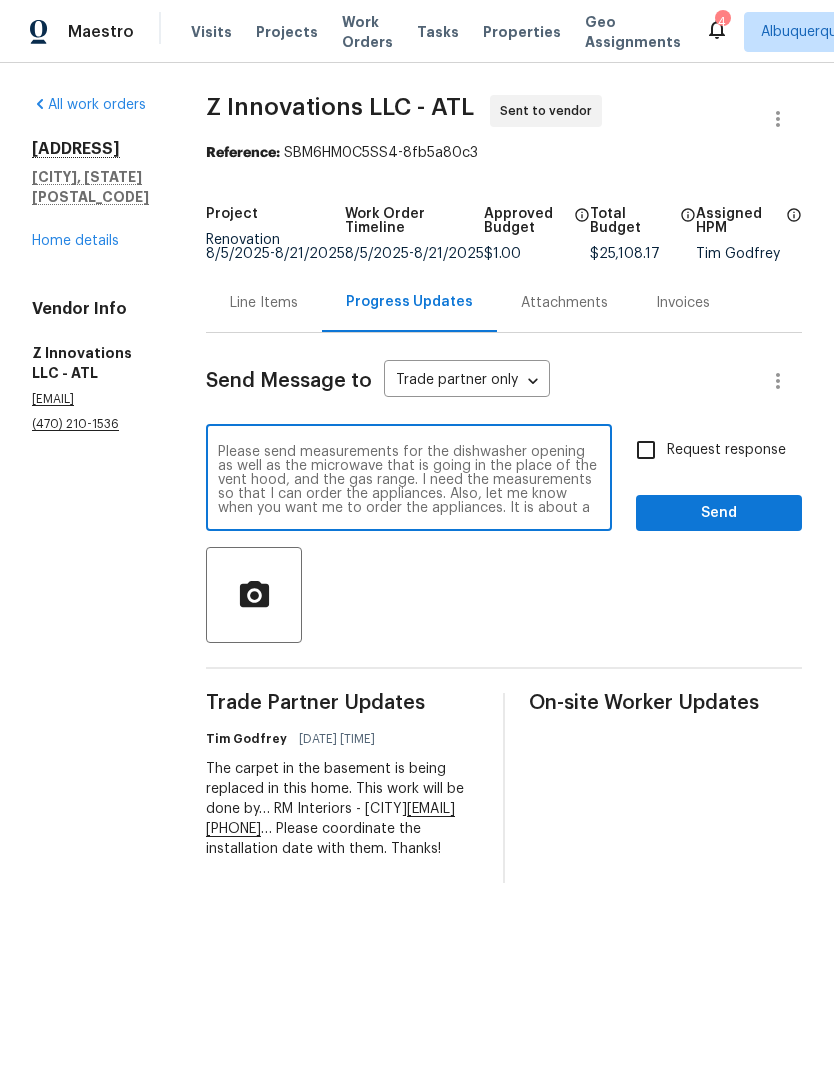 scroll, scrollTop: 28, scrollLeft: 0, axis: vertical 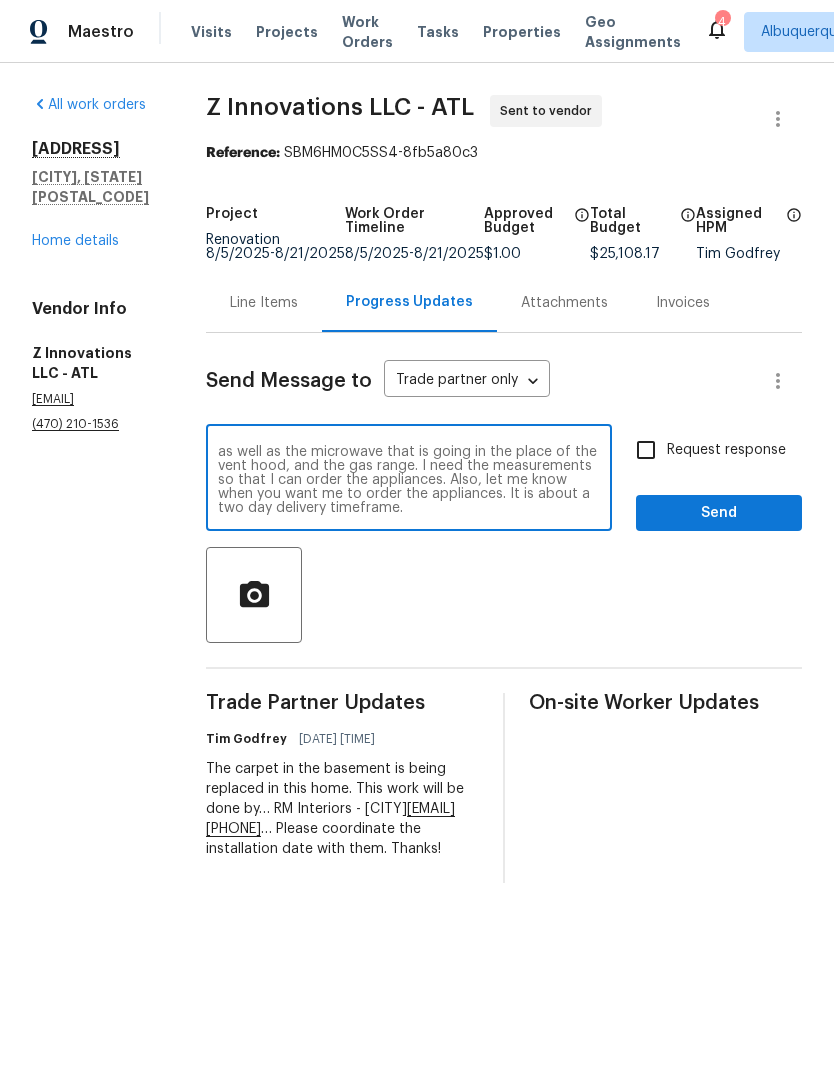 type on "Please send measurements for the dishwasher opening as well as the microwave that is going in the place of the vent hood, and the gas range. I need the measurements so that I can order the appliances. Also, let me know when you want me to order the appliances. It is about a two day delivery timeframe." 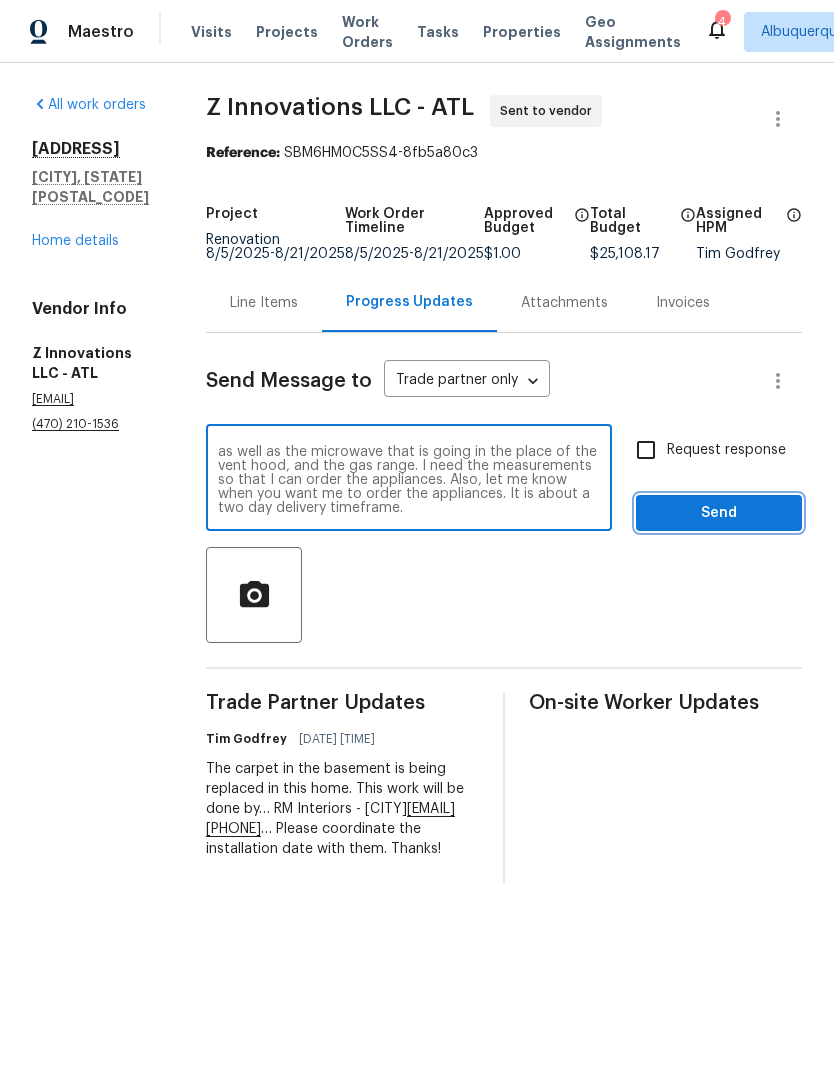 click on "Send" at bounding box center [719, 513] 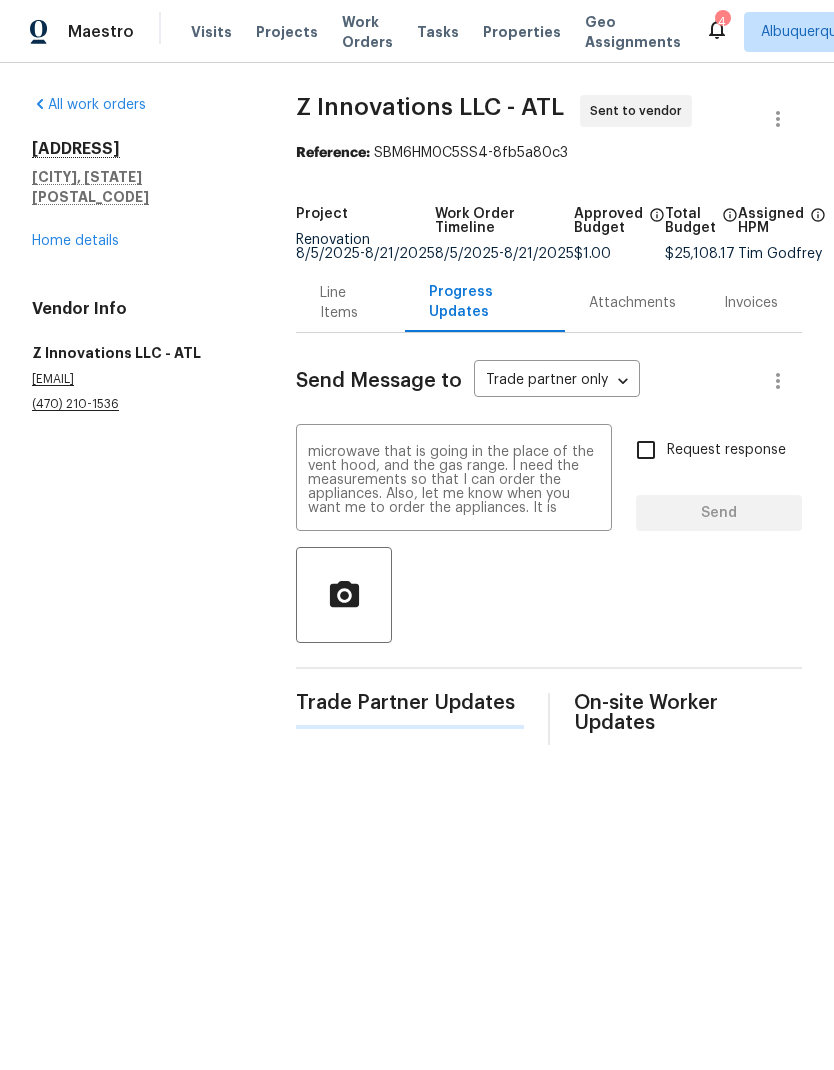 type 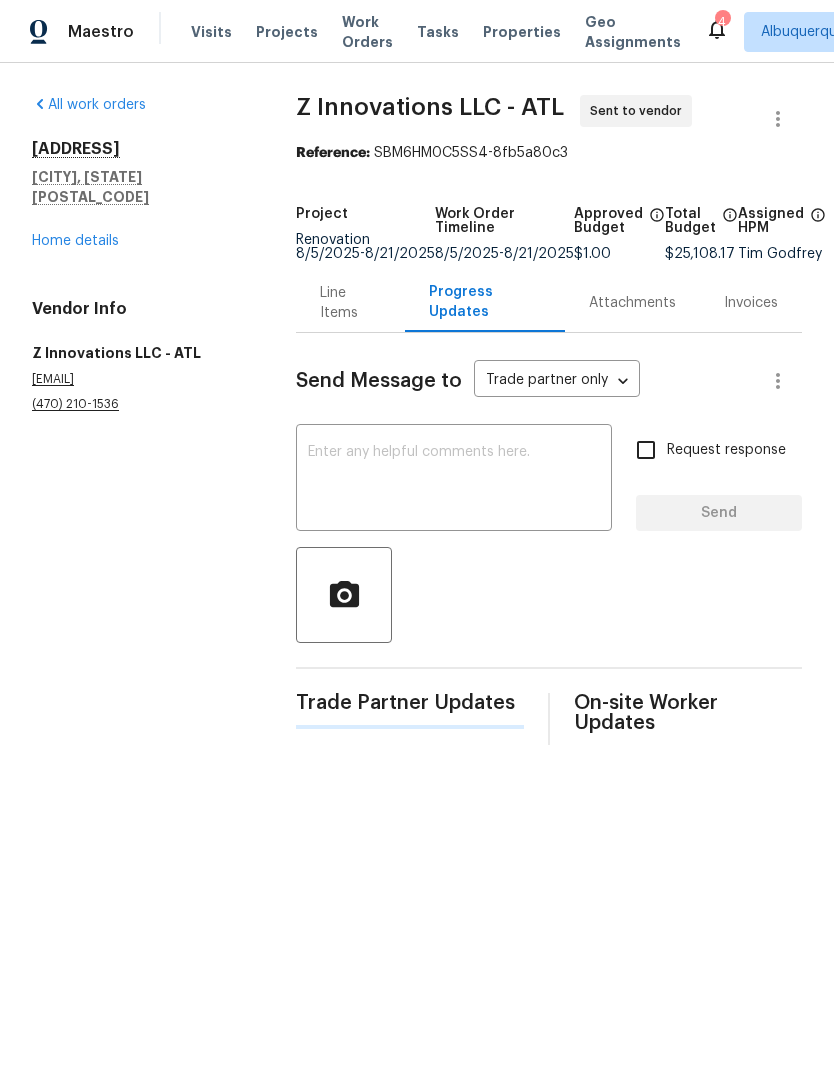 scroll, scrollTop: 0, scrollLeft: 0, axis: both 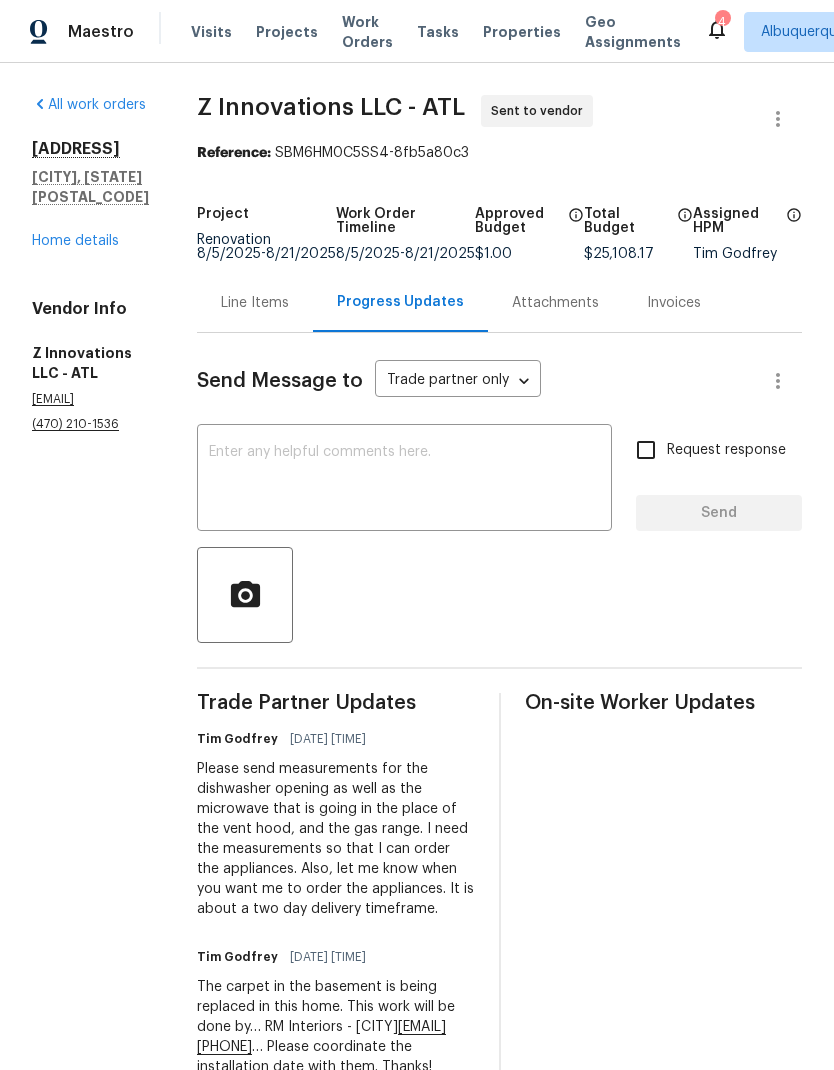 click on "Home details" at bounding box center (75, 241) 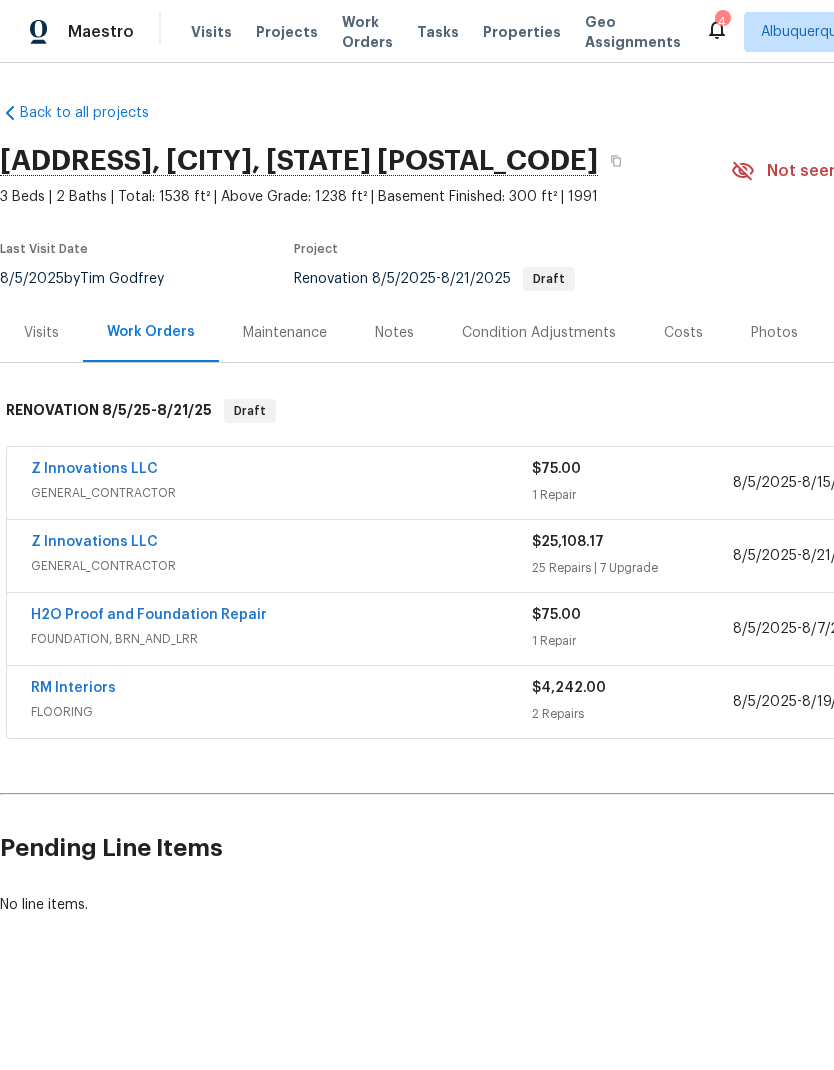 click on "RM Interiors" at bounding box center [73, 688] 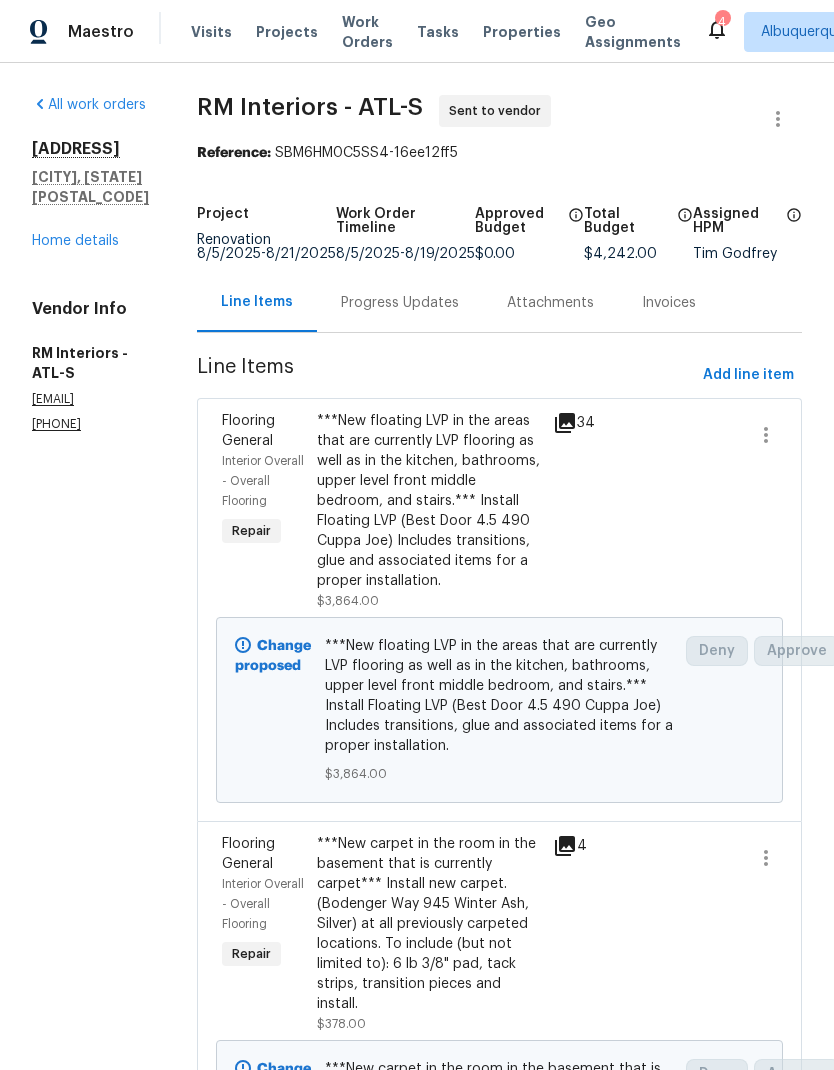 click on "Progress Updates" at bounding box center (400, 303) 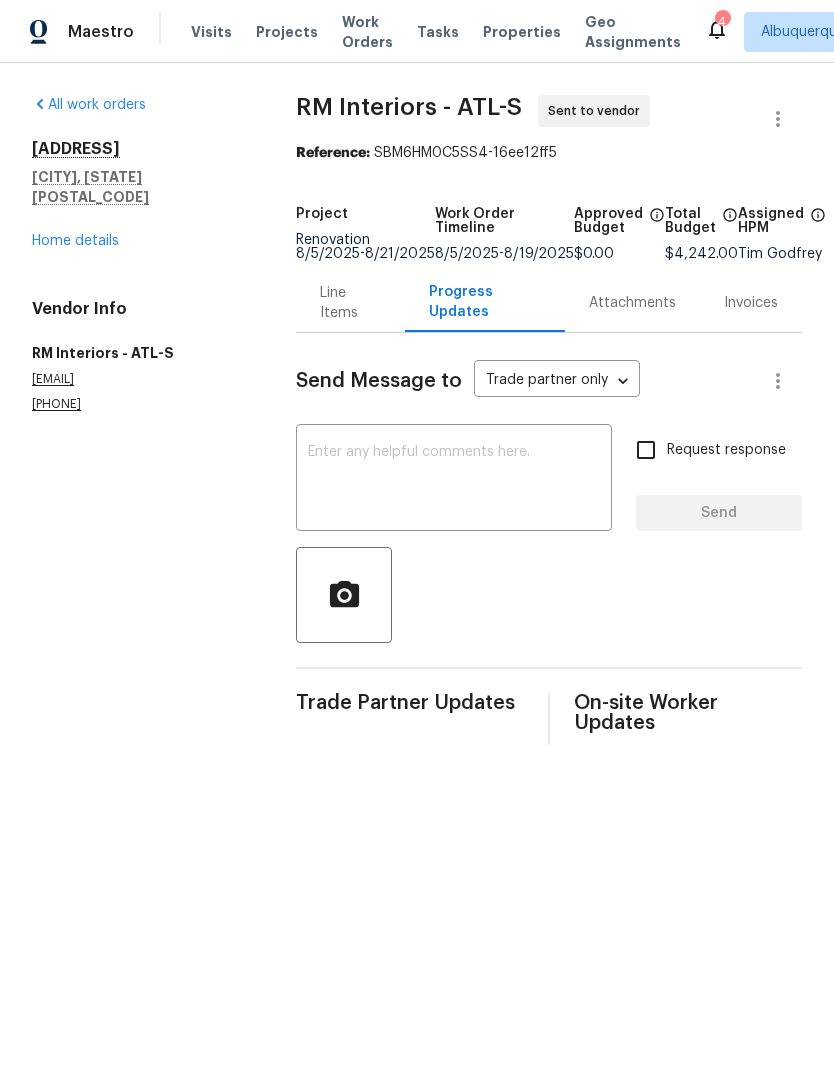 click at bounding box center [454, 480] 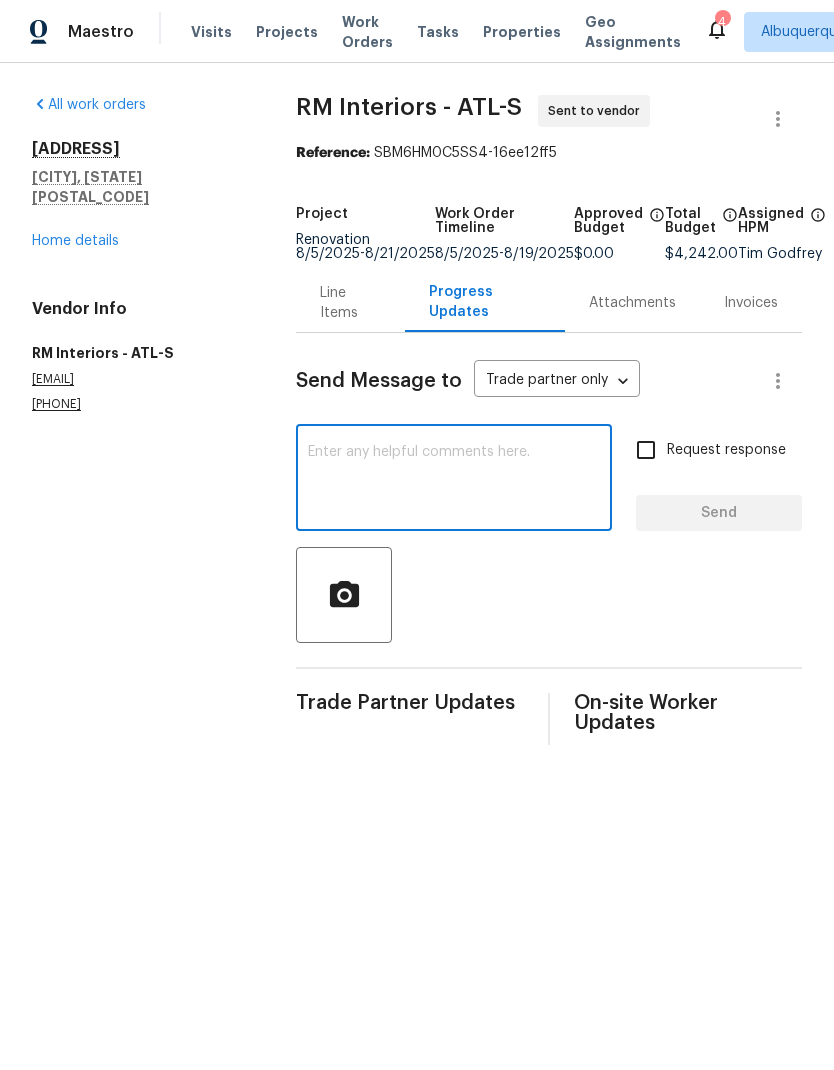 click at bounding box center (454, 480) 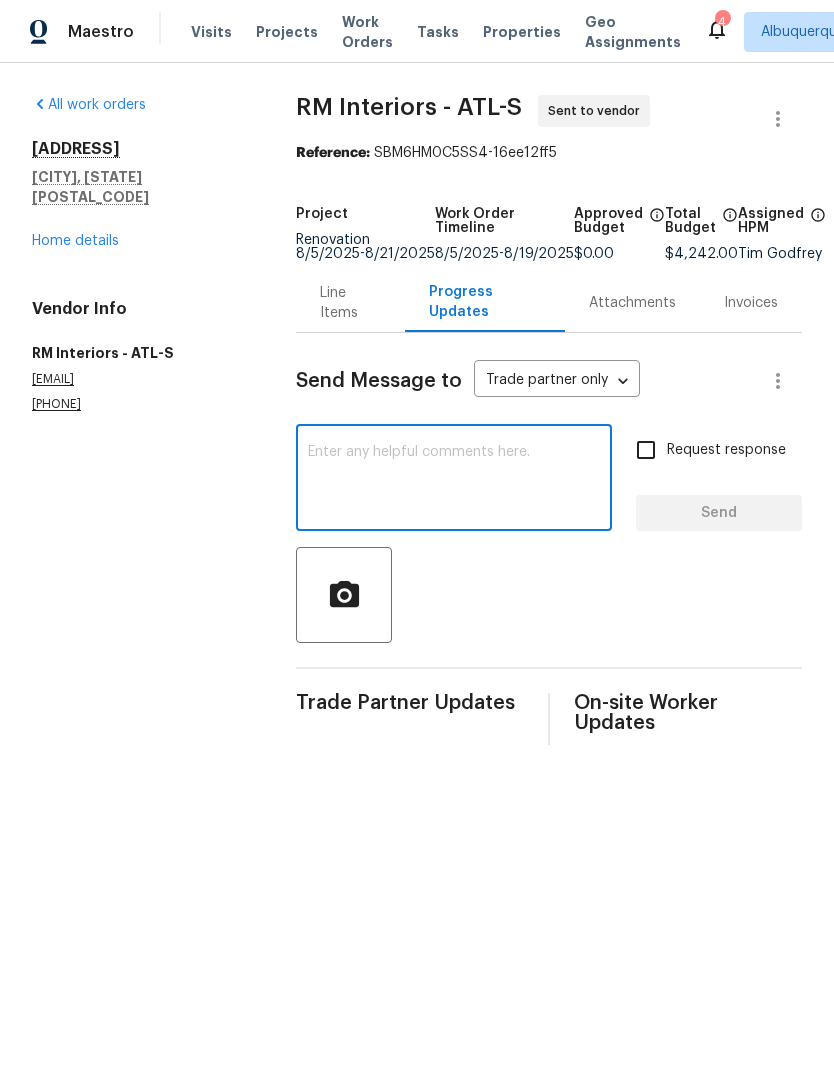 paste on "The GC assigned to this property is… Z Innovations LLC - ATL
[EMAIL]
[PHONE]… please coordinate the installation date with them. Thanks!" 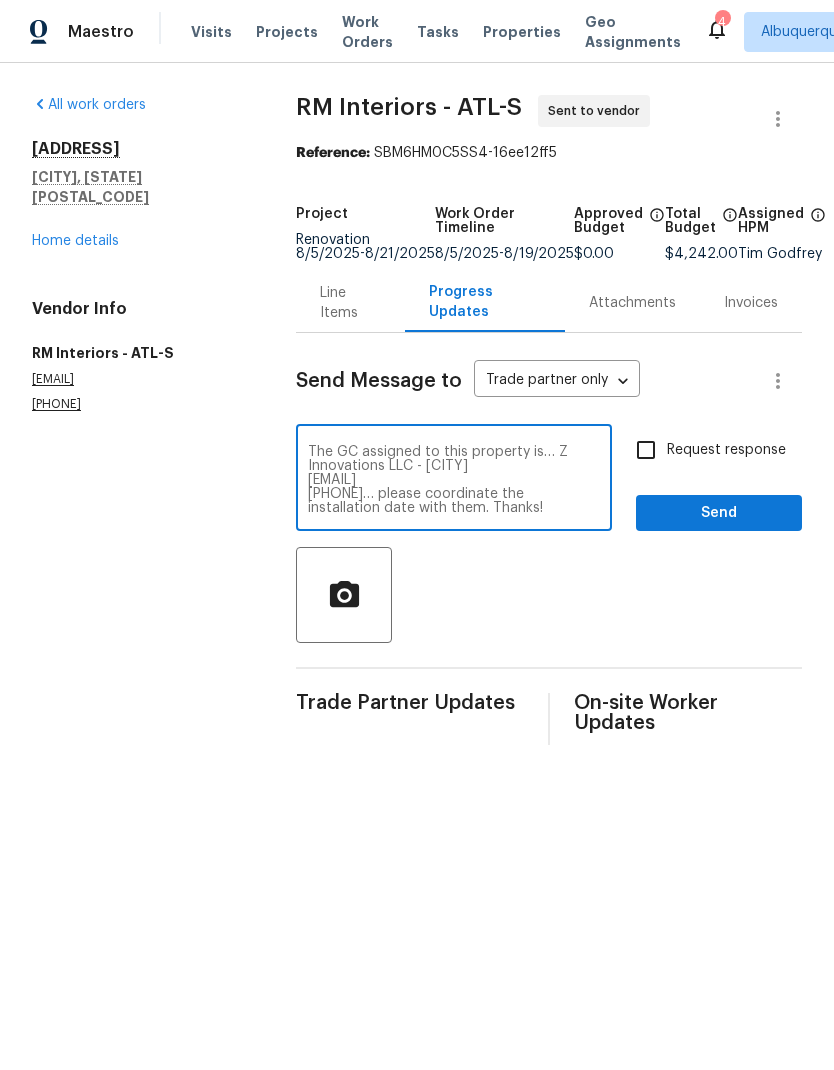 type on "The GC assigned to this property is… Z Innovations LLC - ATL
[EMAIL]
[PHONE]… please coordinate the installation date with them. Thanks!" 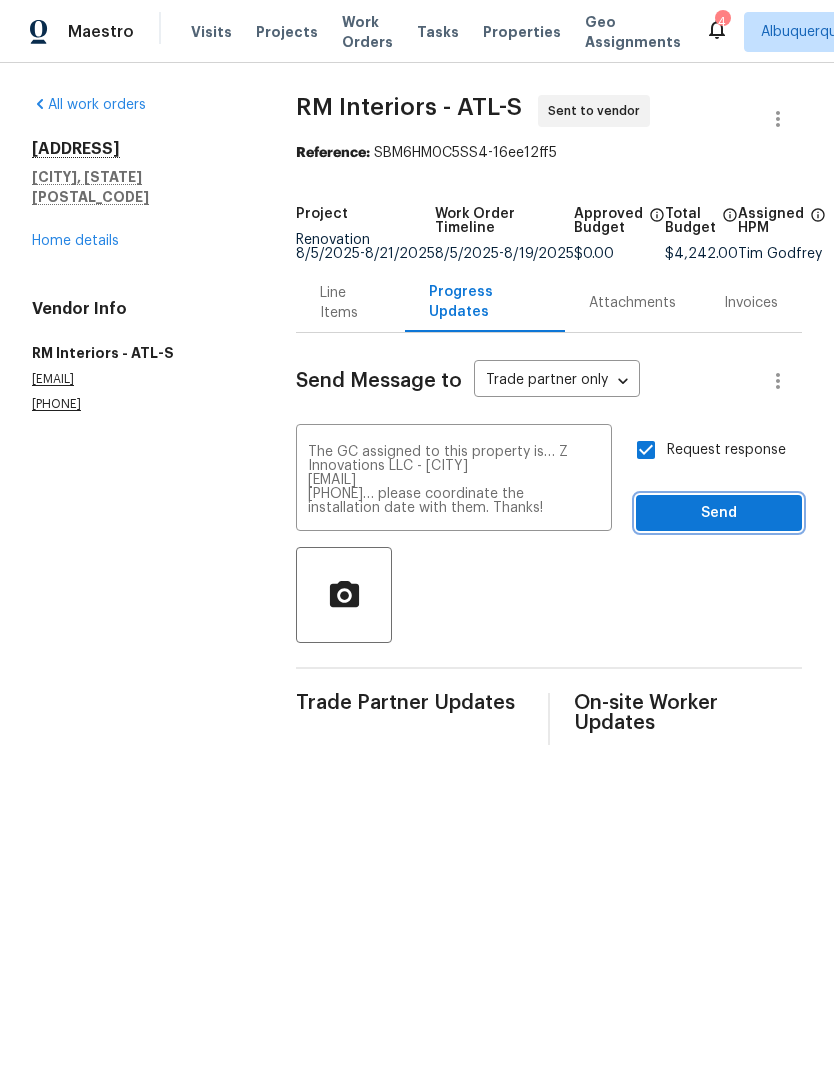 click on "Send" at bounding box center [719, 513] 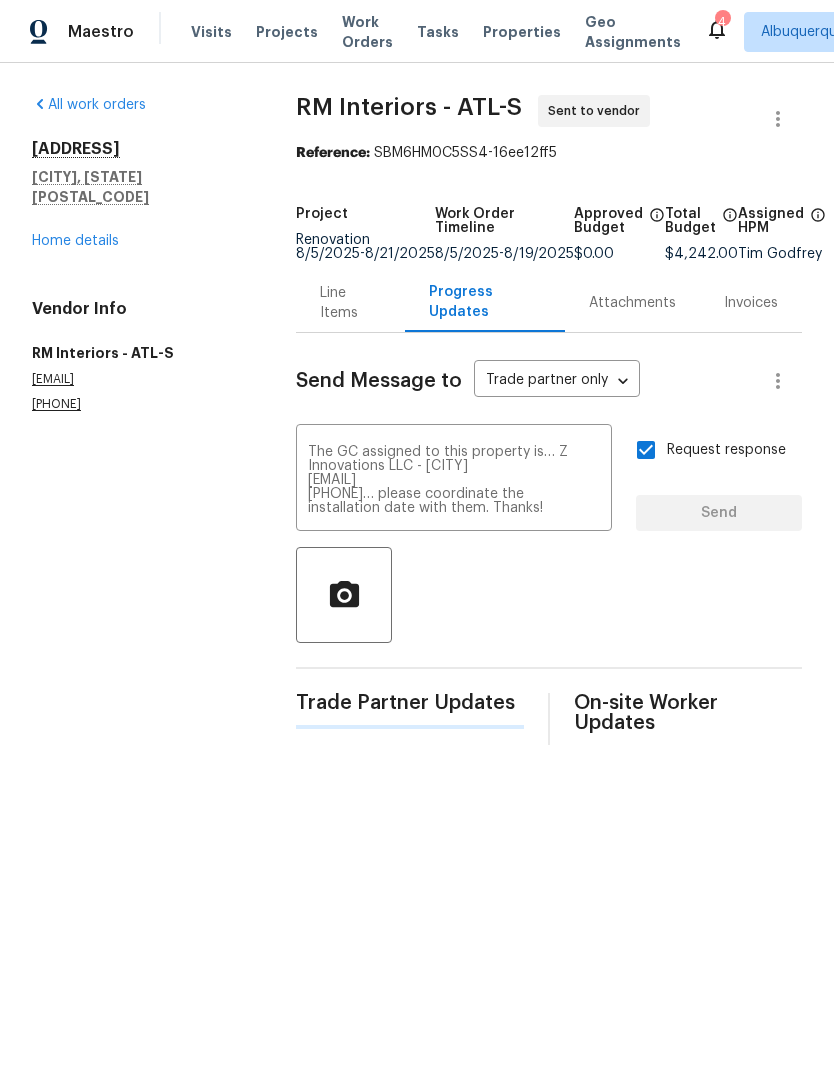 type 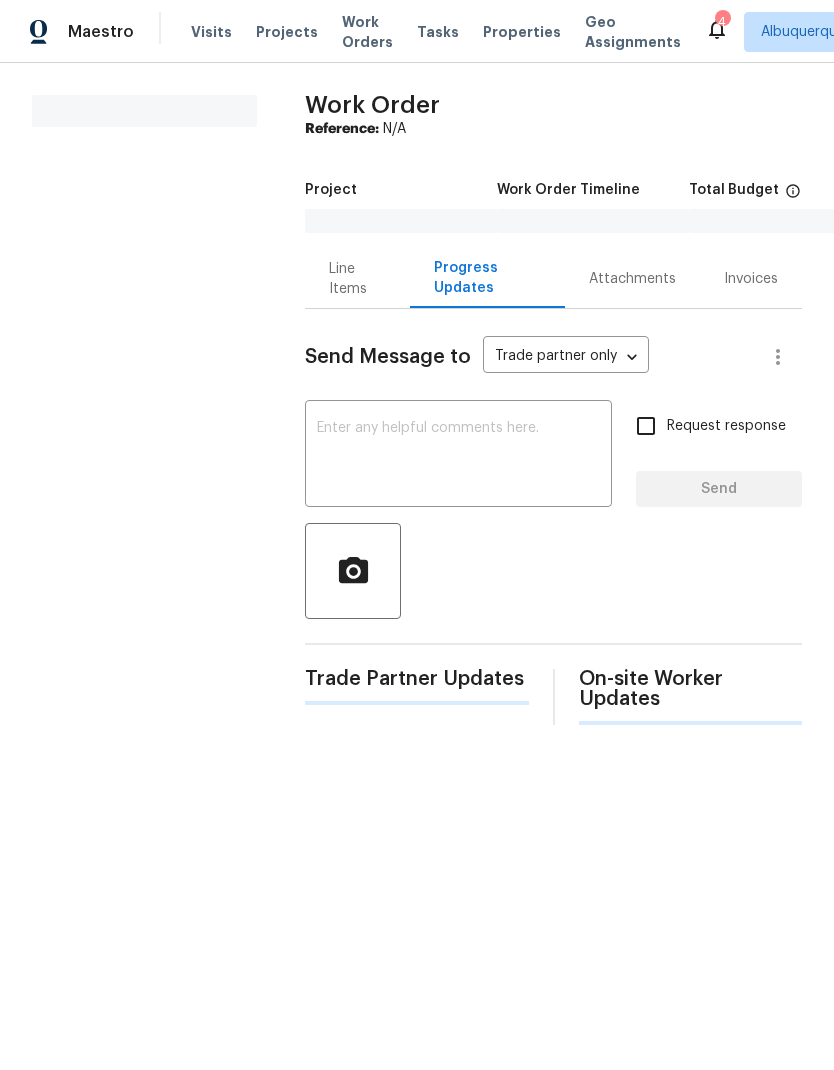 scroll, scrollTop: 0, scrollLeft: 0, axis: both 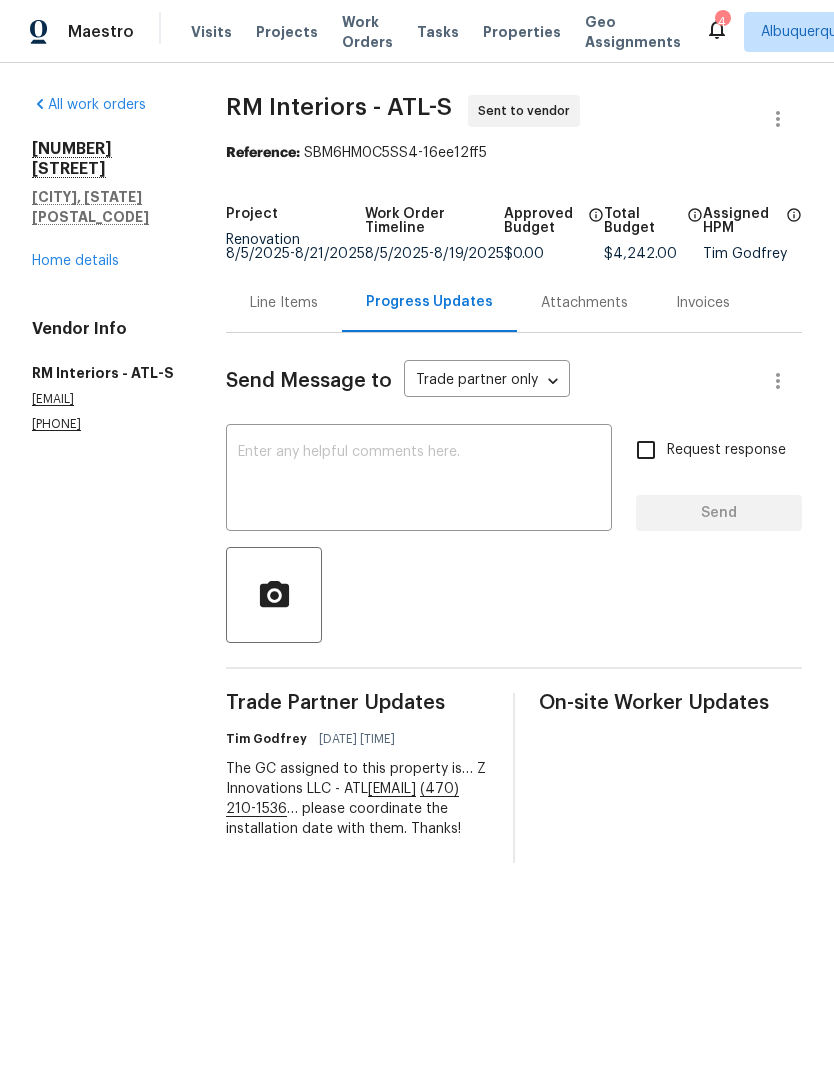 click on "Home details" at bounding box center [75, 261] 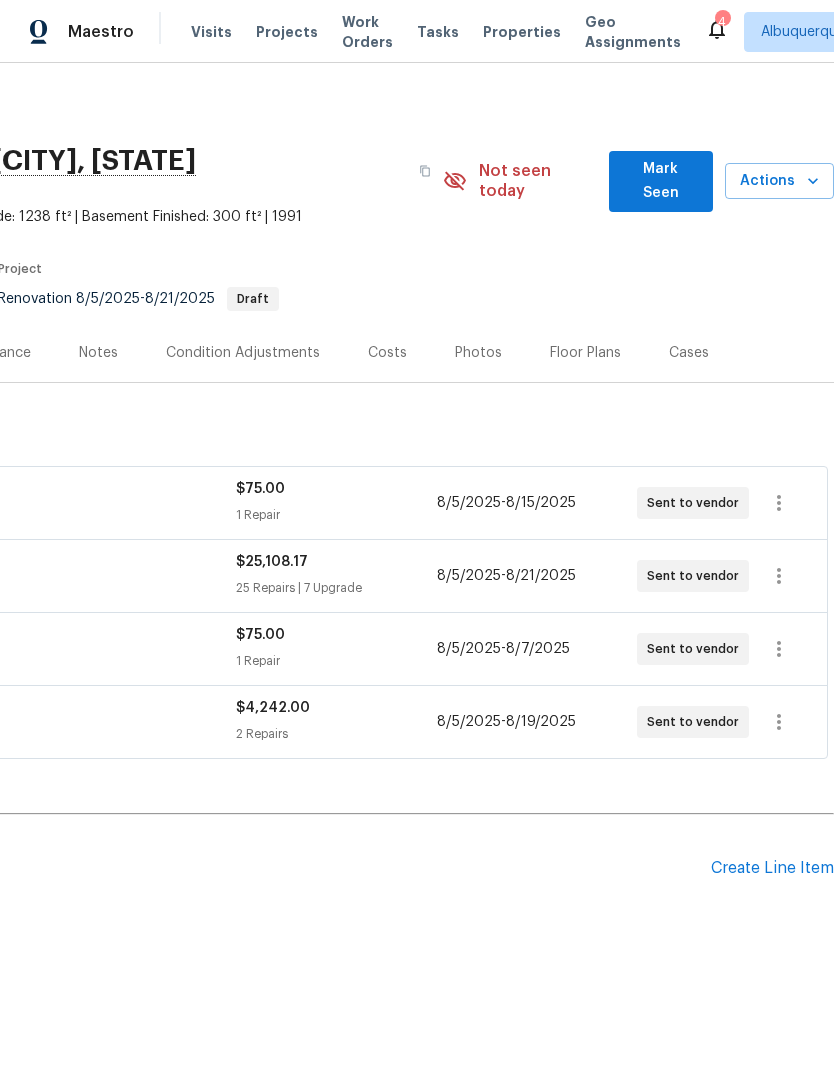 scroll, scrollTop: 0, scrollLeft: 296, axis: horizontal 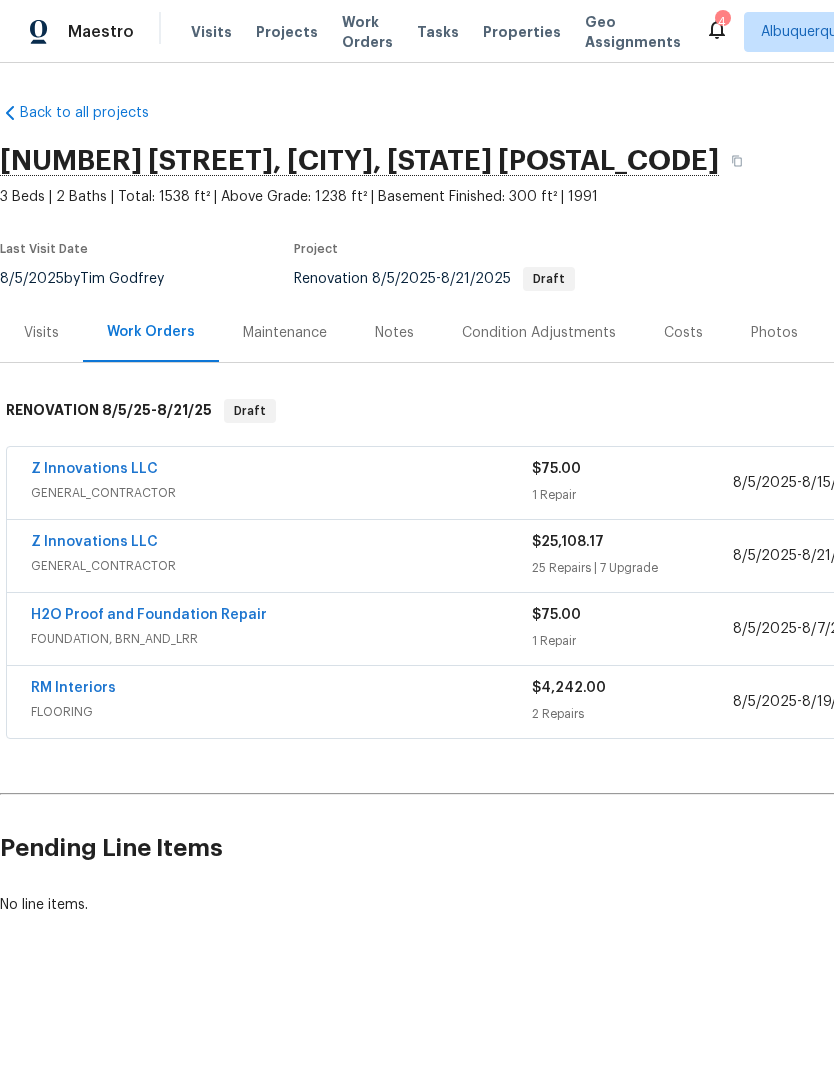 click on "Z Innovations LLC" at bounding box center (94, 542) 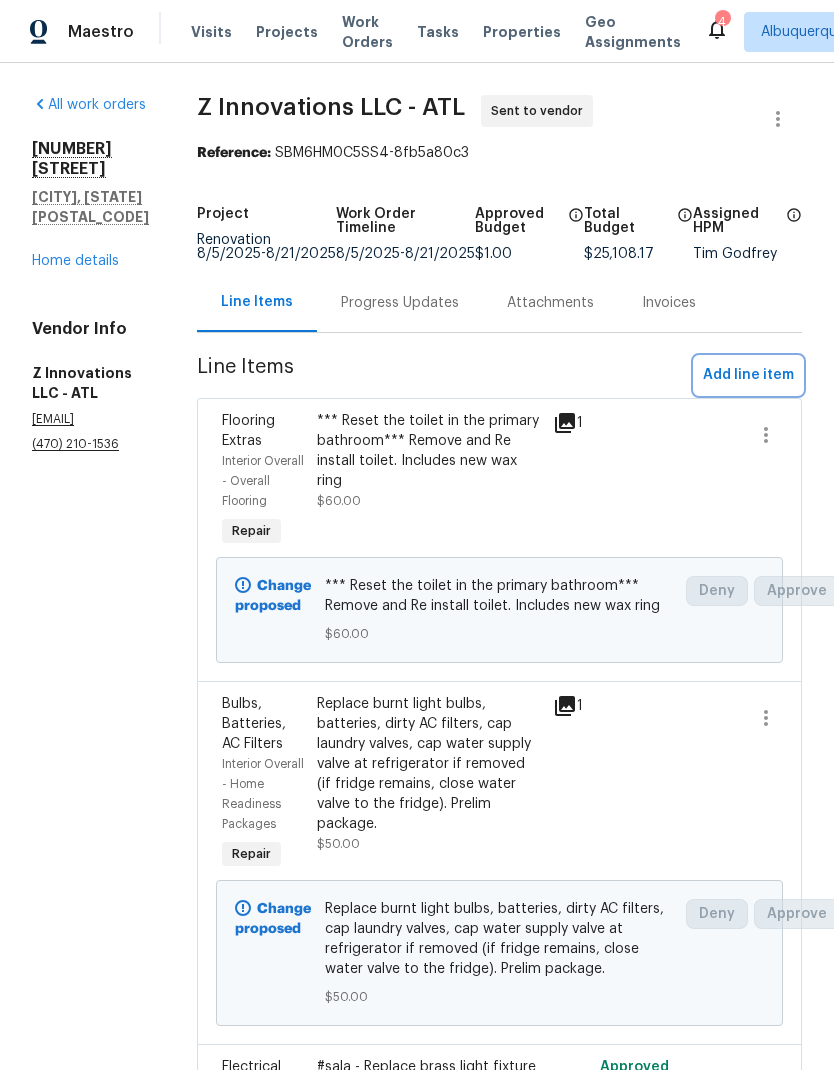 click on "Add line item" at bounding box center (748, 375) 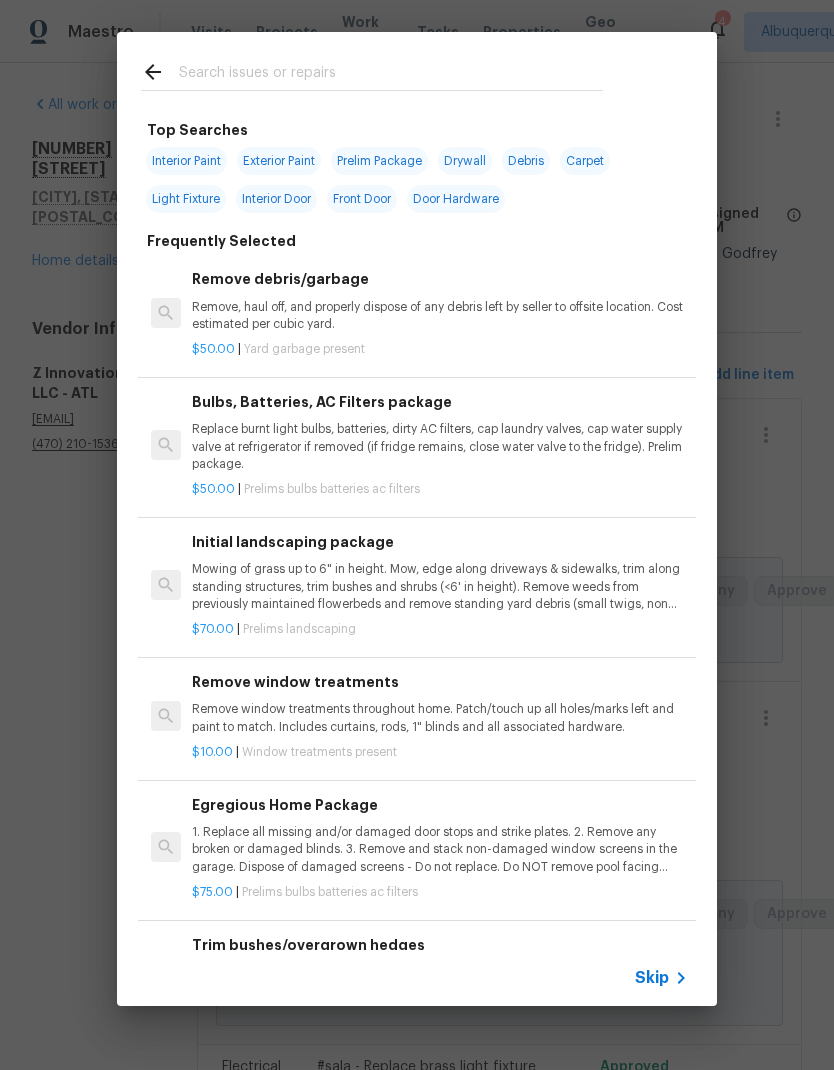 click at bounding box center [391, 75] 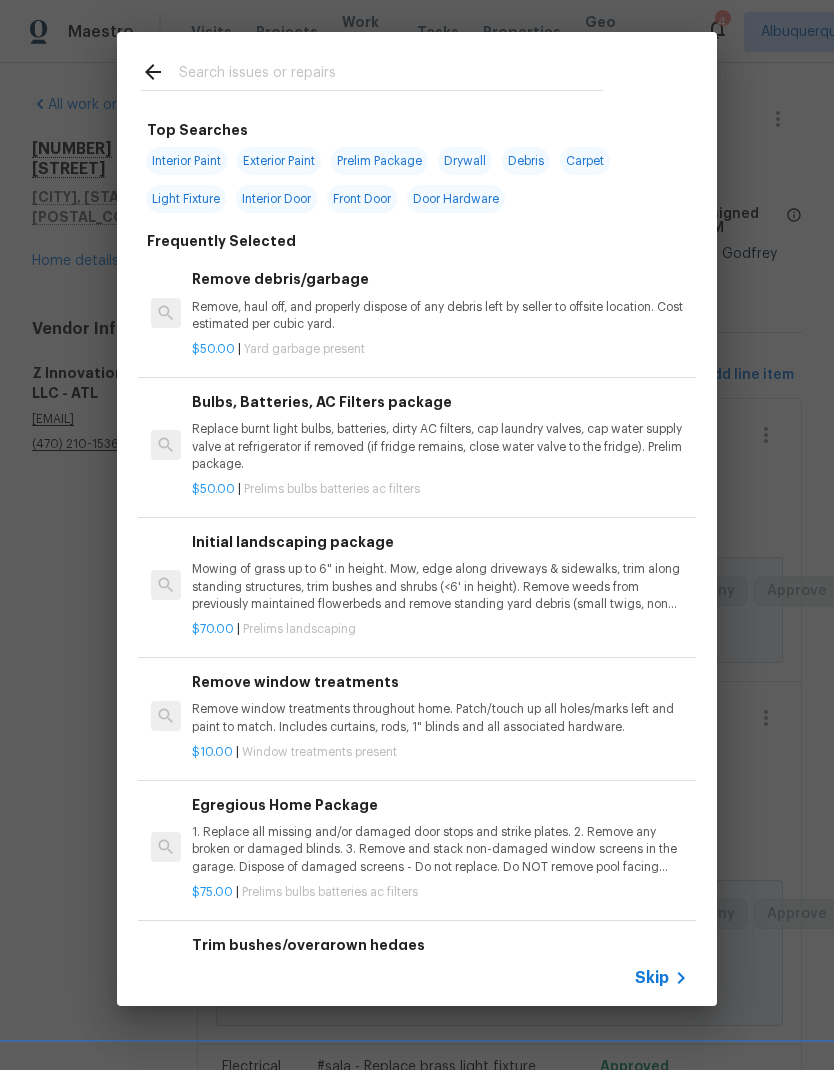 click on "Drywall" at bounding box center [465, 161] 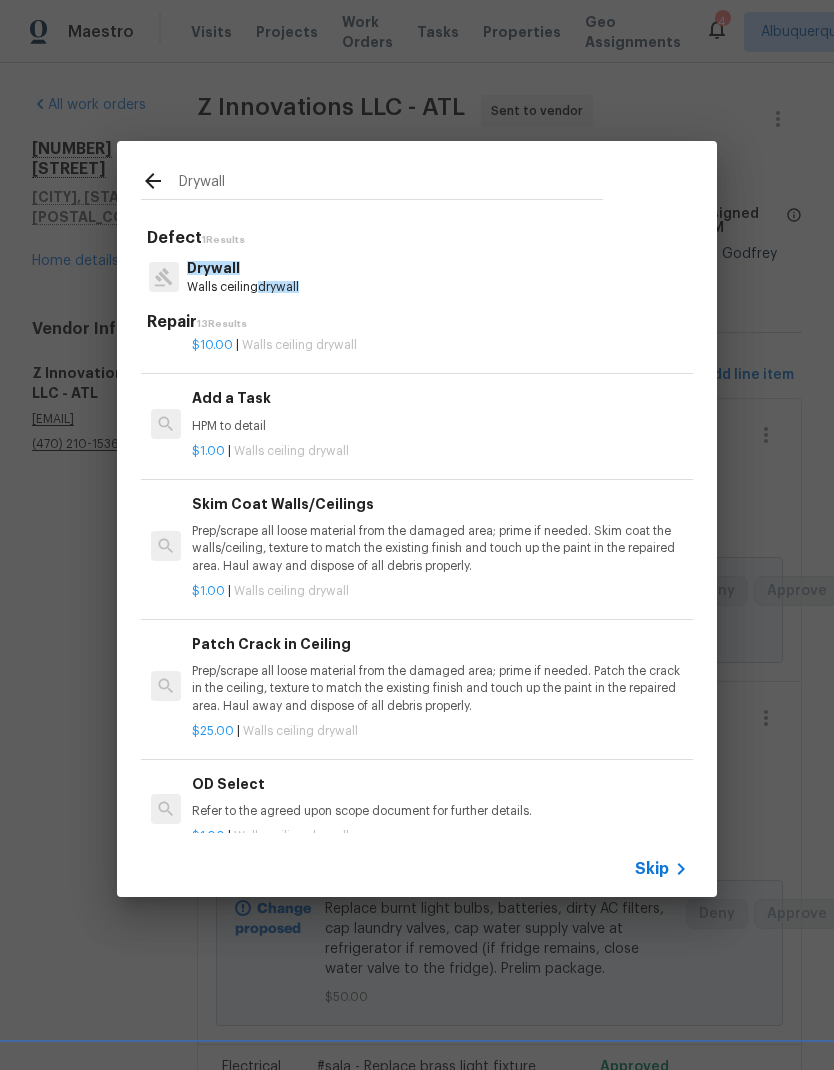 scroll, scrollTop: 659, scrollLeft: 0, axis: vertical 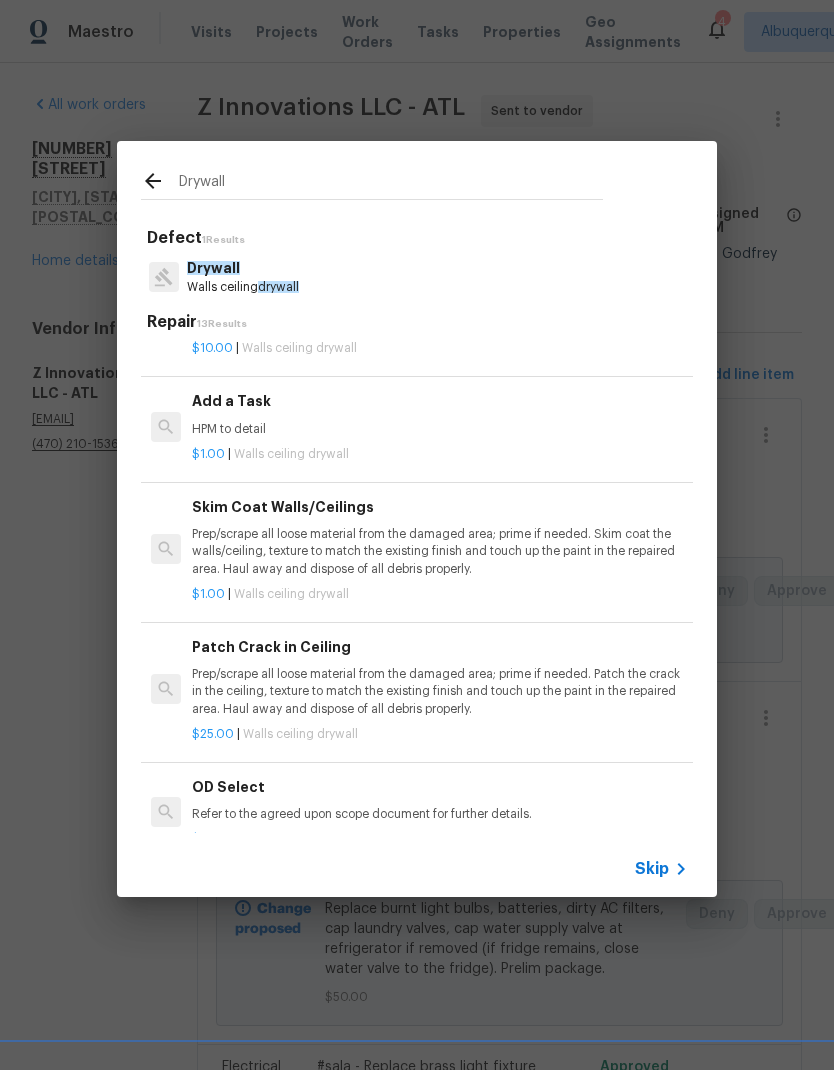 click on "Prep/scrape all loose material from the damaged area; prime if needed. Skim coat the walls/ceiling, texture to match the existing finish and touch up the paint in the repaired area. Haul away and dispose of all debris properly." at bounding box center [440, 551] 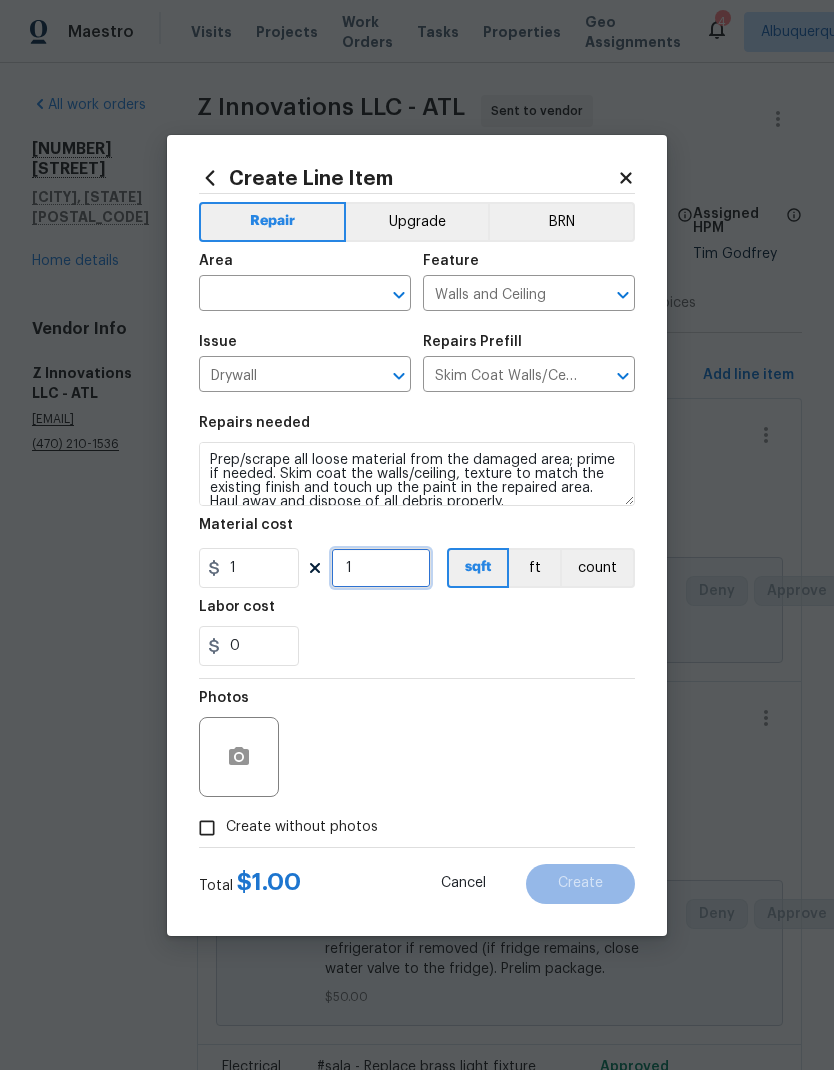 click on "1" at bounding box center (381, 568) 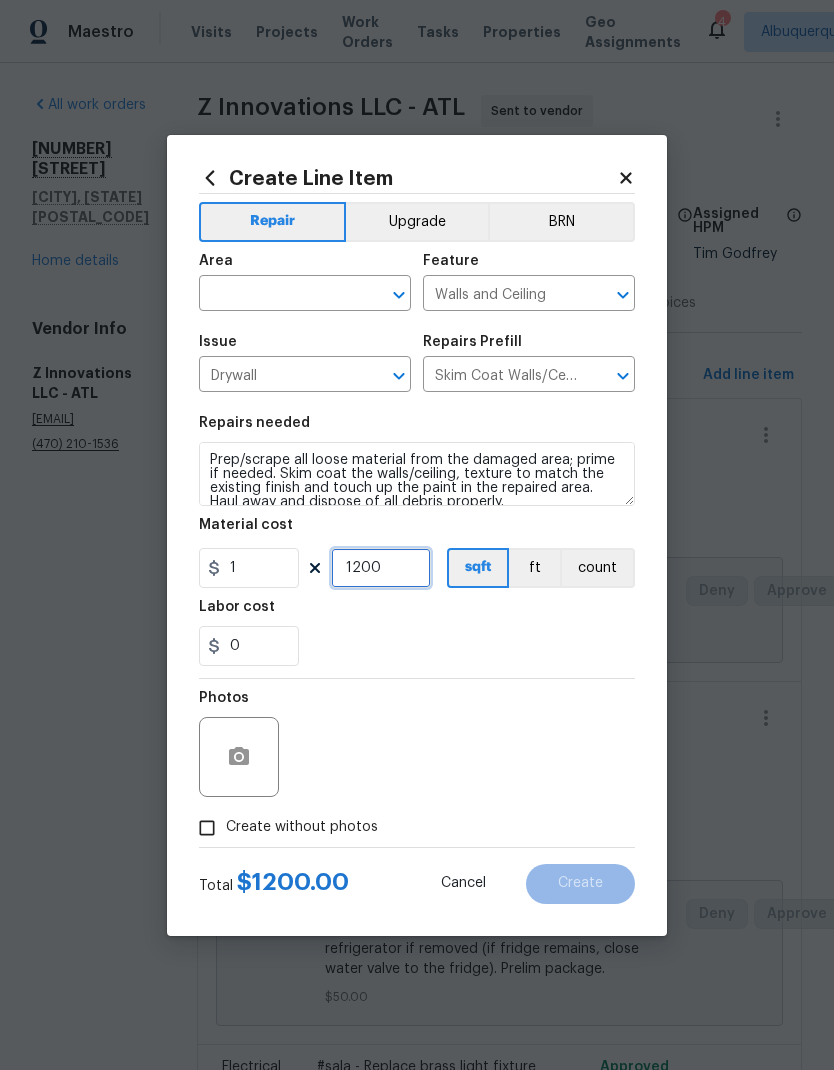 type on "1200" 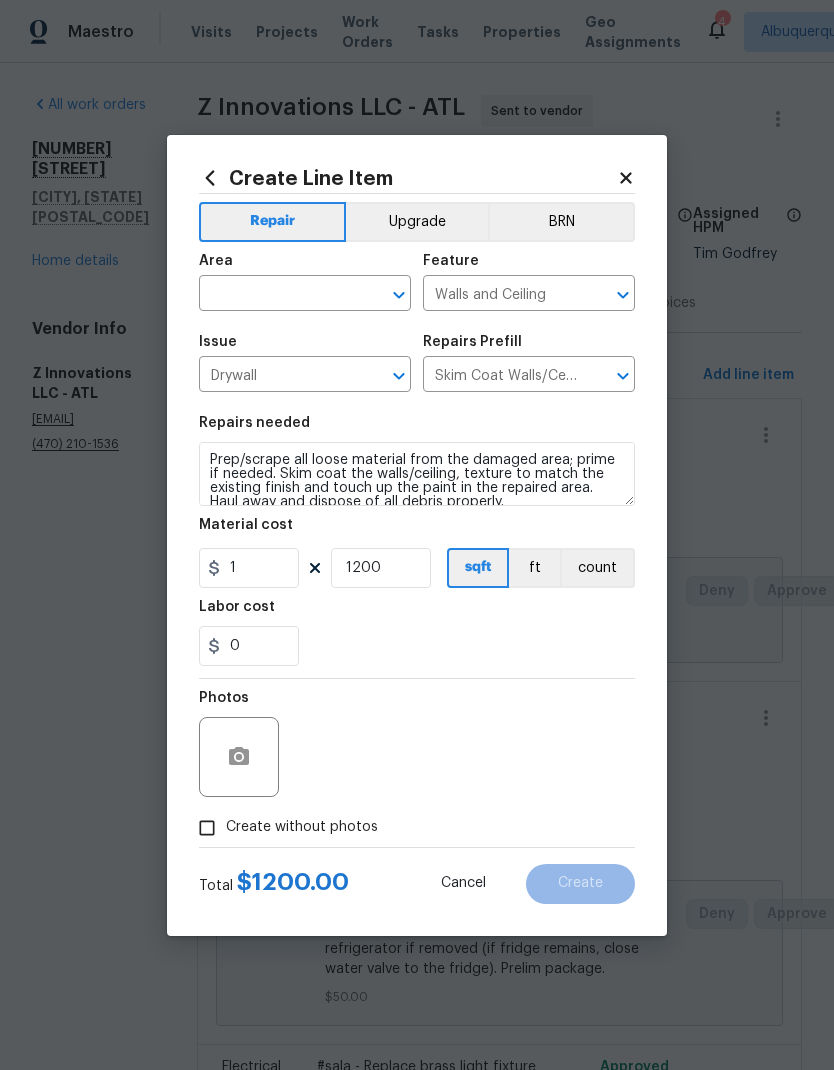 click at bounding box center [277, 295] 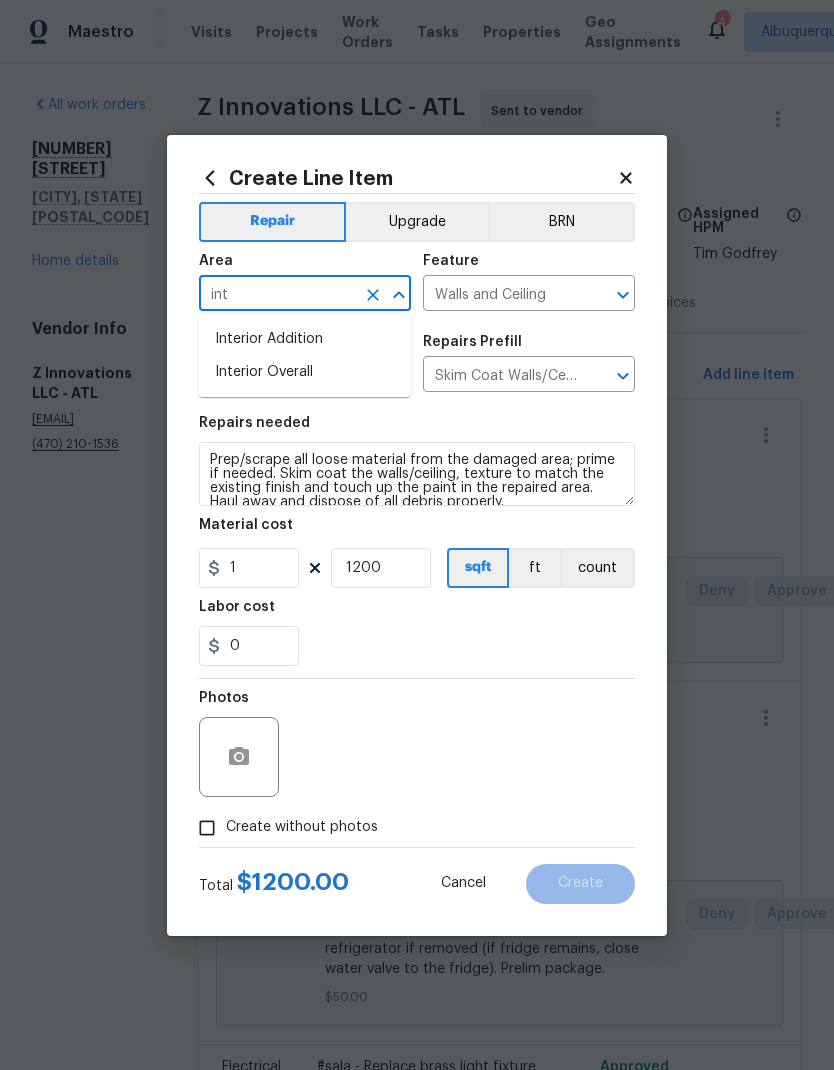 click on "Interior Overall" at bounding box center (305, 372) 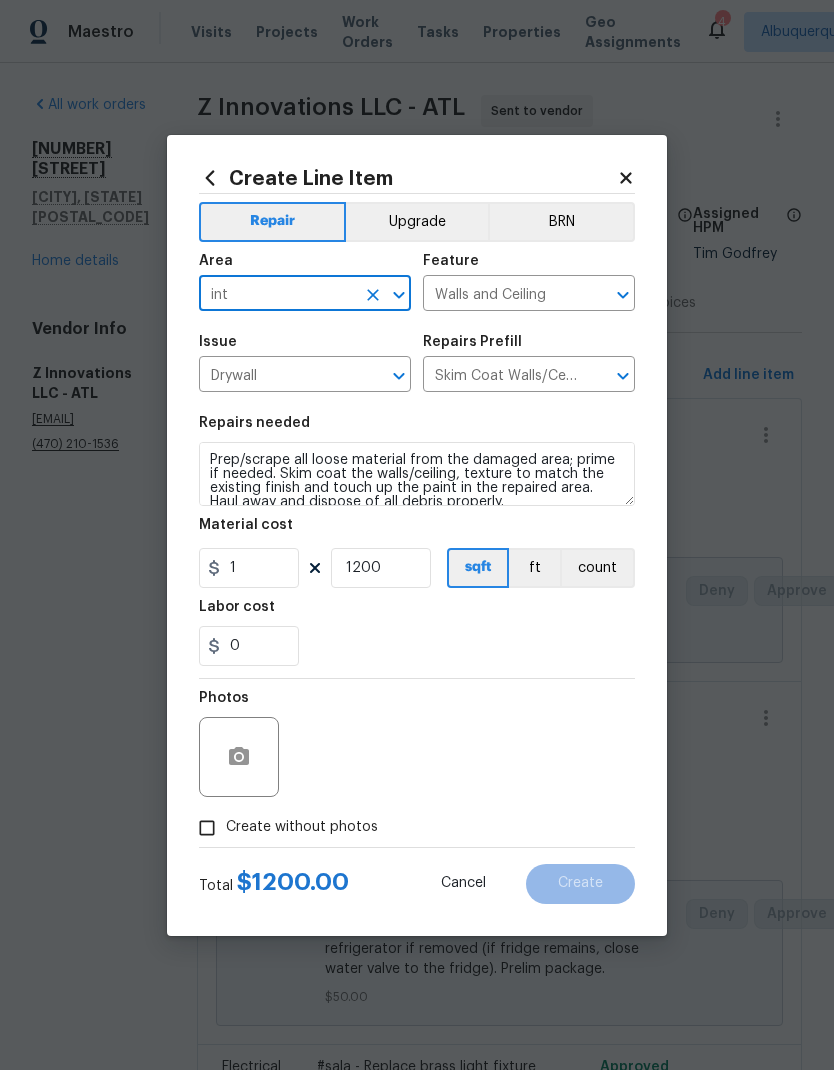 type on "Interior Overall" 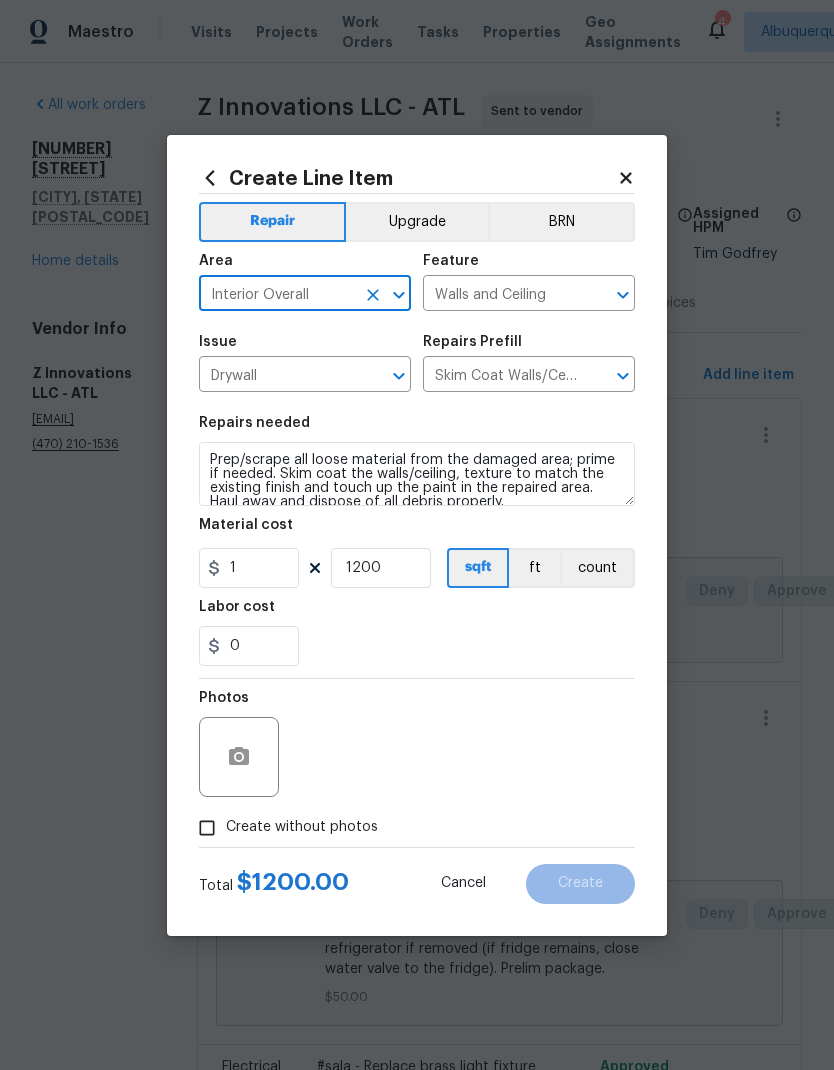 click on "Drywall" at bounding box center (277, 376) 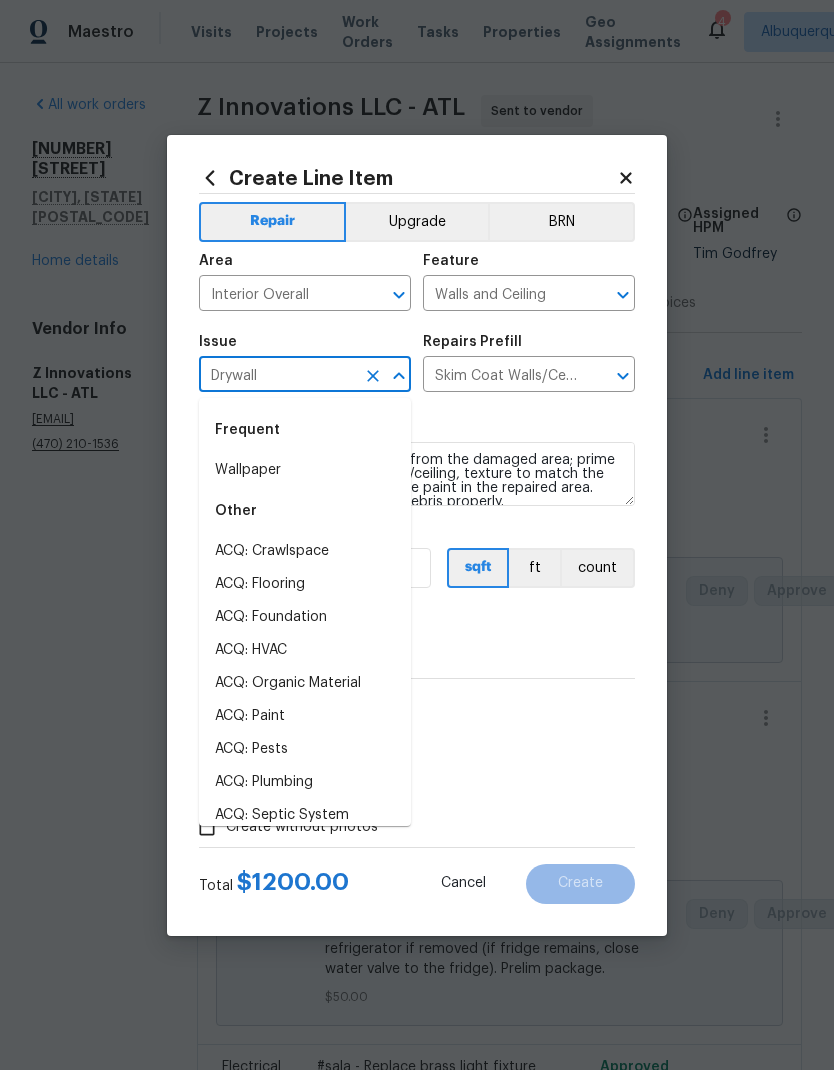 click on "Issue Drywall ​" at bounding box center [305, 363] 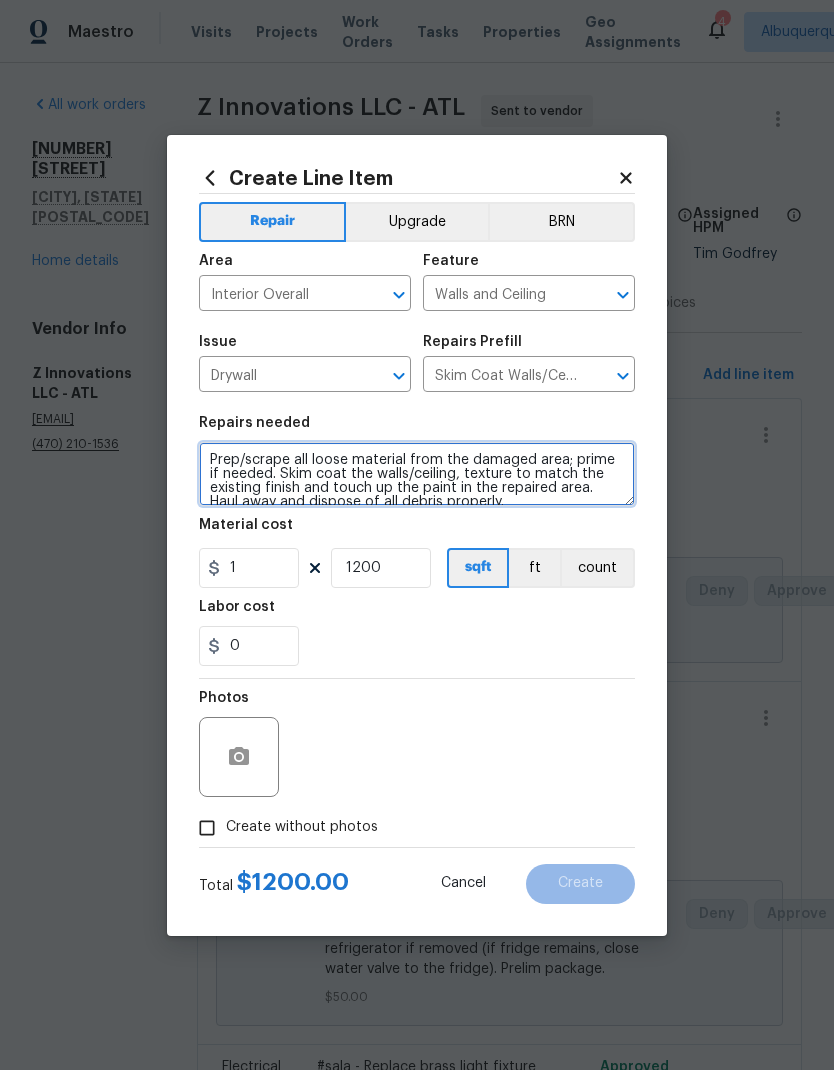 click on "Prep/scrape all loose material from the damaged area; prime if needed. Skim coat the walls/ceiling, texture to match the existing finish and touch up the paint in the repaired area. Haul away and dispose of all debris properly." at bounding box center [417, 474] 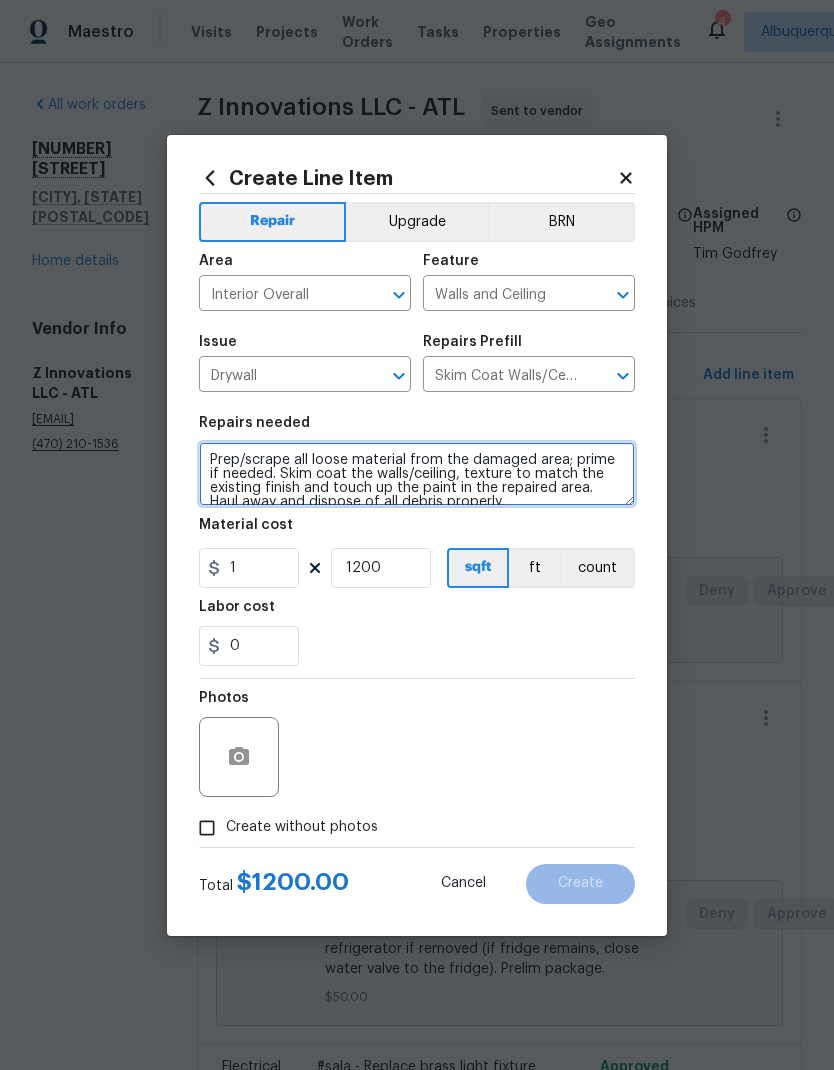 click on "Prep/scrape all loose material from the damaged area; prime if needed. Skim coat the walls/ceiling, texture to match the existing finish and touch up the paint in the repaired area. Haul away and dispose of all debris properly." at bounding box center [417, 474] 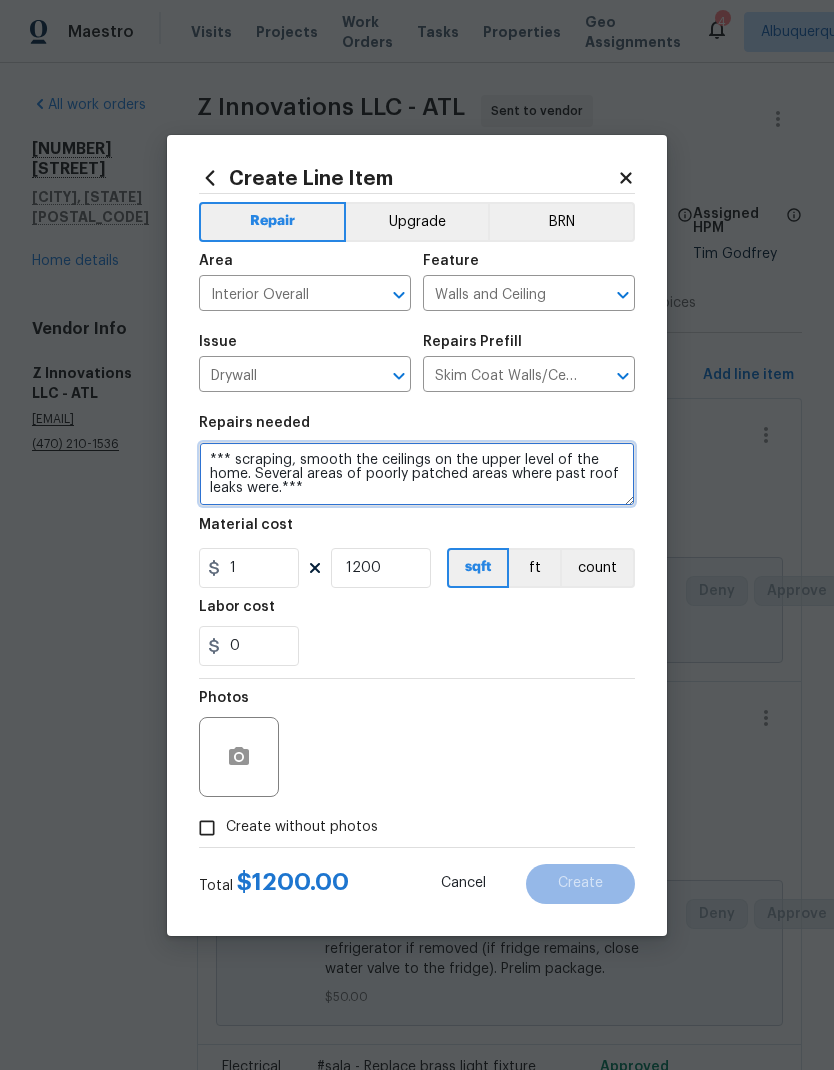 click on "*** scraping, smooth the ceilings on the upper level of the home. Several areas of poorly patched areas where past roof leaks were.***
Prep/scrape all loose material from the damaged area; prime if needed. Skim coat the walls/ceiling, texture to match the existing finish and touch up the paint in the repaired area. Haul away and dispose of all debris properly." at bounding box center [417, 474] 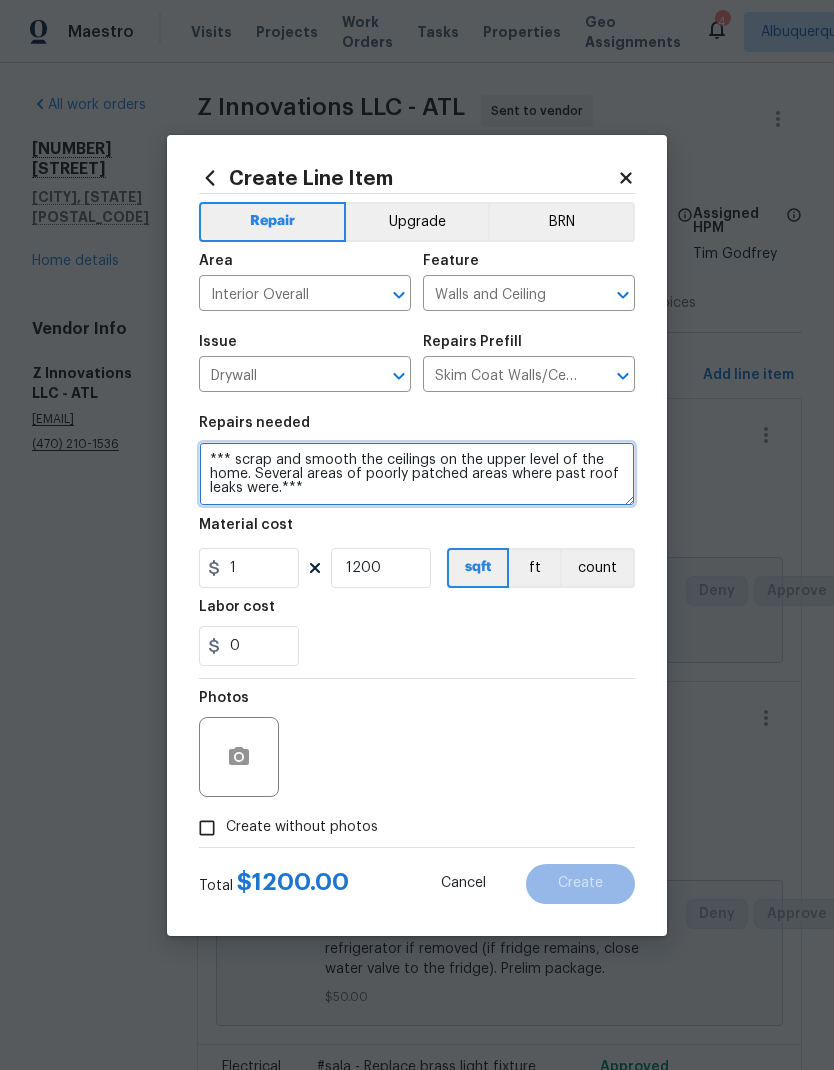 type on "*** scrap and smooth the ceilings on the upper level of the home. Several areas of poorly patched areas where past roof leaks were.***
Prep/scrape all loose material from the damaged area; prime if needed. Skim coat the walls/ceiling, texture to match the existing finish and touch up the paint in the repaired area. Haul away and dispose of all debris properly." 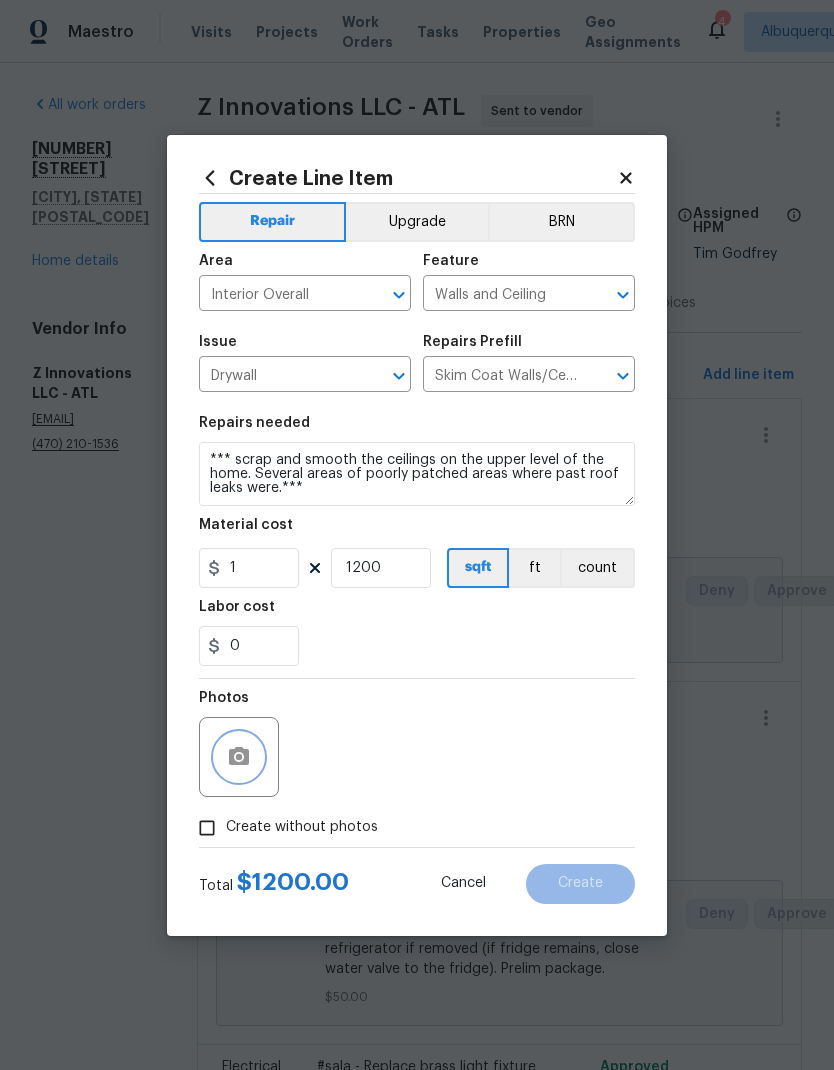 click at bounding box center [239, 757] 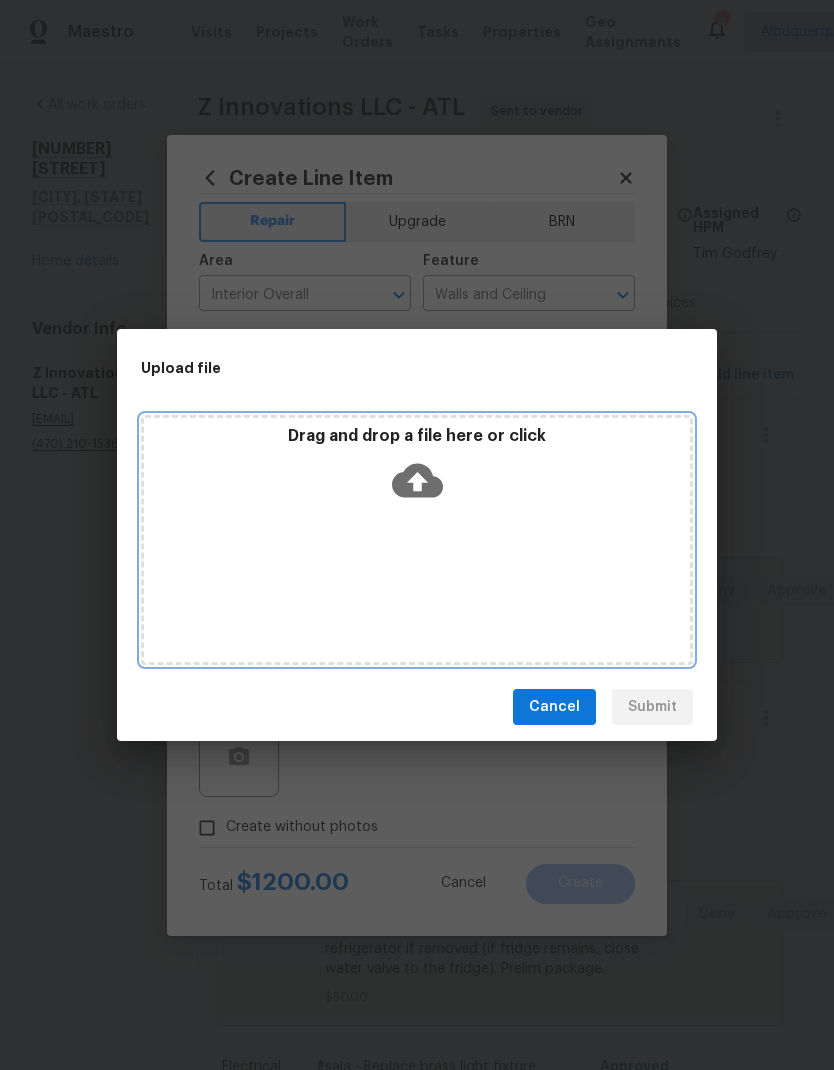 click 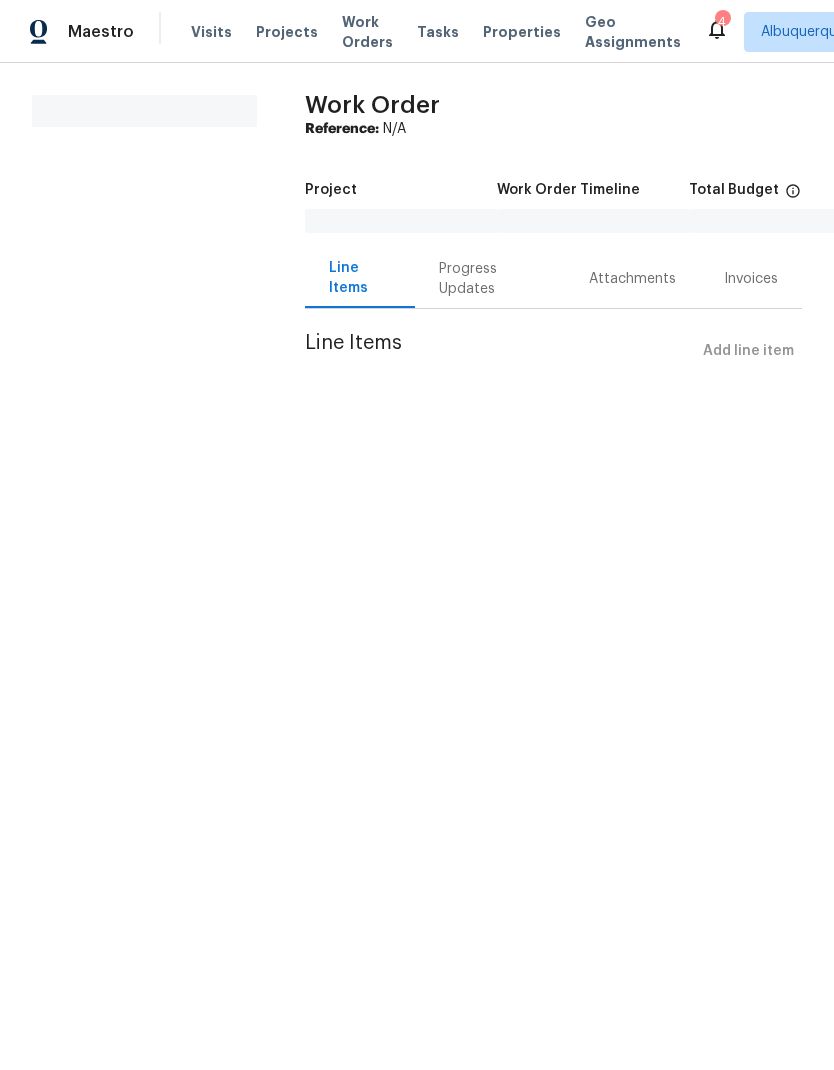 scroll, scrollTop: 0, scrollLeft: 0, axis: both 